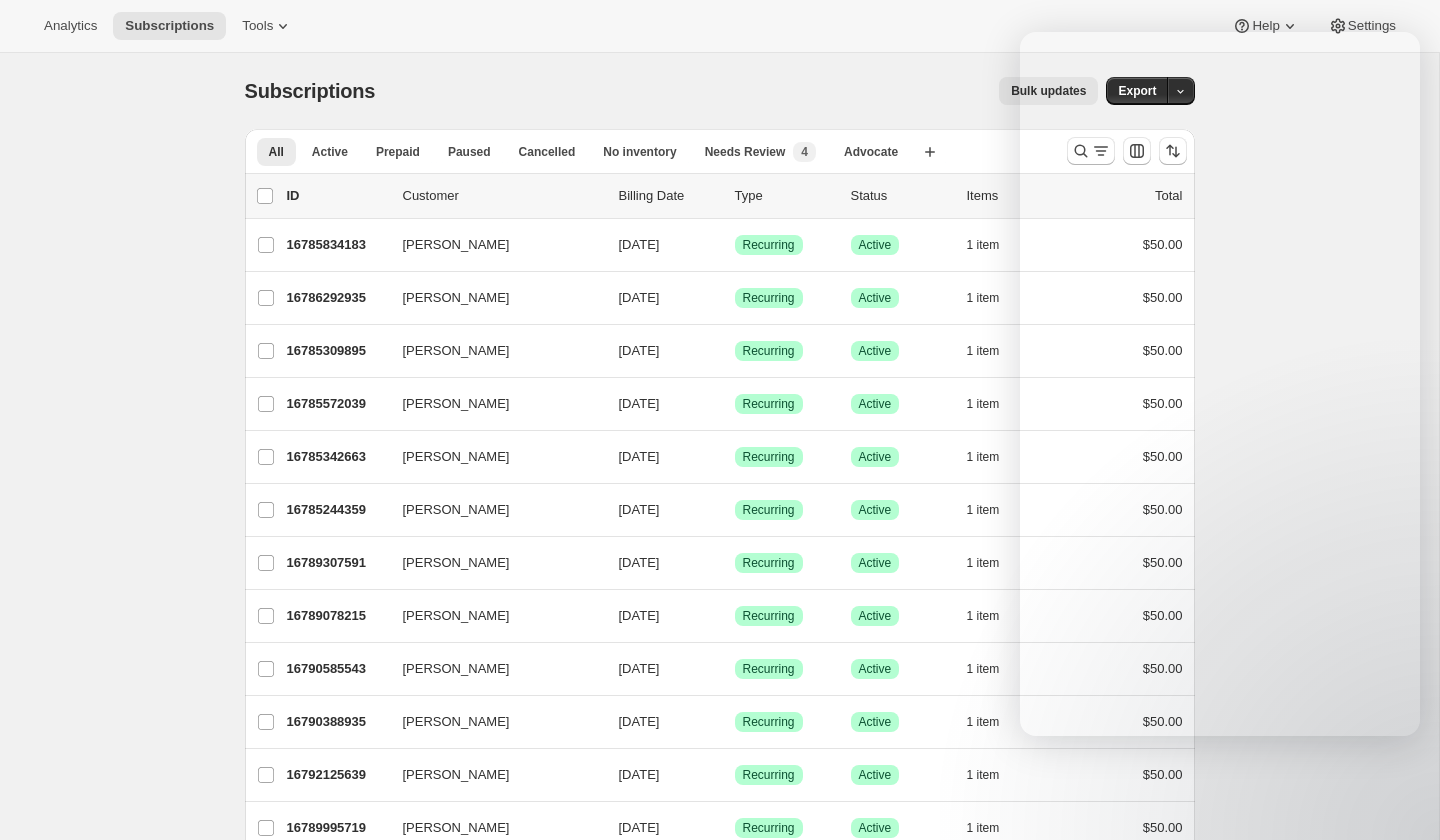 scroll, scrollTop: 0, scrollLeft: 0, axis: both 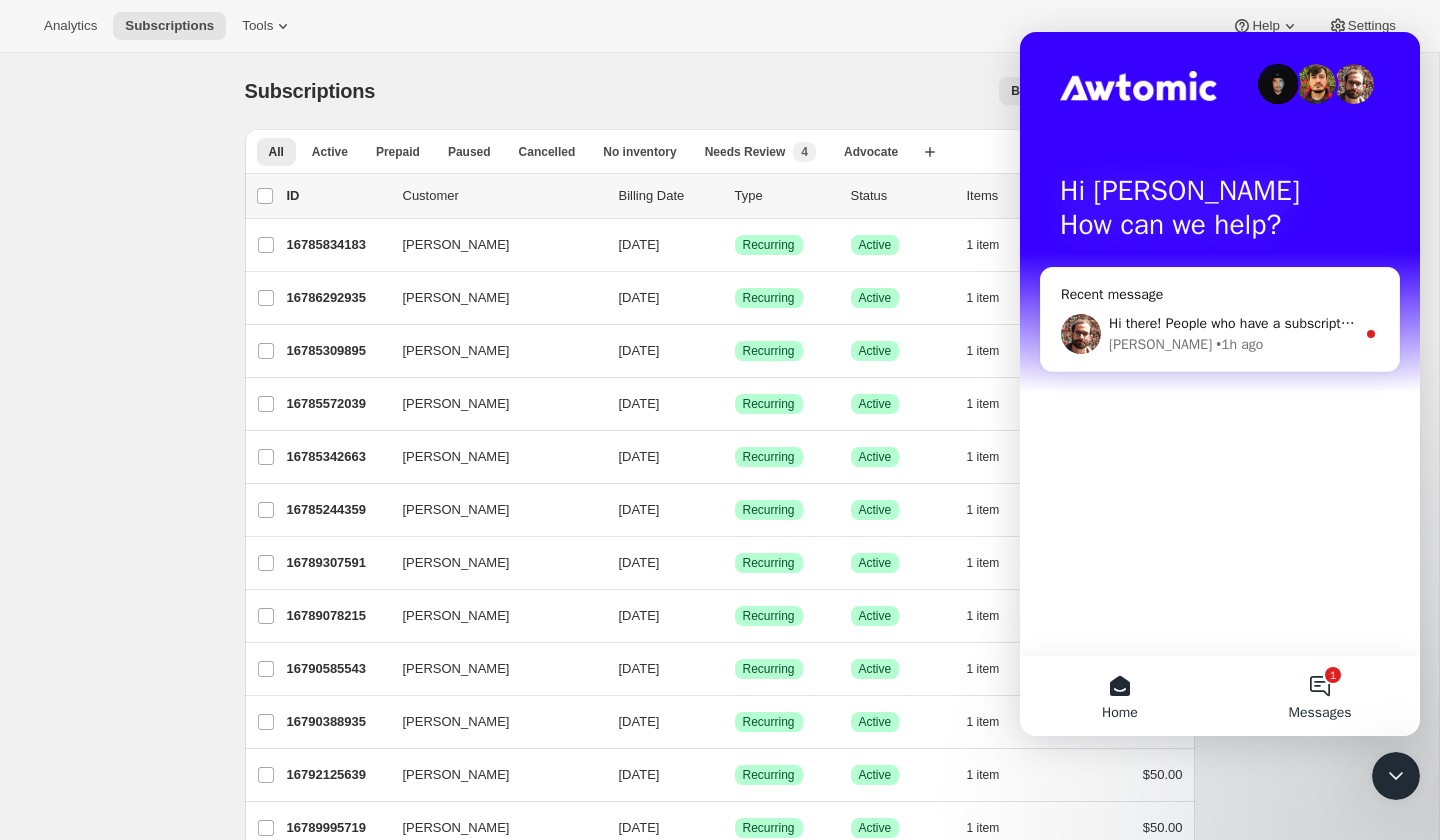 click on "1 Messages" at bounding box center [1320, 696] 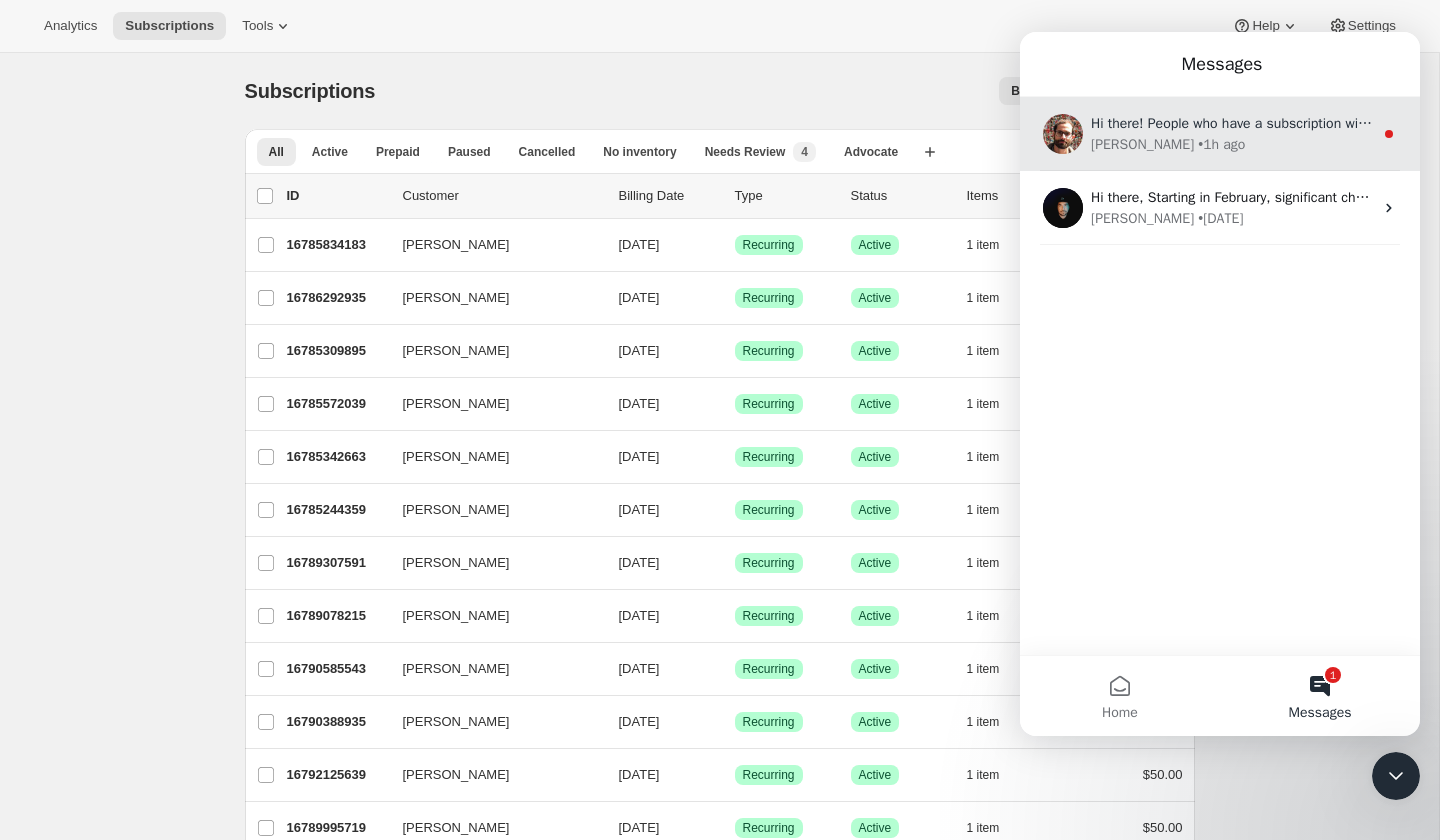 click on "Hi there! People who have a subscription will receive emails about their subscriptions and they can log in to their customer portal here: https://restorecollective.co/tools/bundle-subscriptions Brian •  1h ago" at bounding box center (1220, 134) 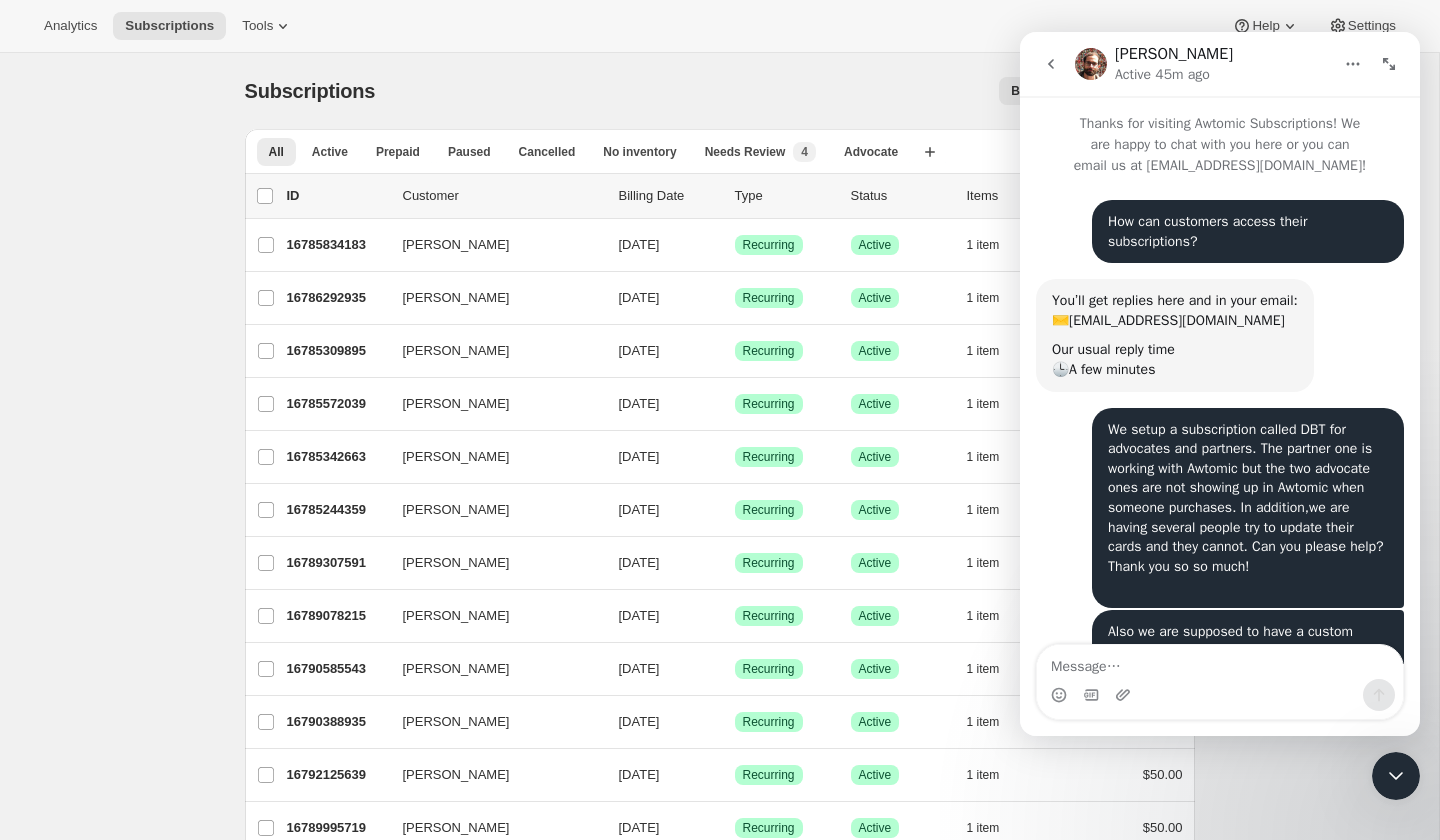 scroll, scrollTop: 2, scrollLeft: 0, axis: vertical 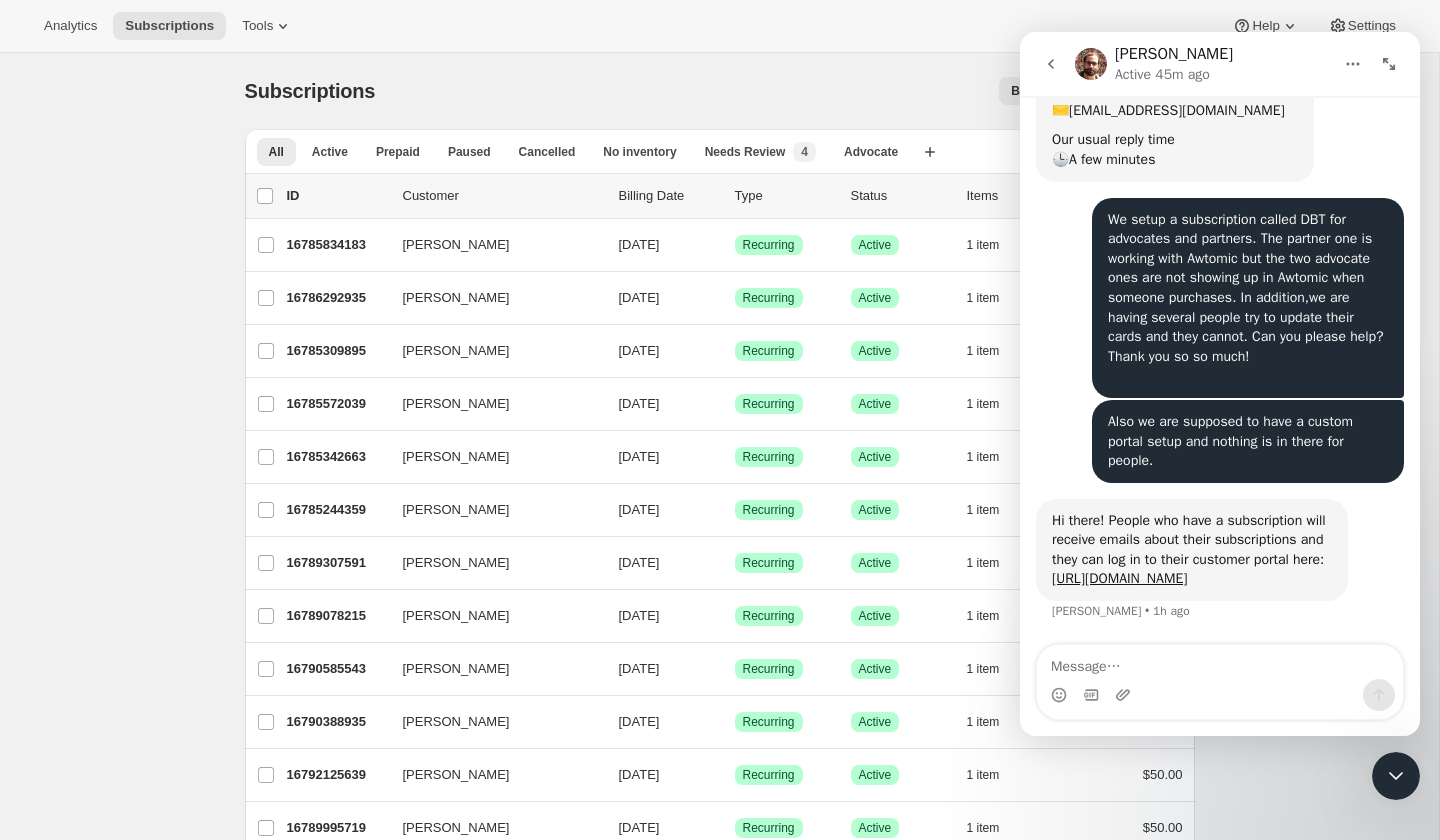 drag, startPoint x: 1168, startPoint y: 582, endPoint x: 1042, endPoint y: 568, distance: 126.77539 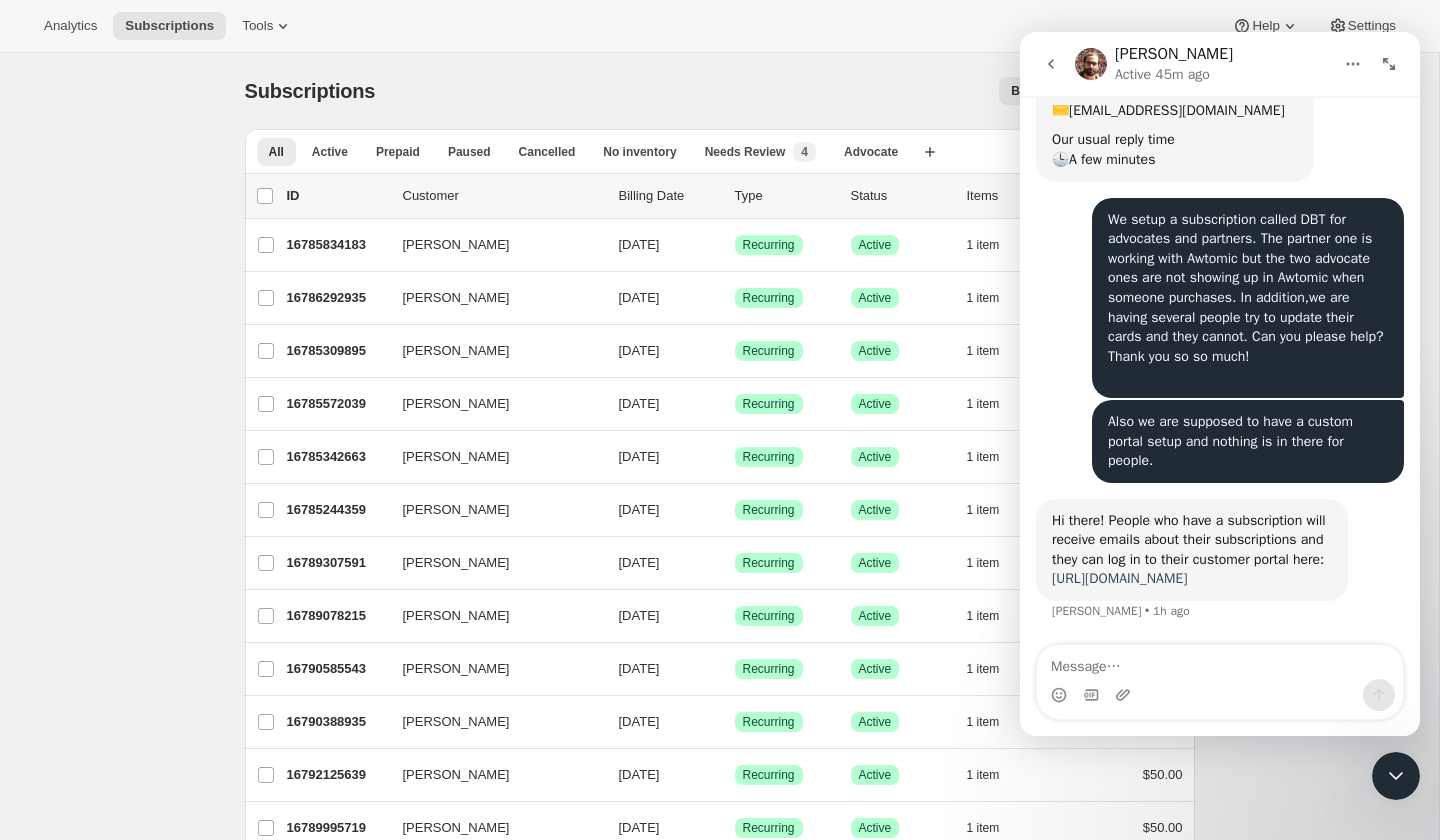 copy on "https://restorecollective.co/tools/bundle-subscriptions" 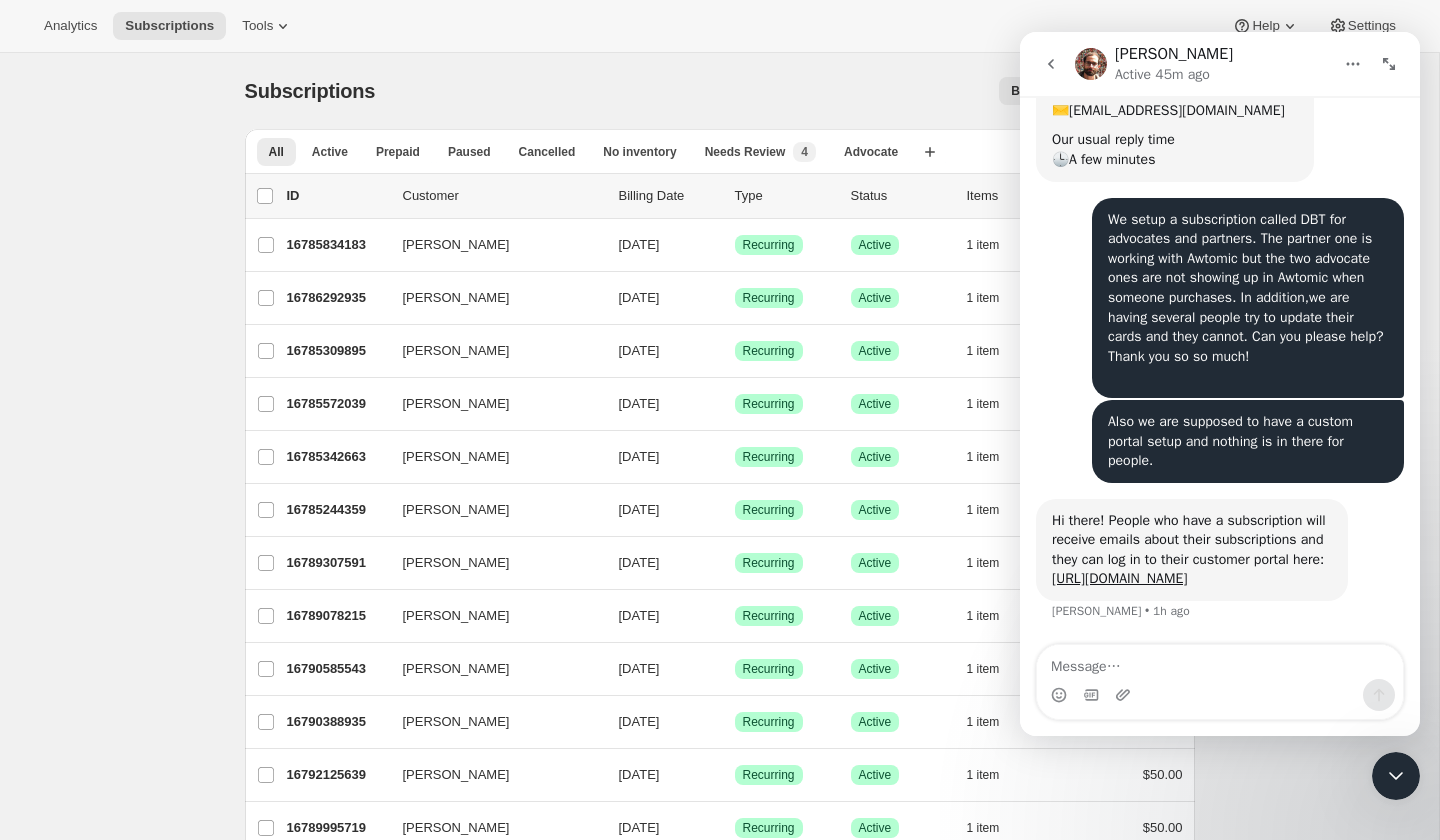 click at bounding box center [1396, 776] 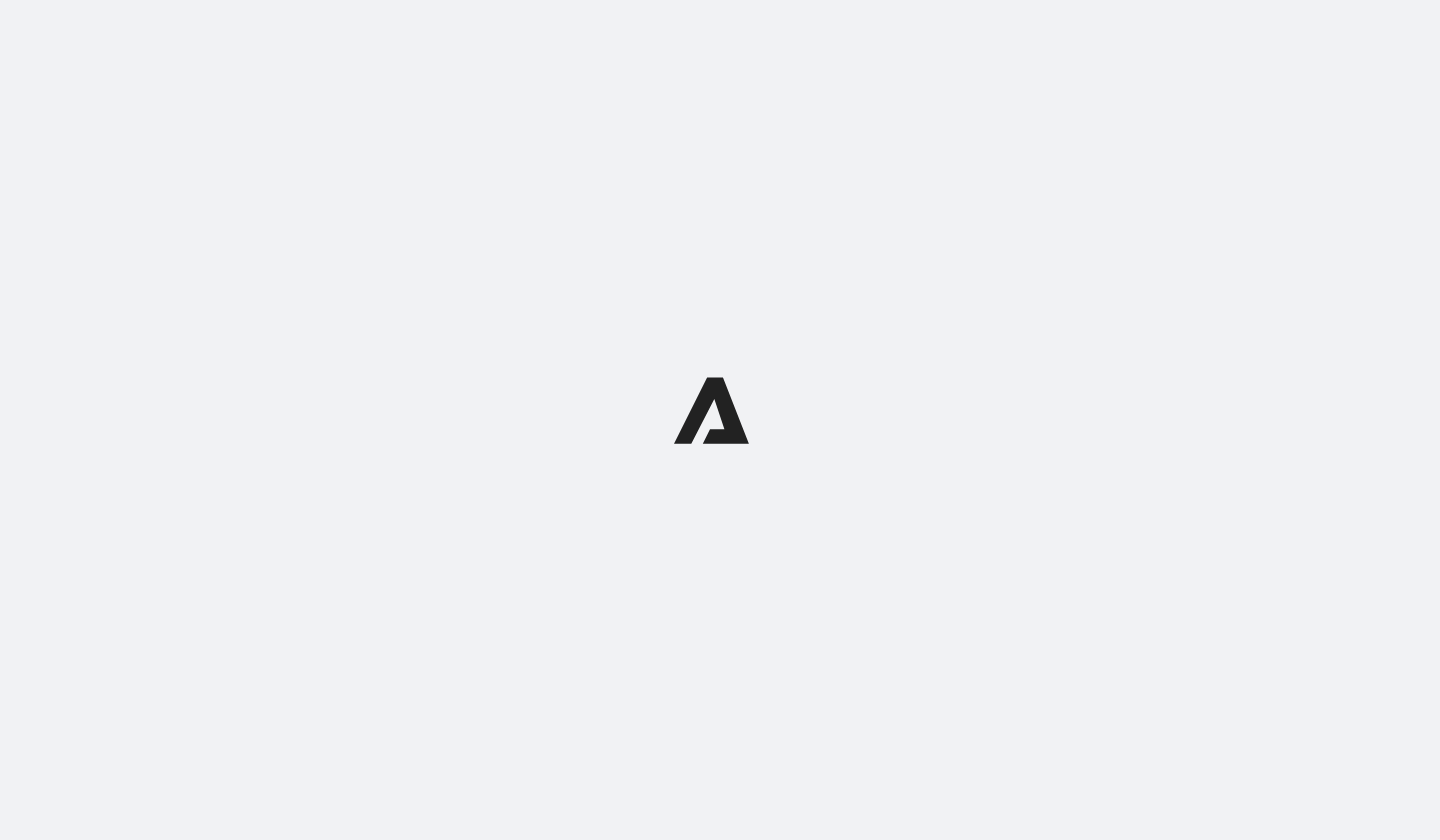 scroll, scrollTop: 0, scrollLeft: 0, axis: both 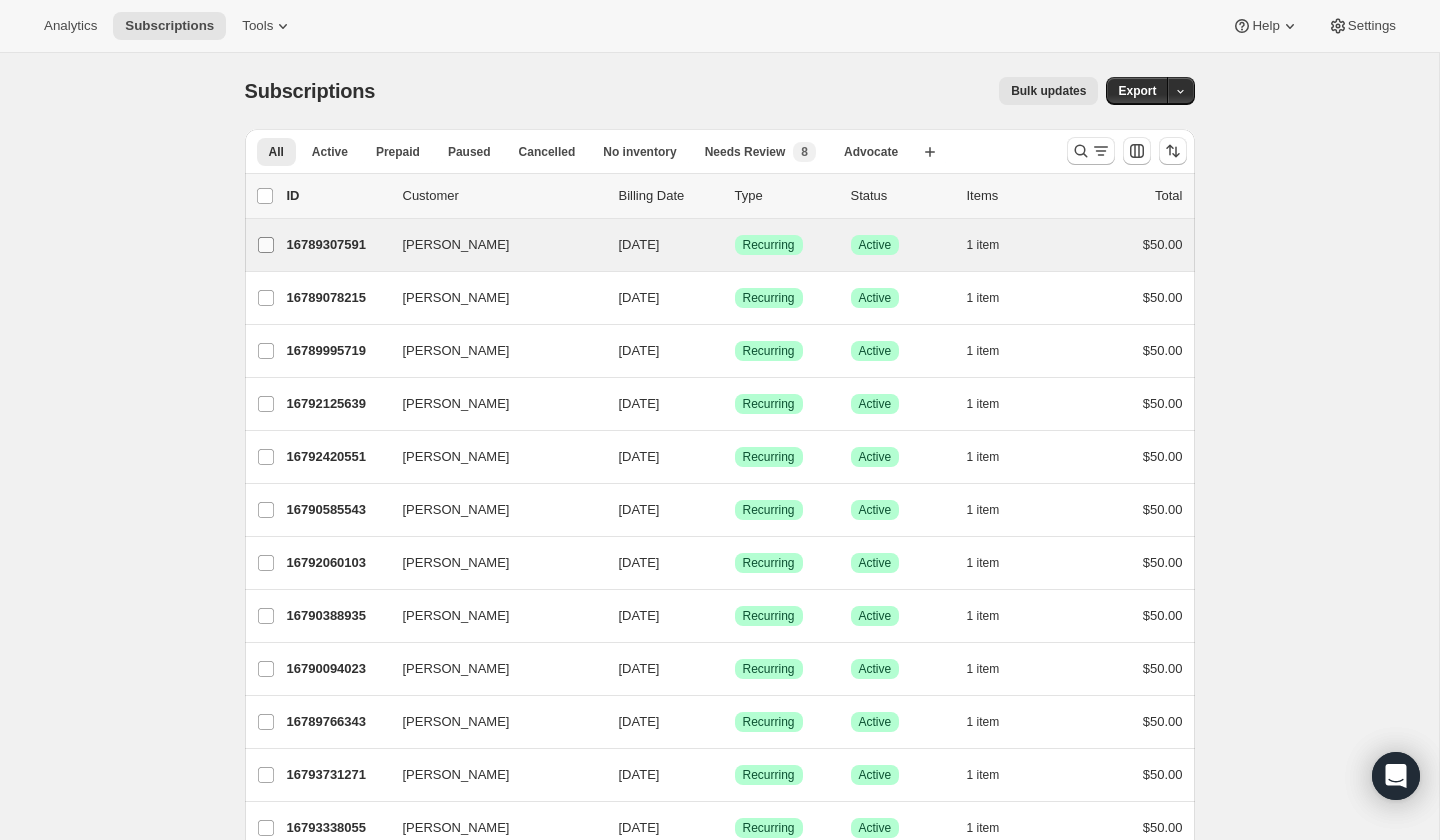 click on "[PERSON_NAME]" at bounding box center (266, 245) 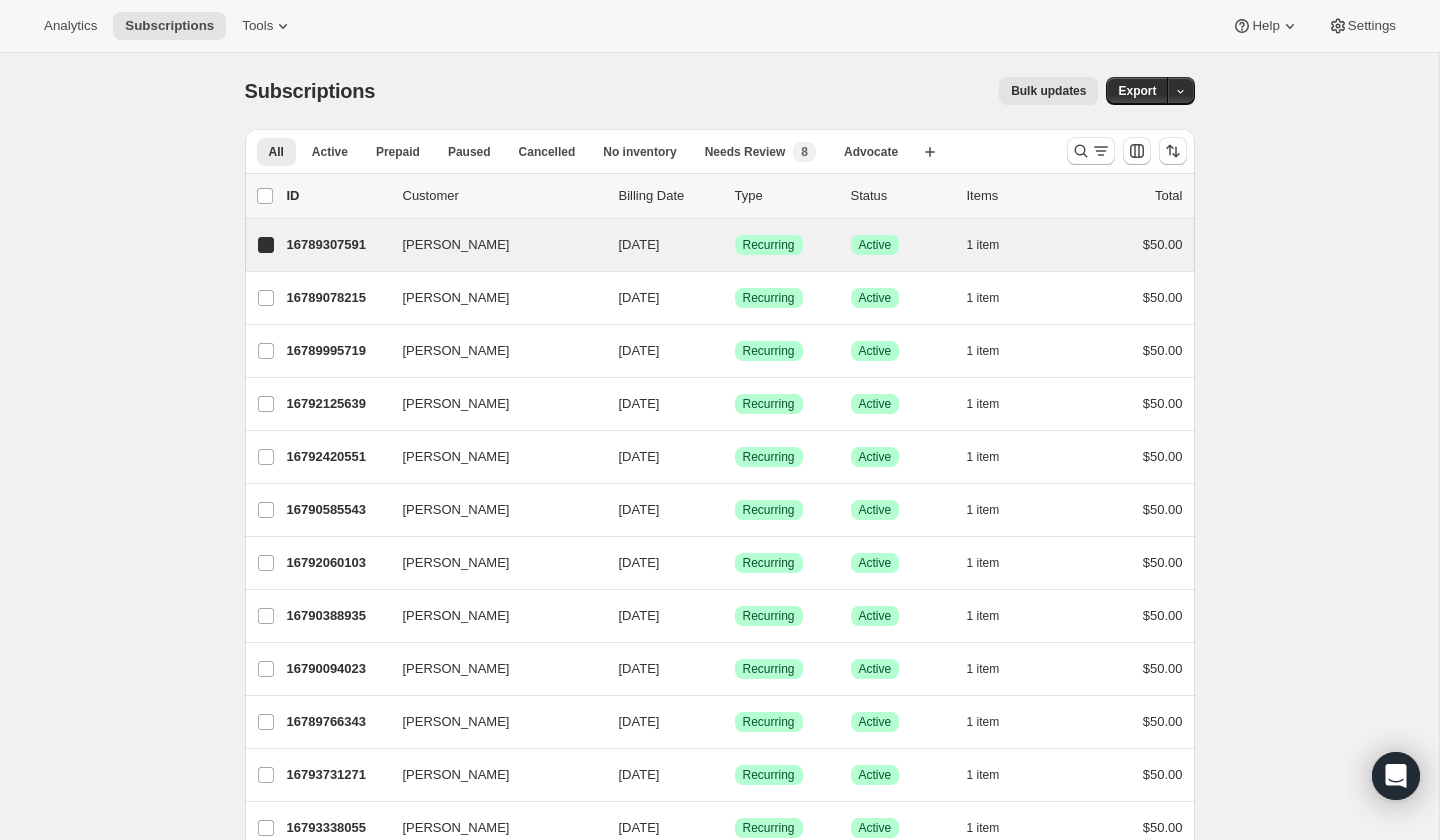 checkbox on "true" 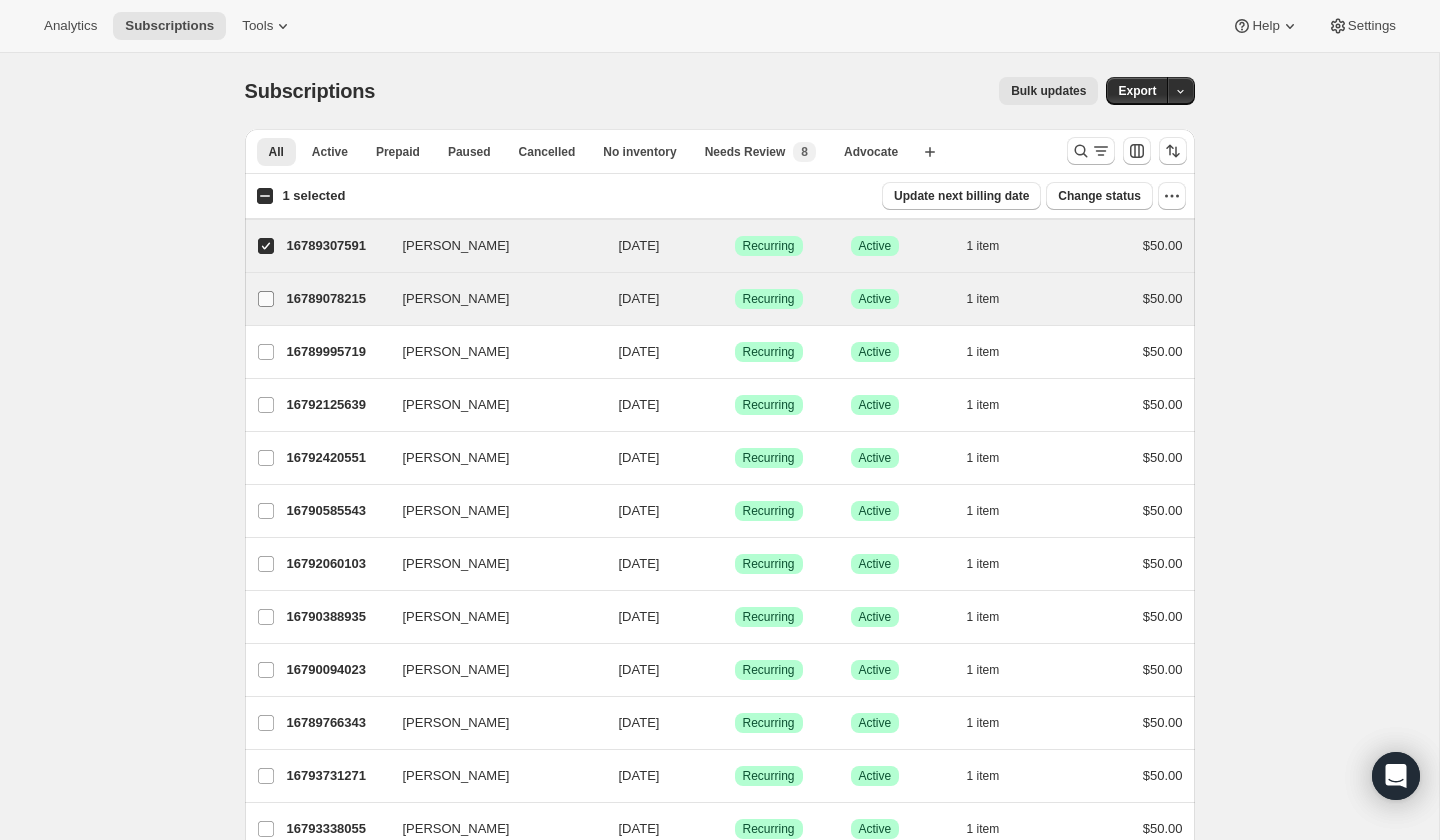 click on "[PERSON_NAME]" at bounding box center [266, 299] 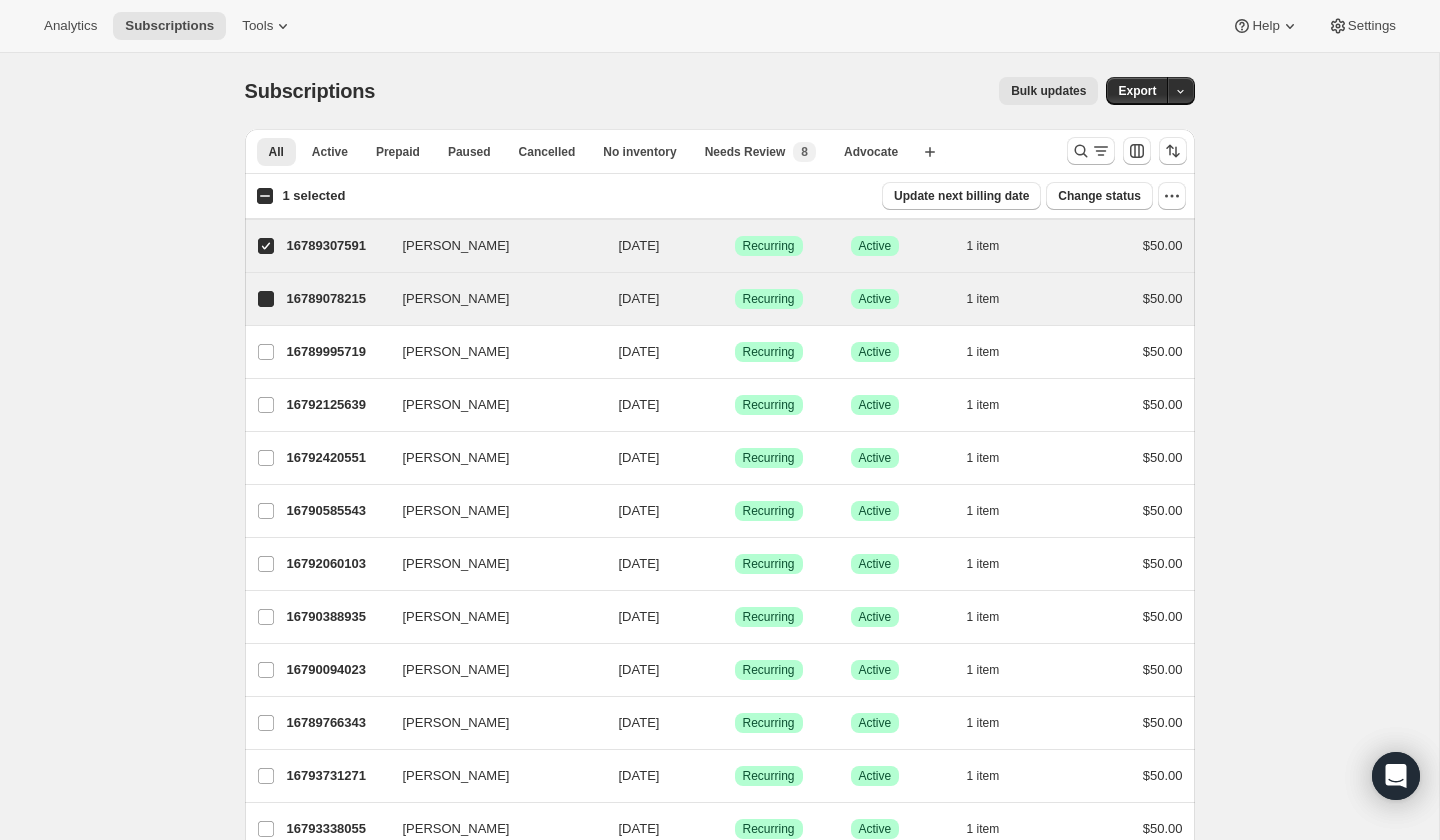 checkbox on "true" 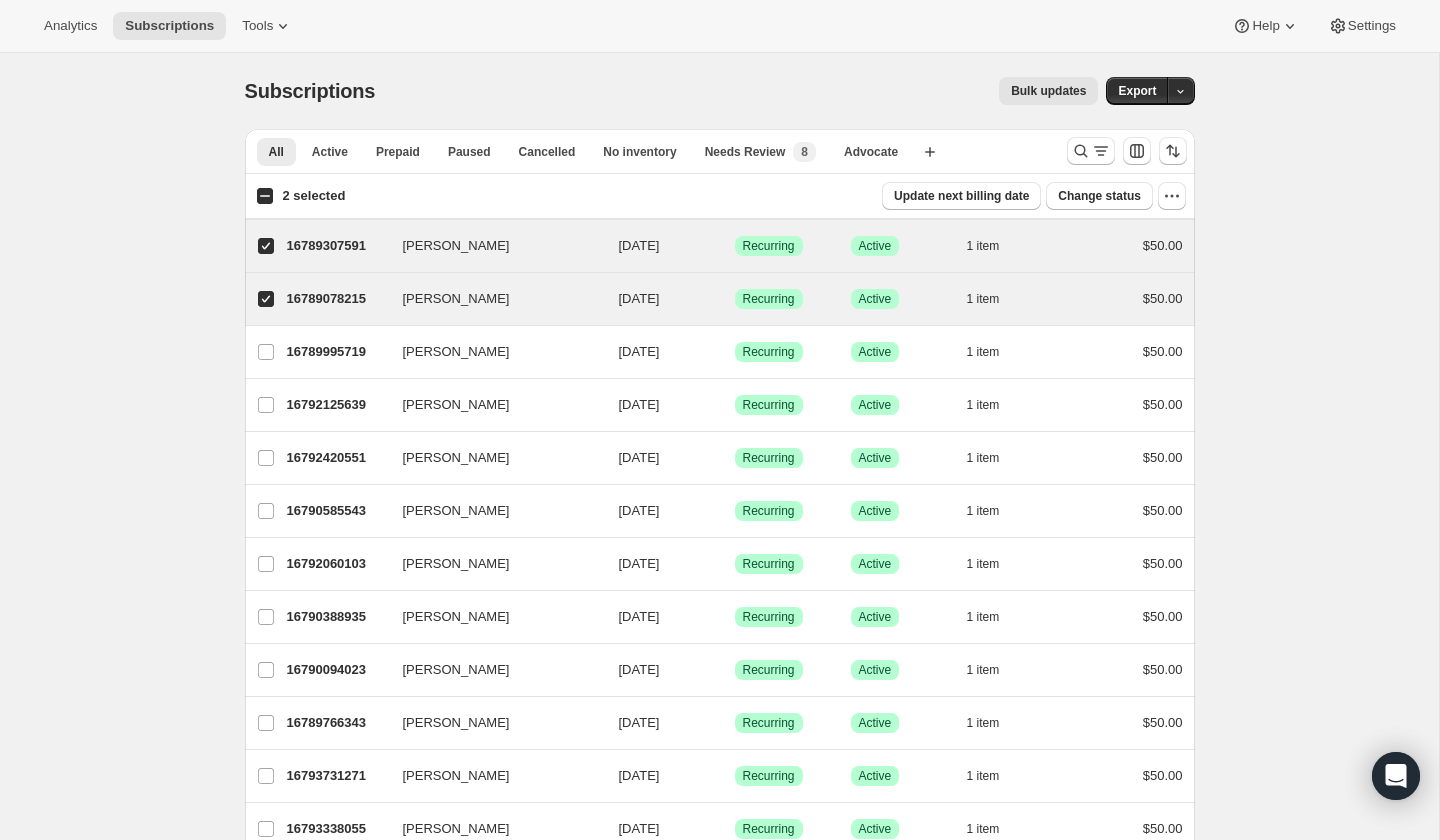 click on "2 selected" at bounding box center (265, 196) 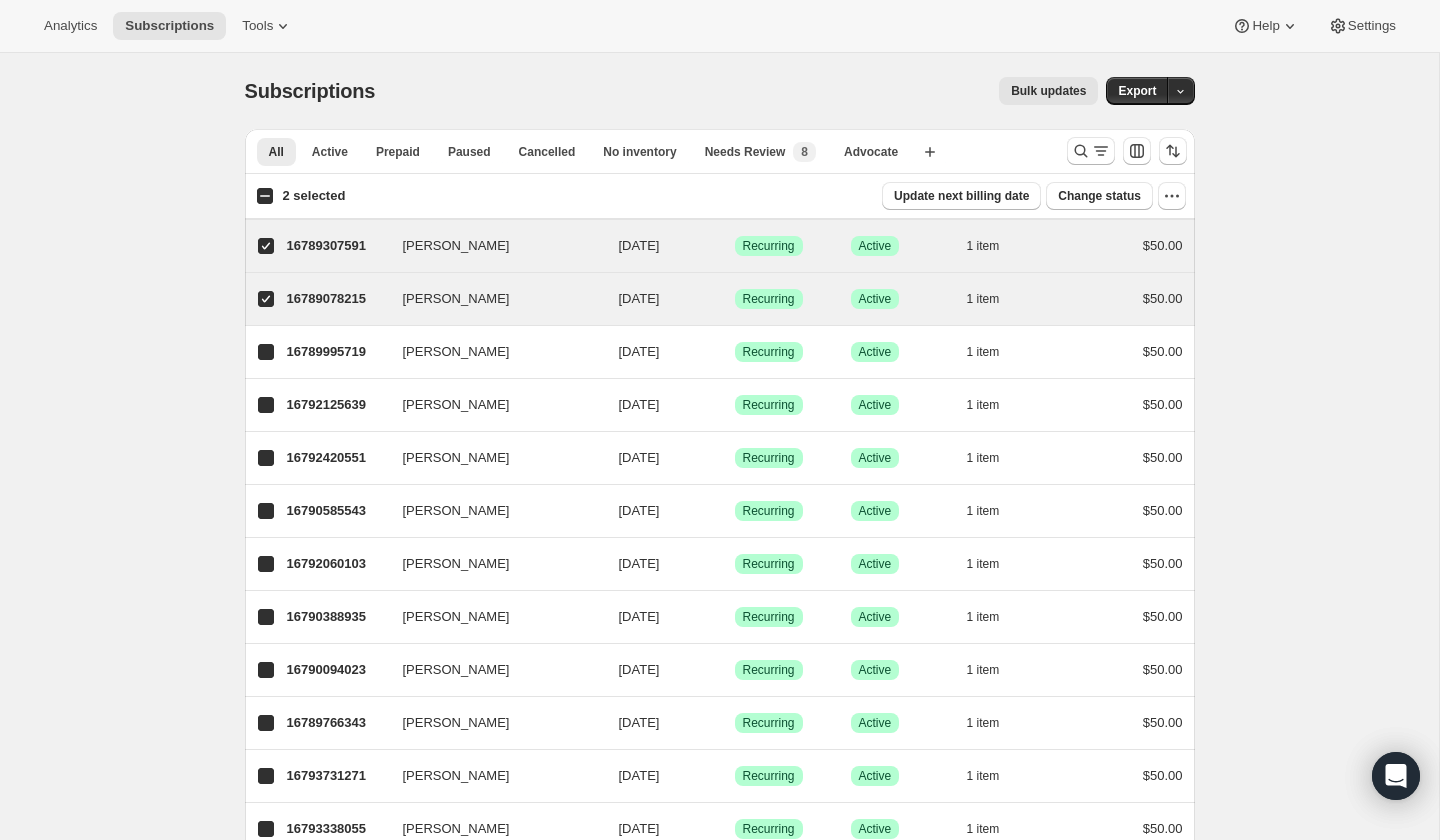 checkbox on "true" 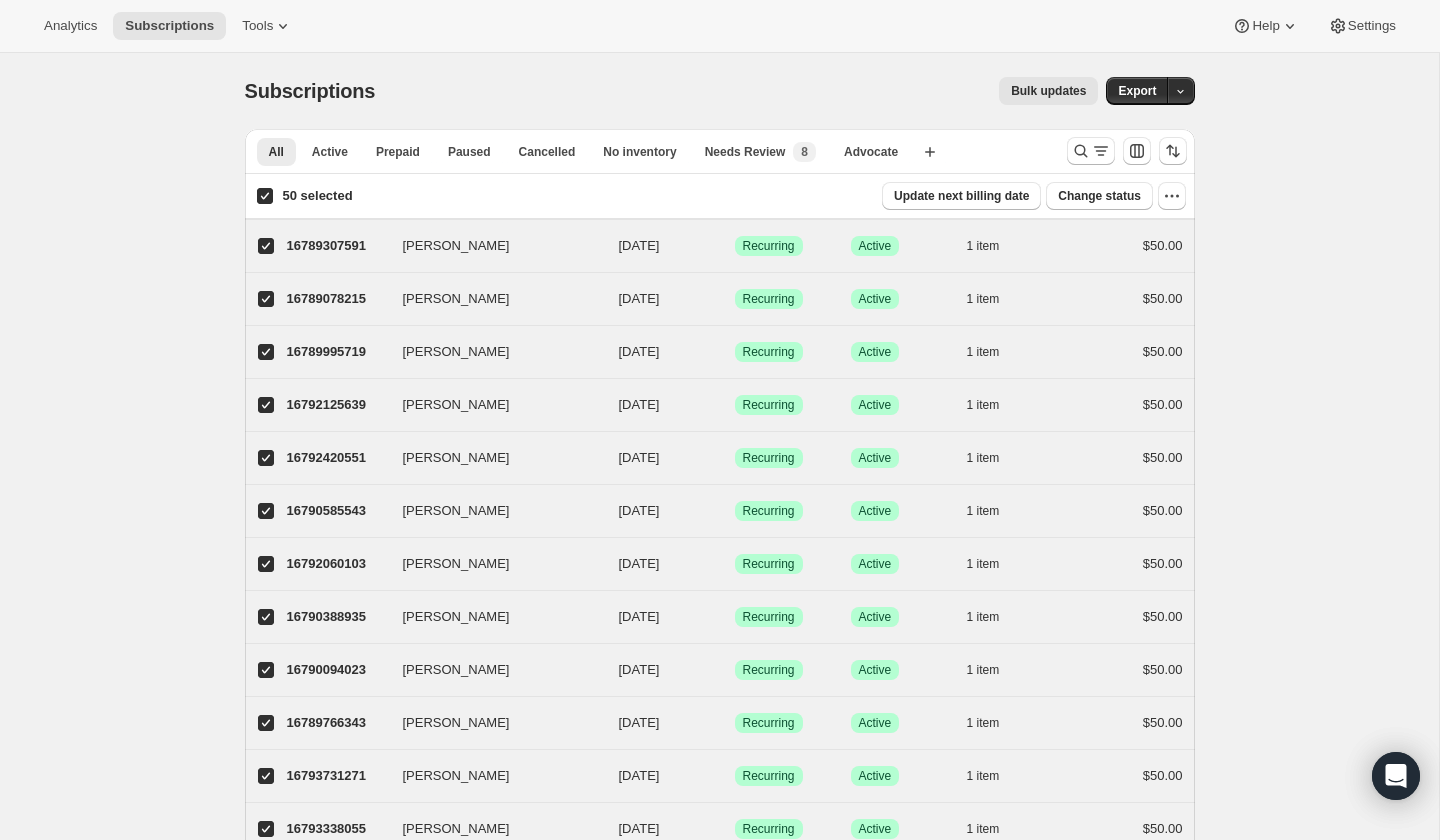 click on "50 selected" at bounding box center (265, 196) 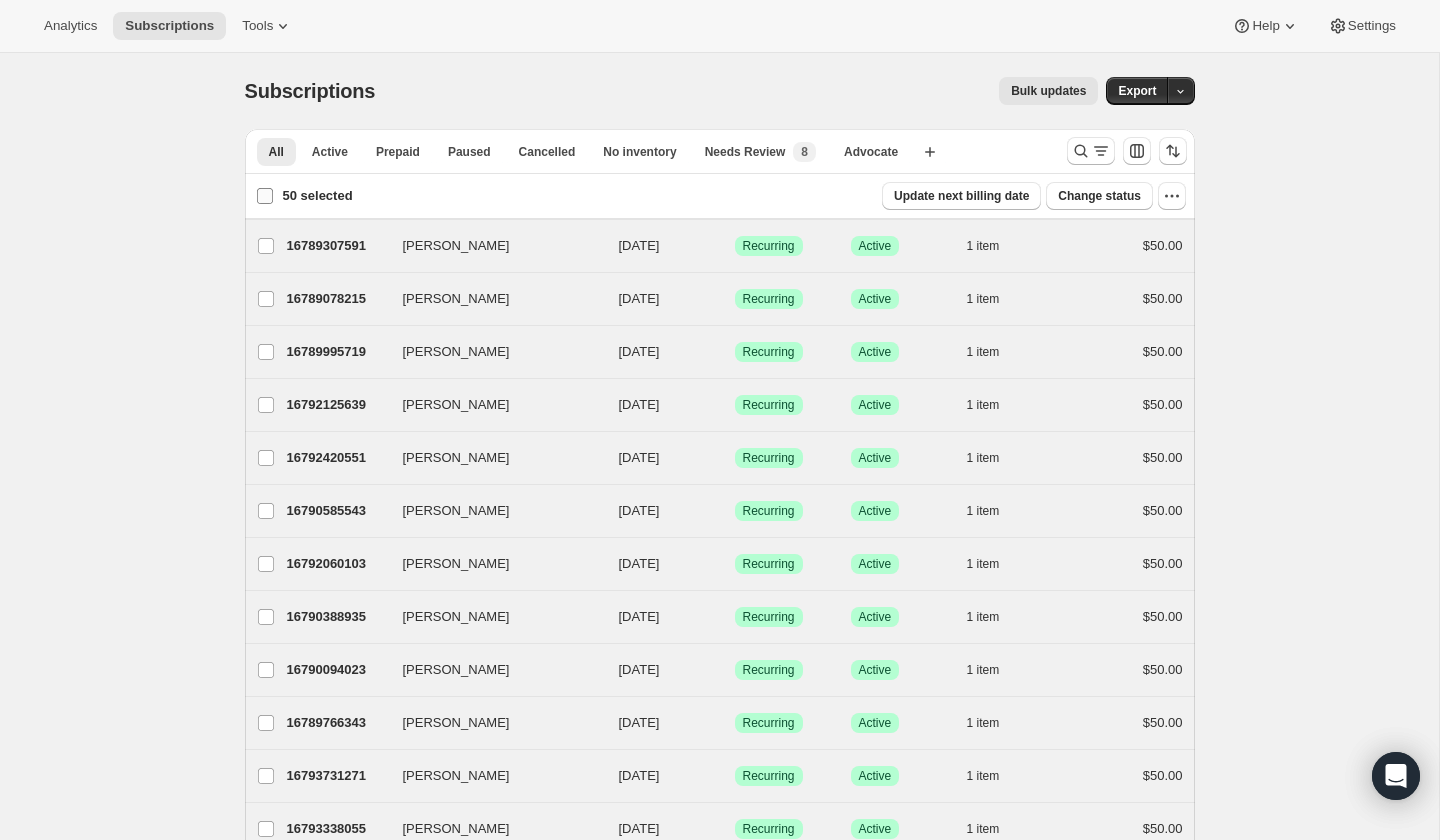 checkbox on "false" 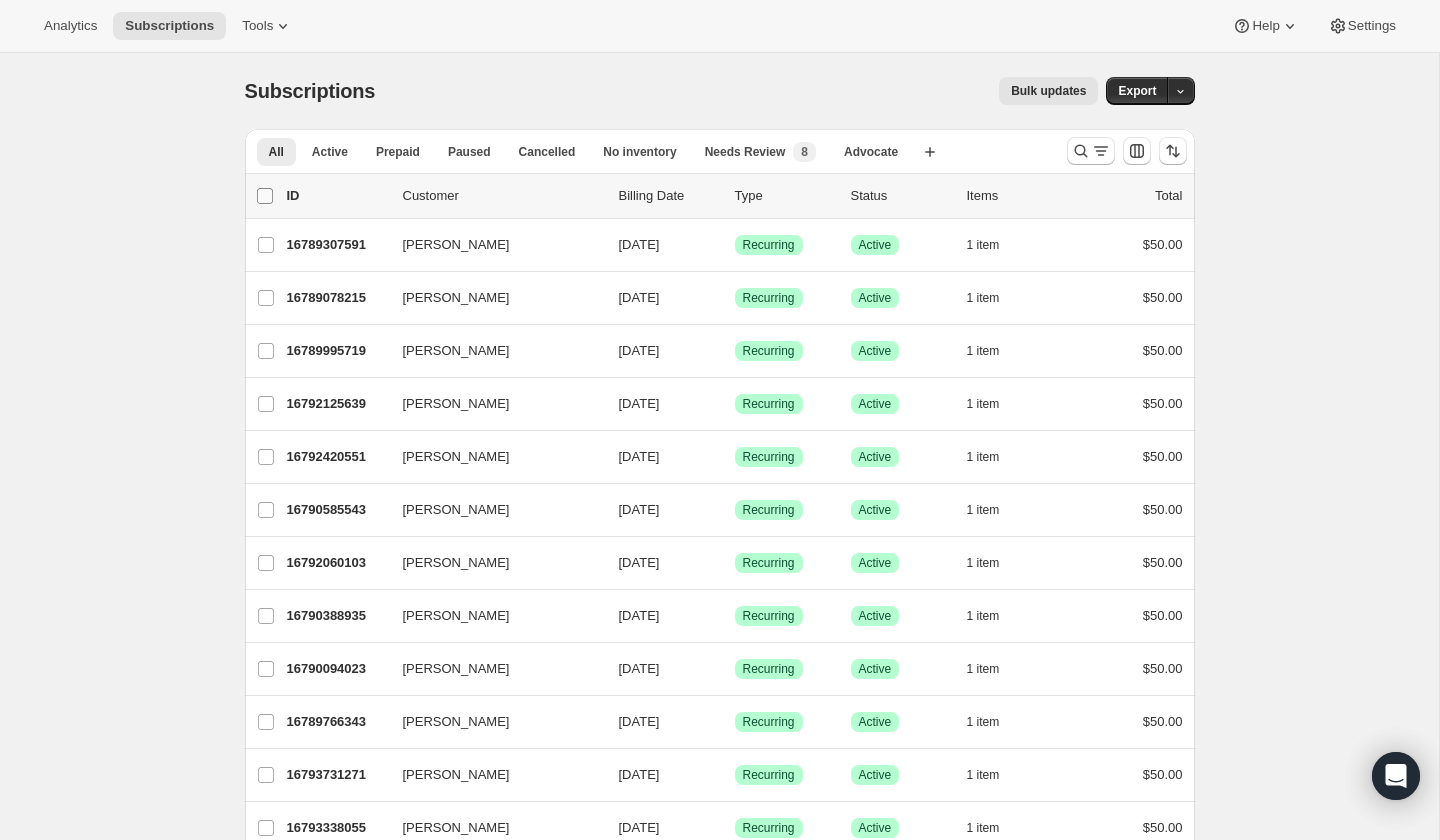 click on "0 selected" at bounding box center (265, 196) 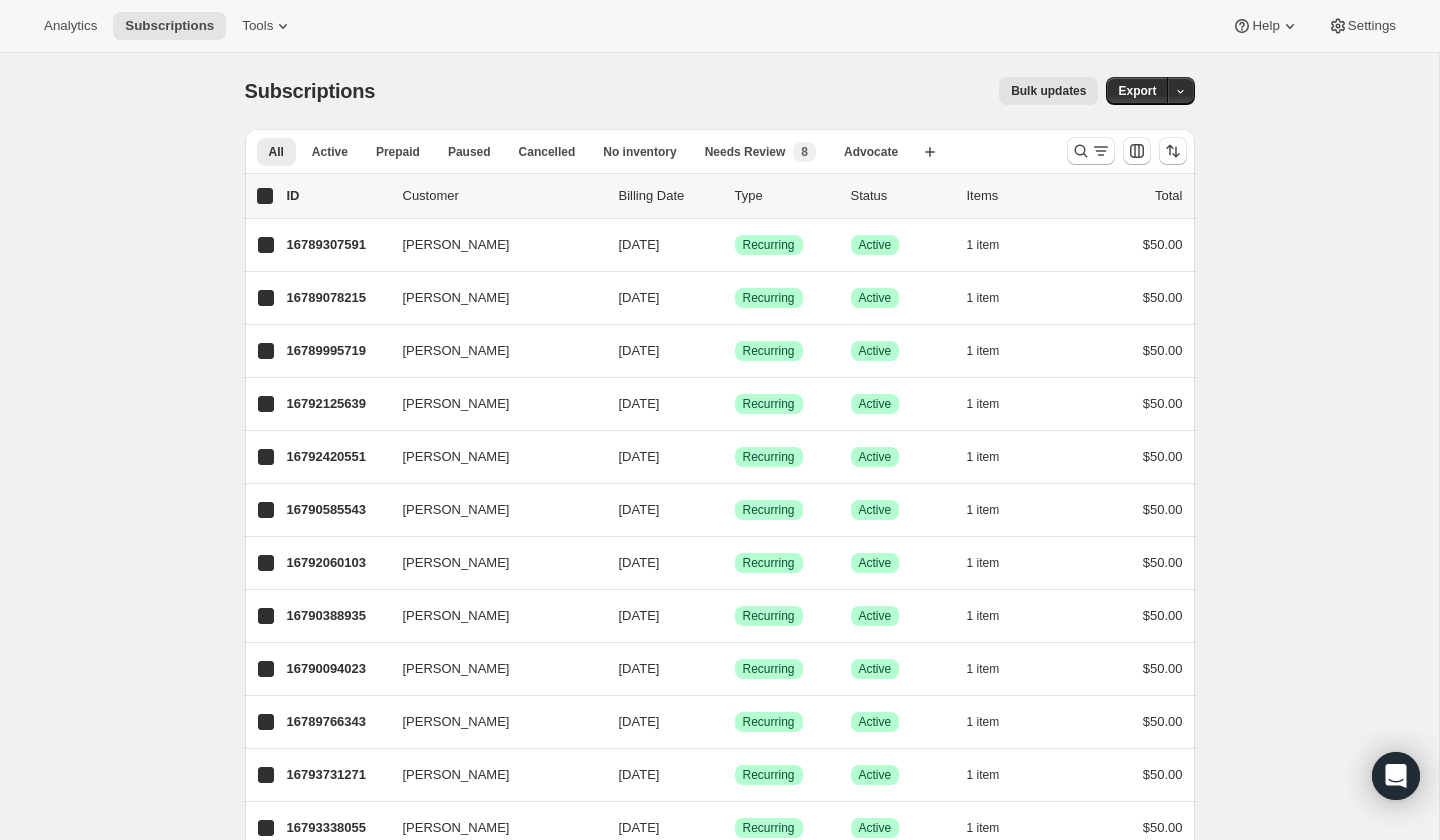 checkbox on "true" 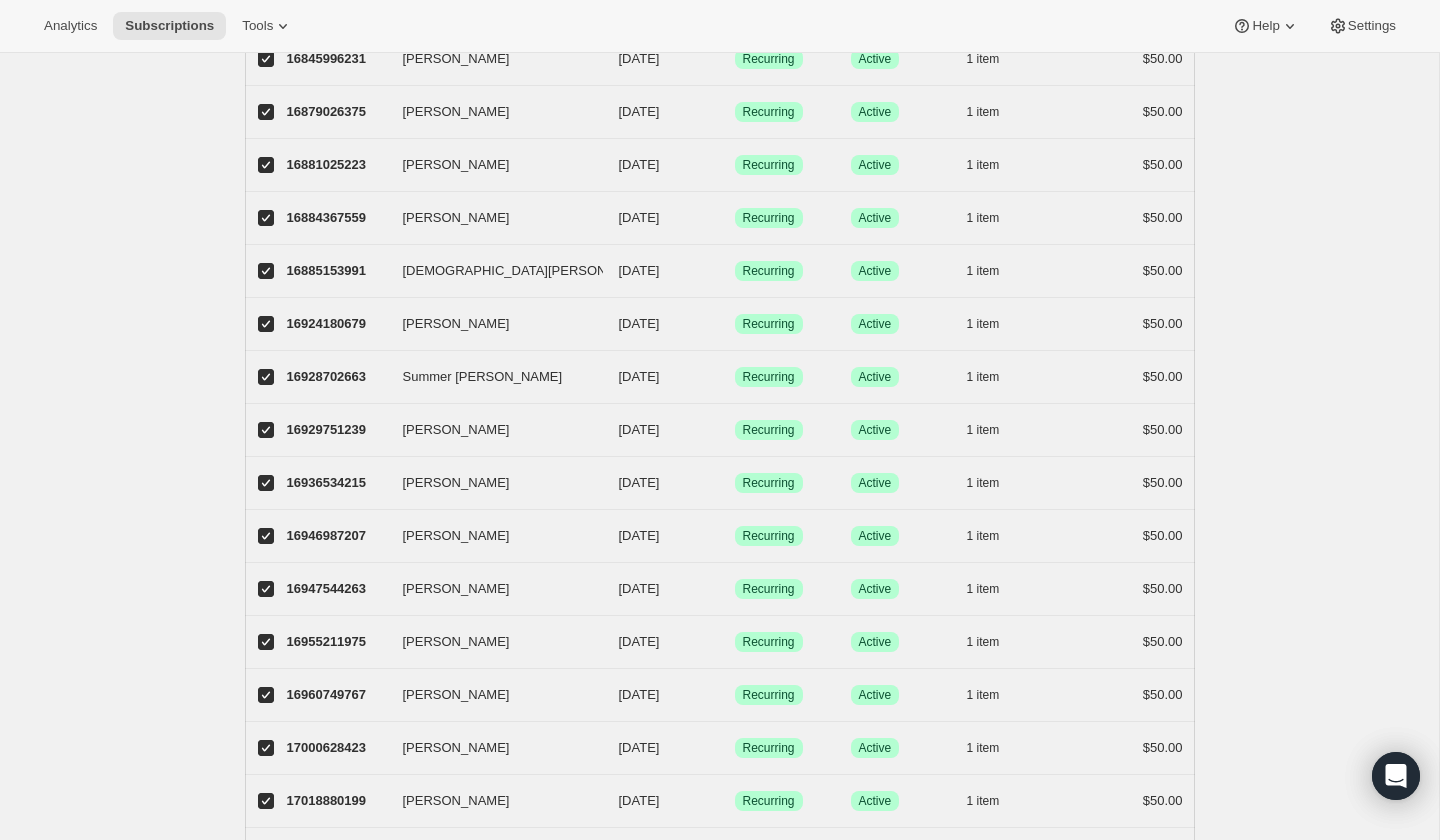 scroll, scrollTop: 1838, scrollLeft: 0, axis: vertical 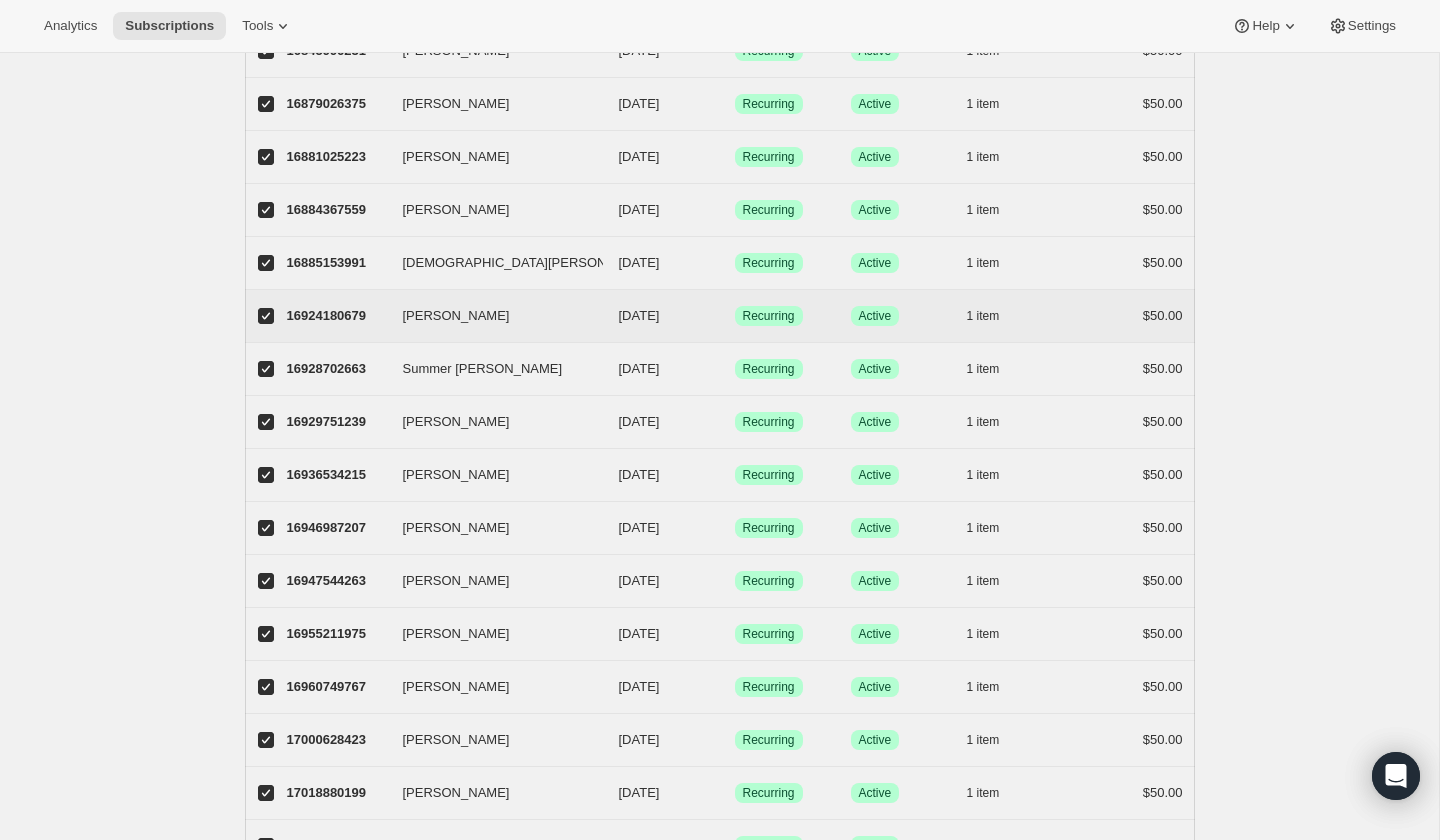 click on "[PERSON_NAME]" at bounding box center (266, 316) 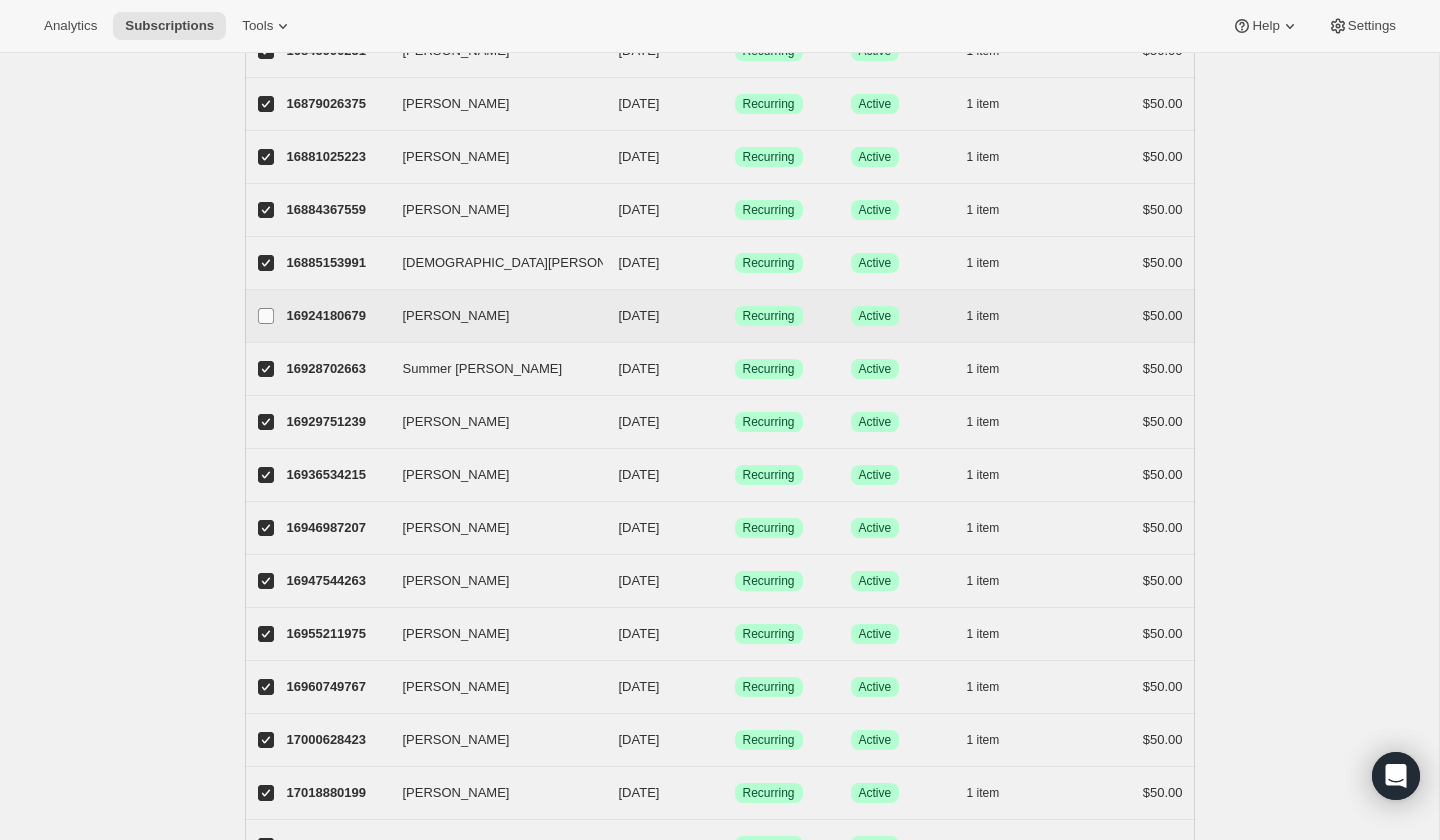 checkbox on "false" 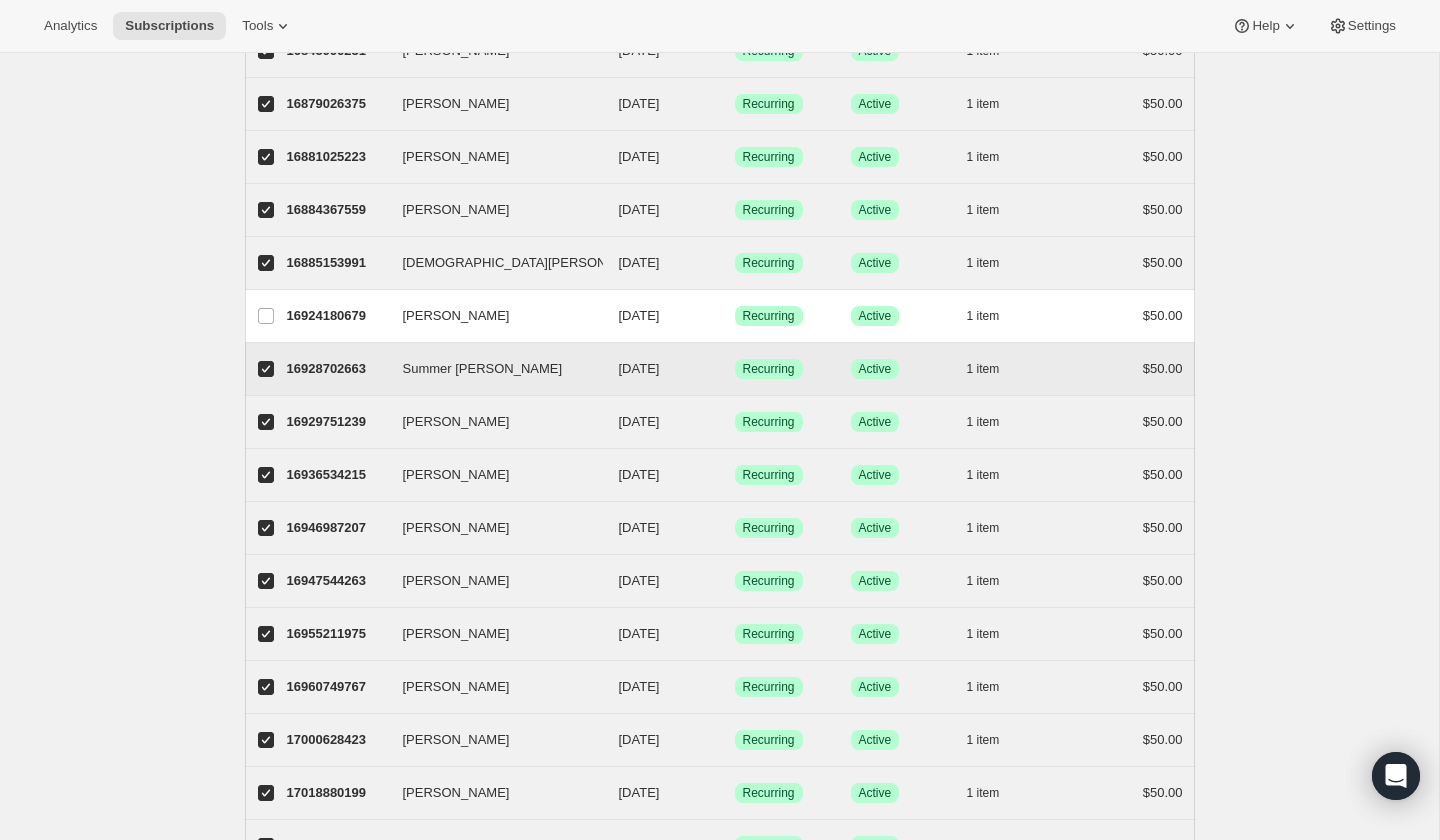click on "Summer [PERSON_NAME]" at bounding box center [266, 369] 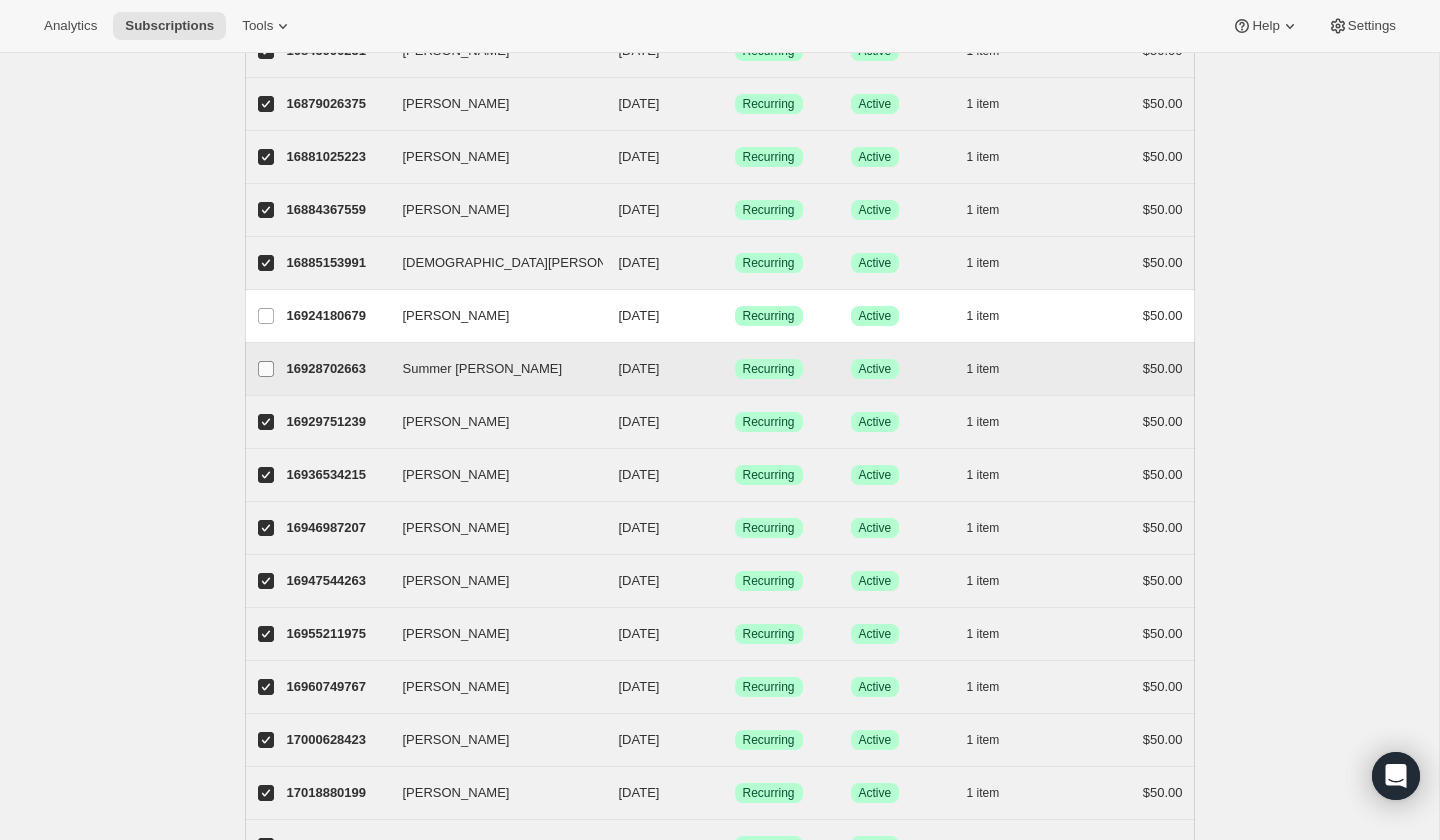 checkbox on "false" 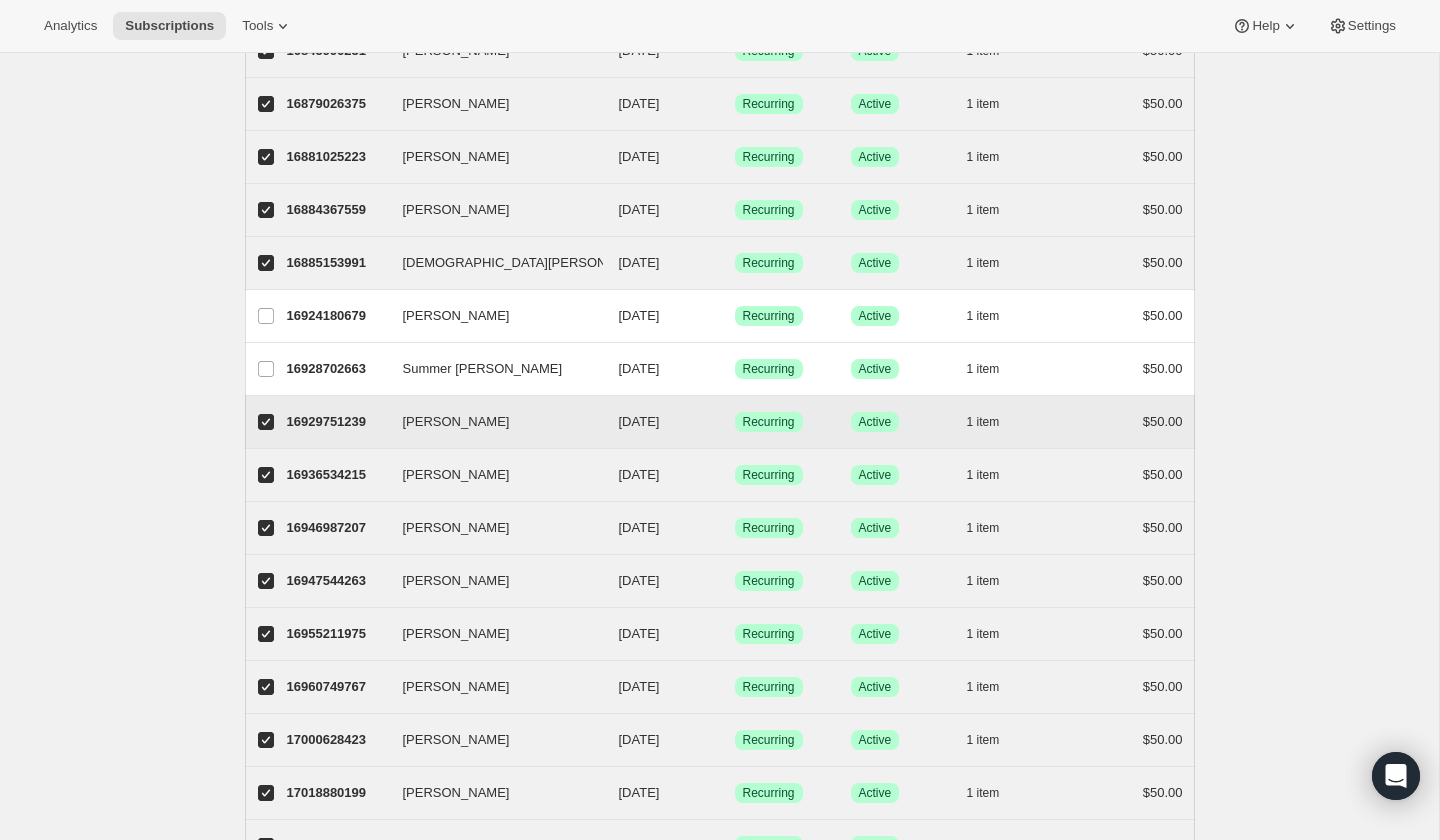 click on "[PERSON_NAME]" at bounding box center [266, 422] 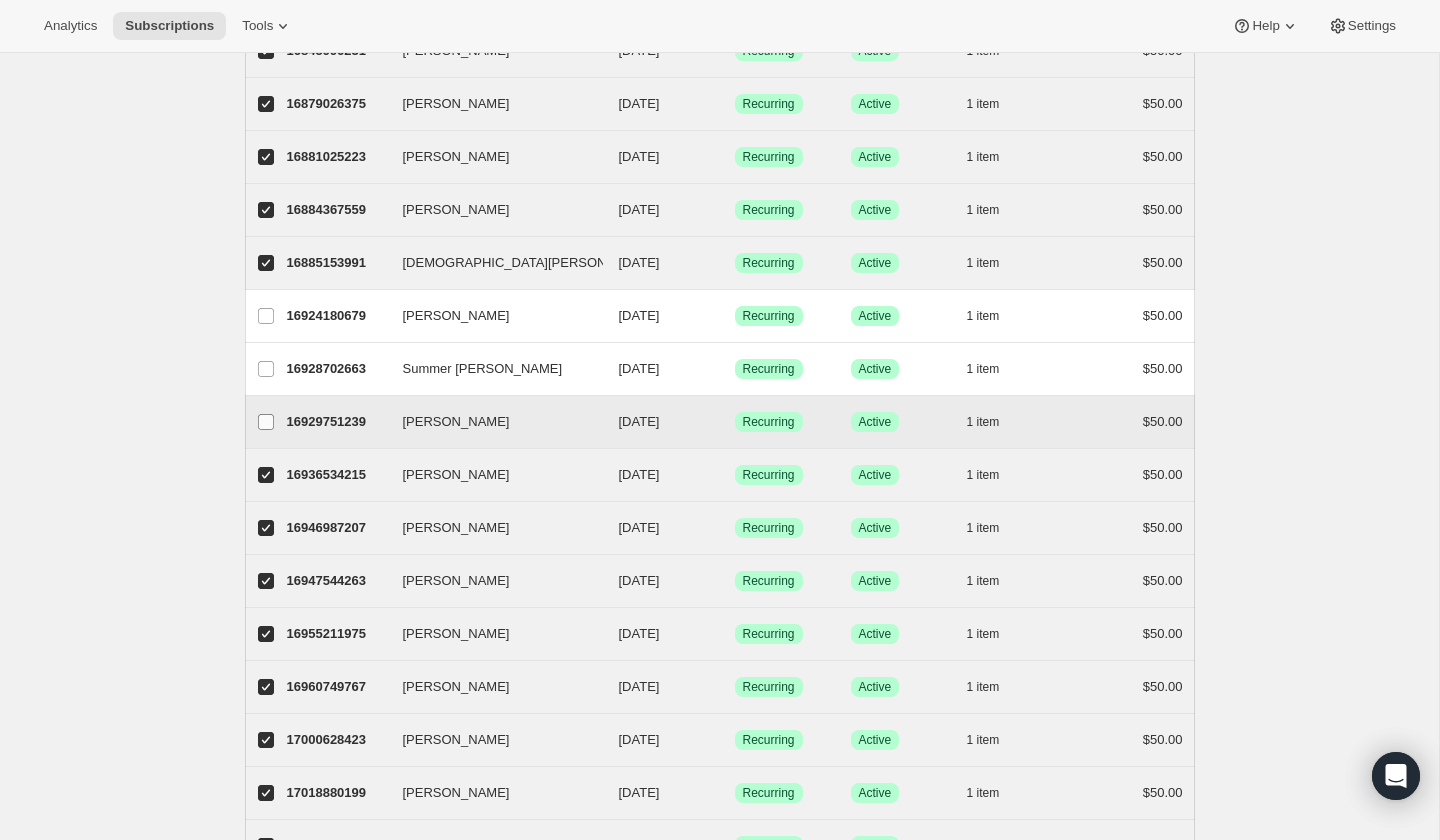 checkbox on "false" 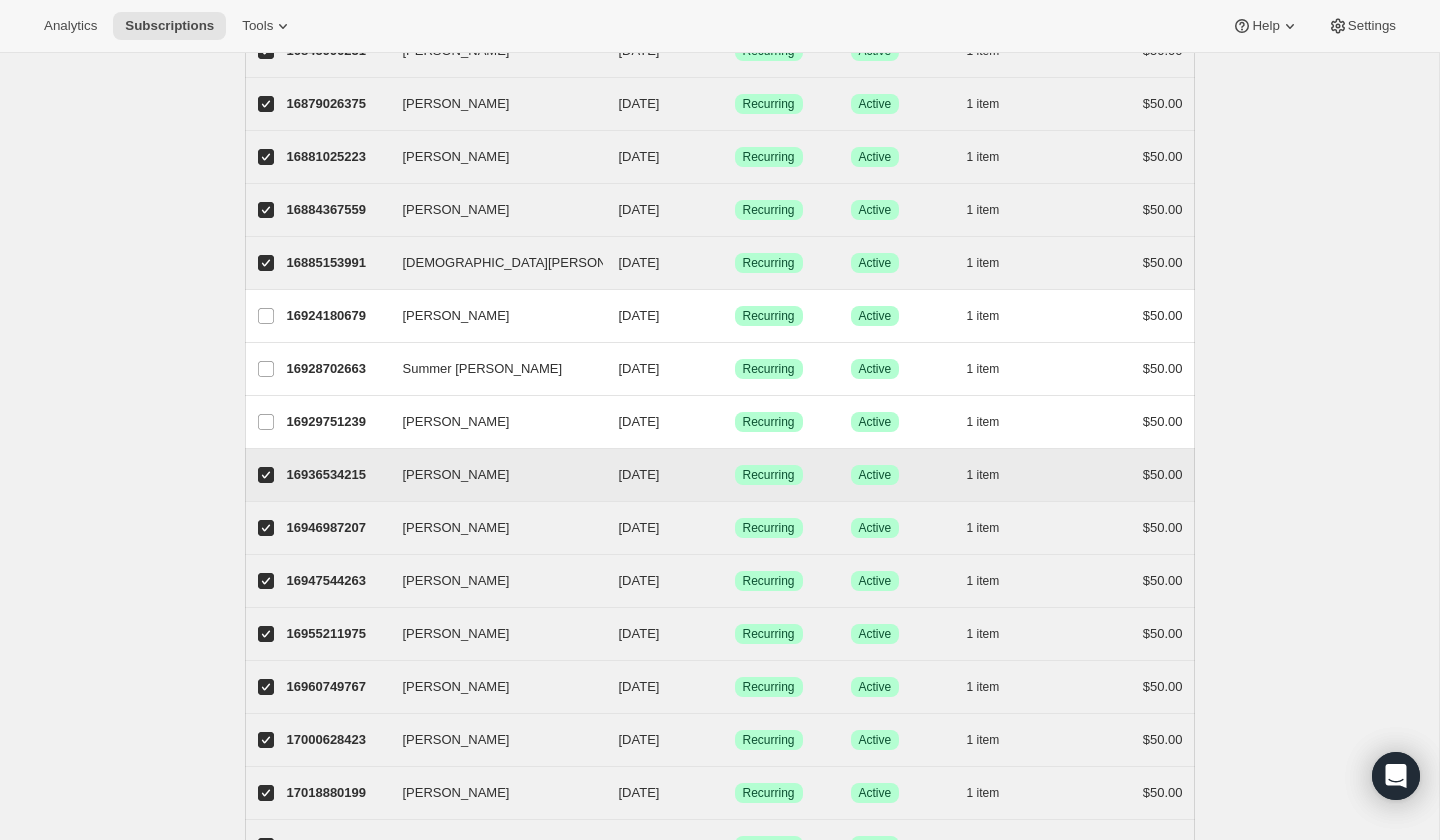 click on "[PERSON_NAME]" at bounding box center (266, 475) 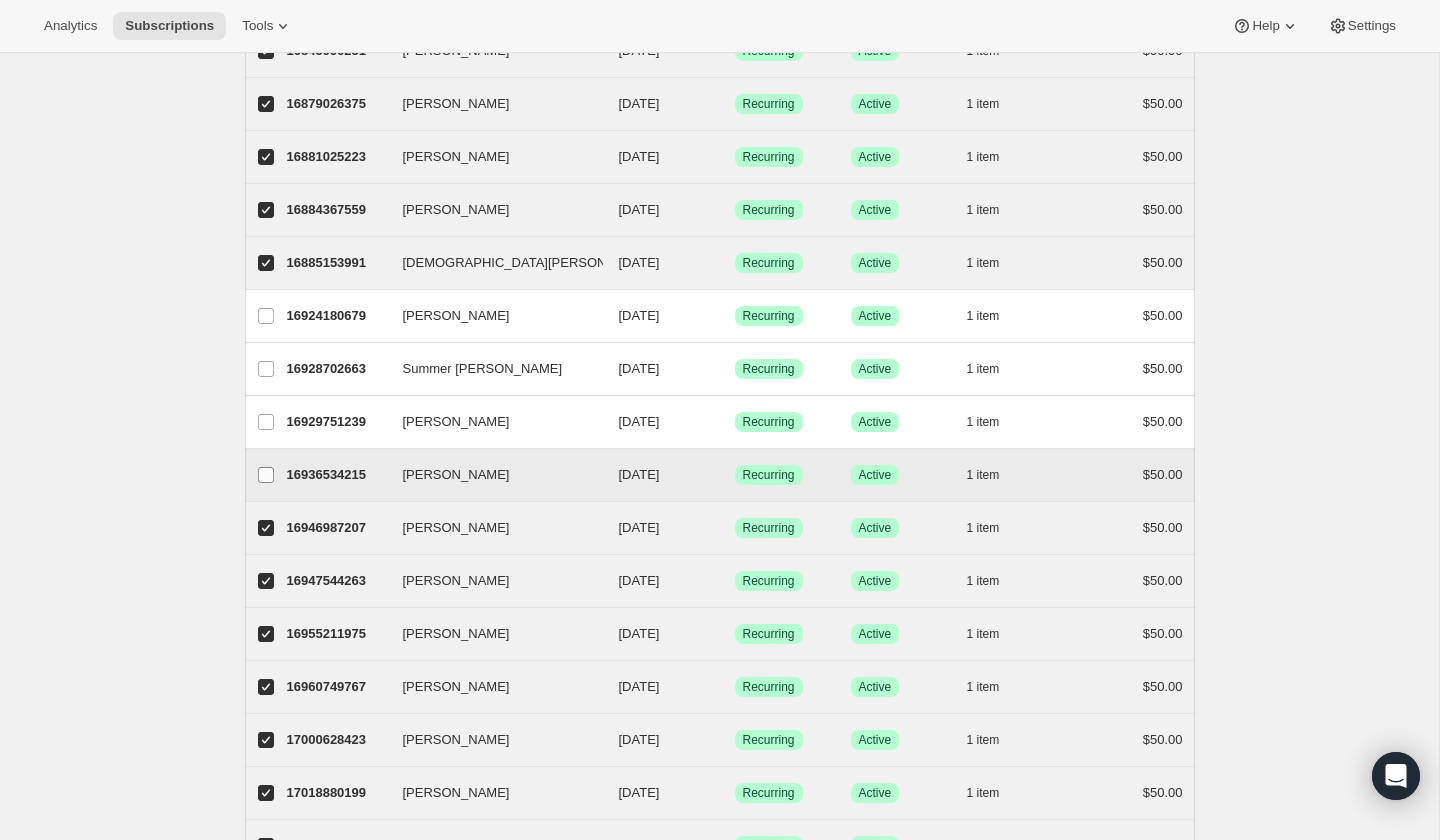 checkbox on "false" 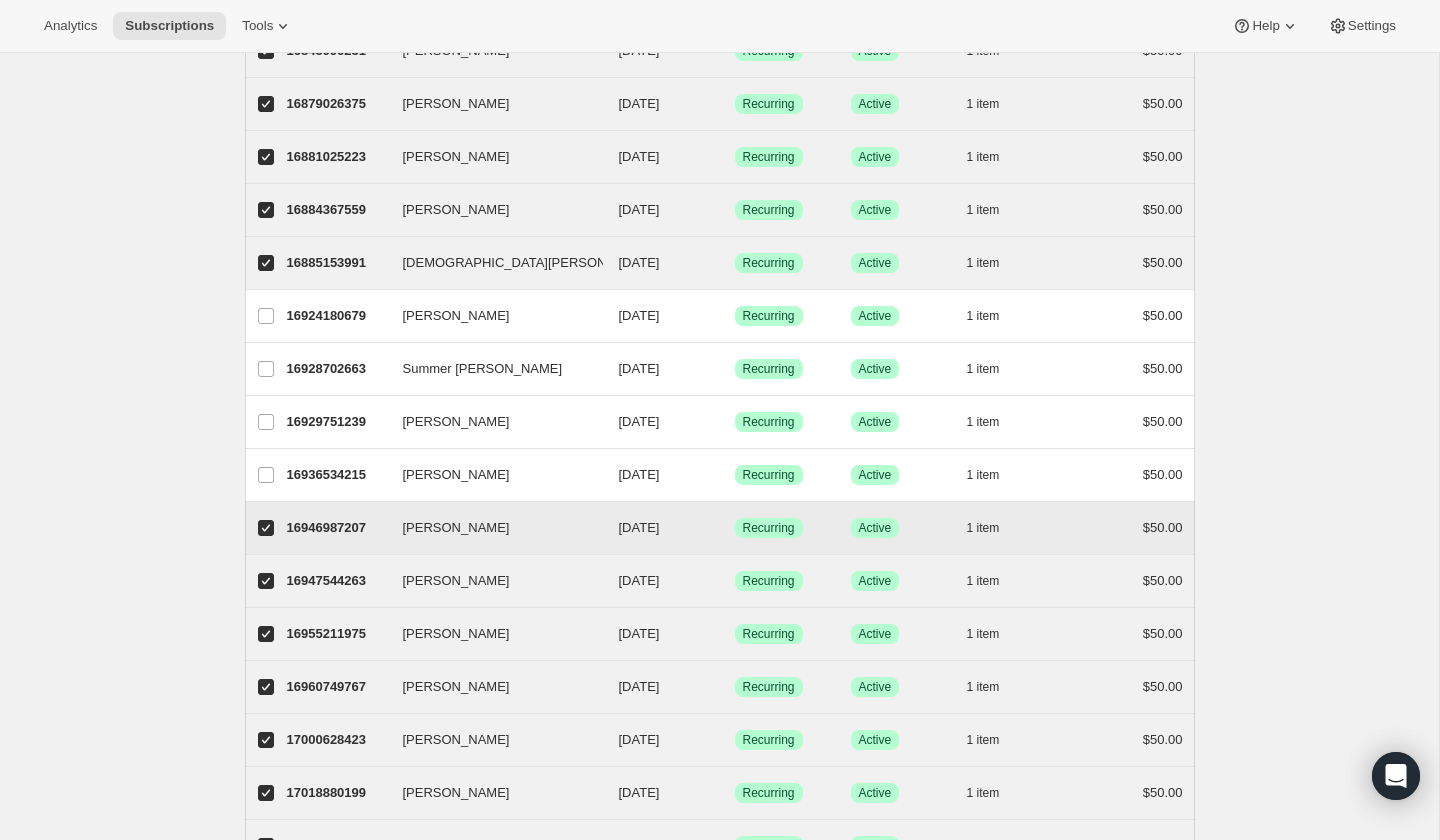 click on "[PERSON_NAME]" at bounding box center (266, 528) 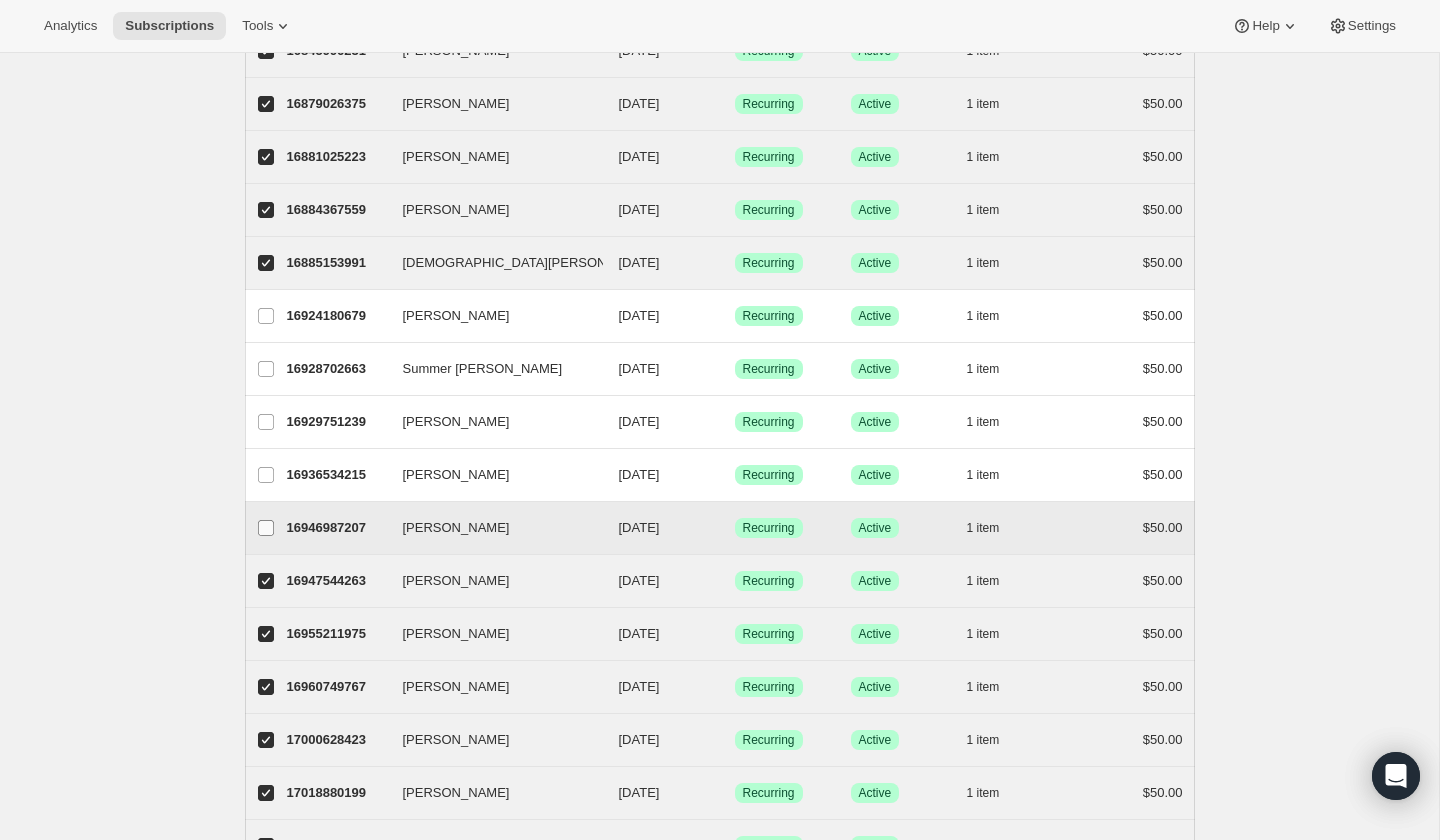 checkbox on "false" 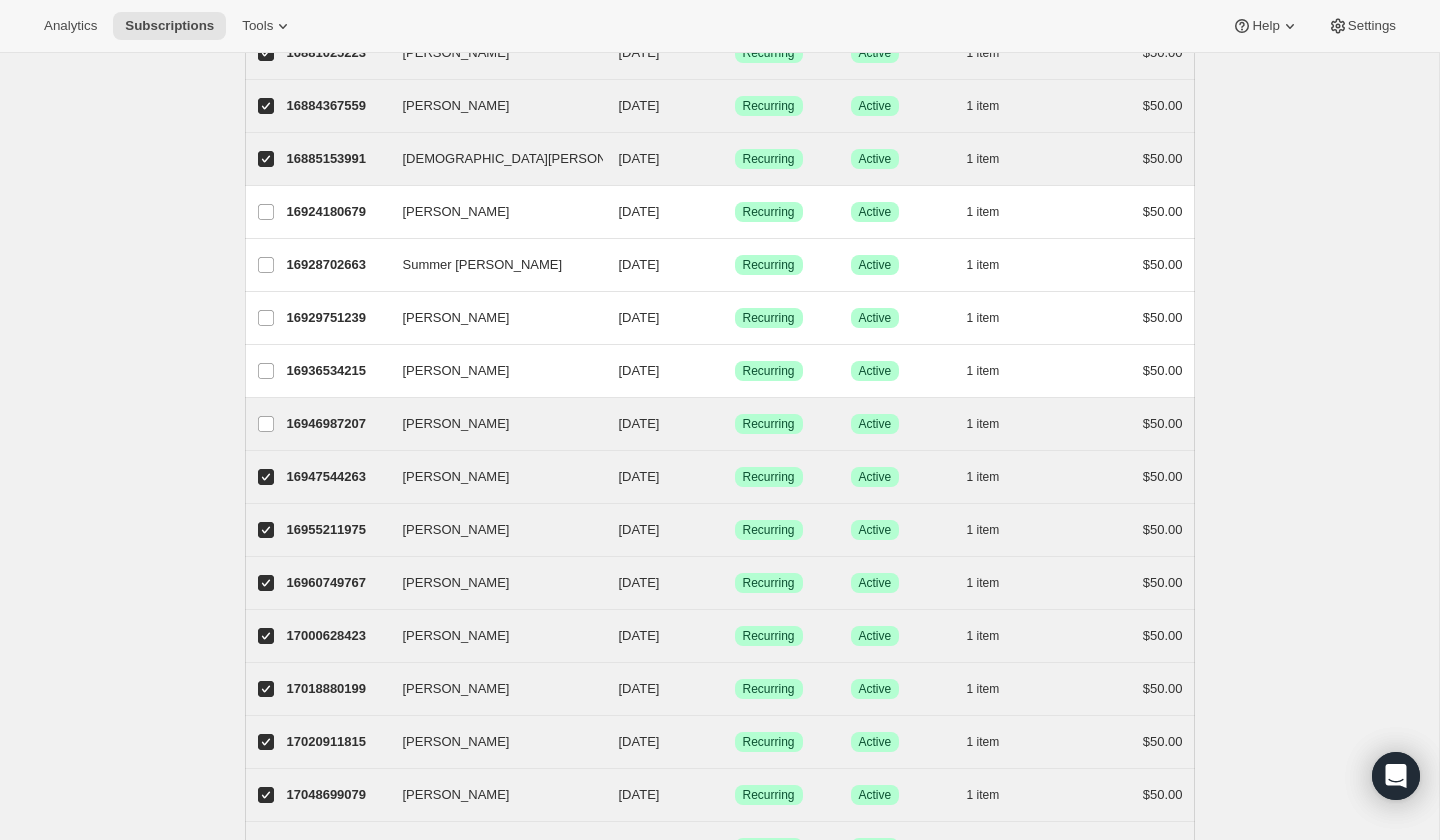 scroll, scrollTop: 2026, scrollLeft: 0, axis: vertical 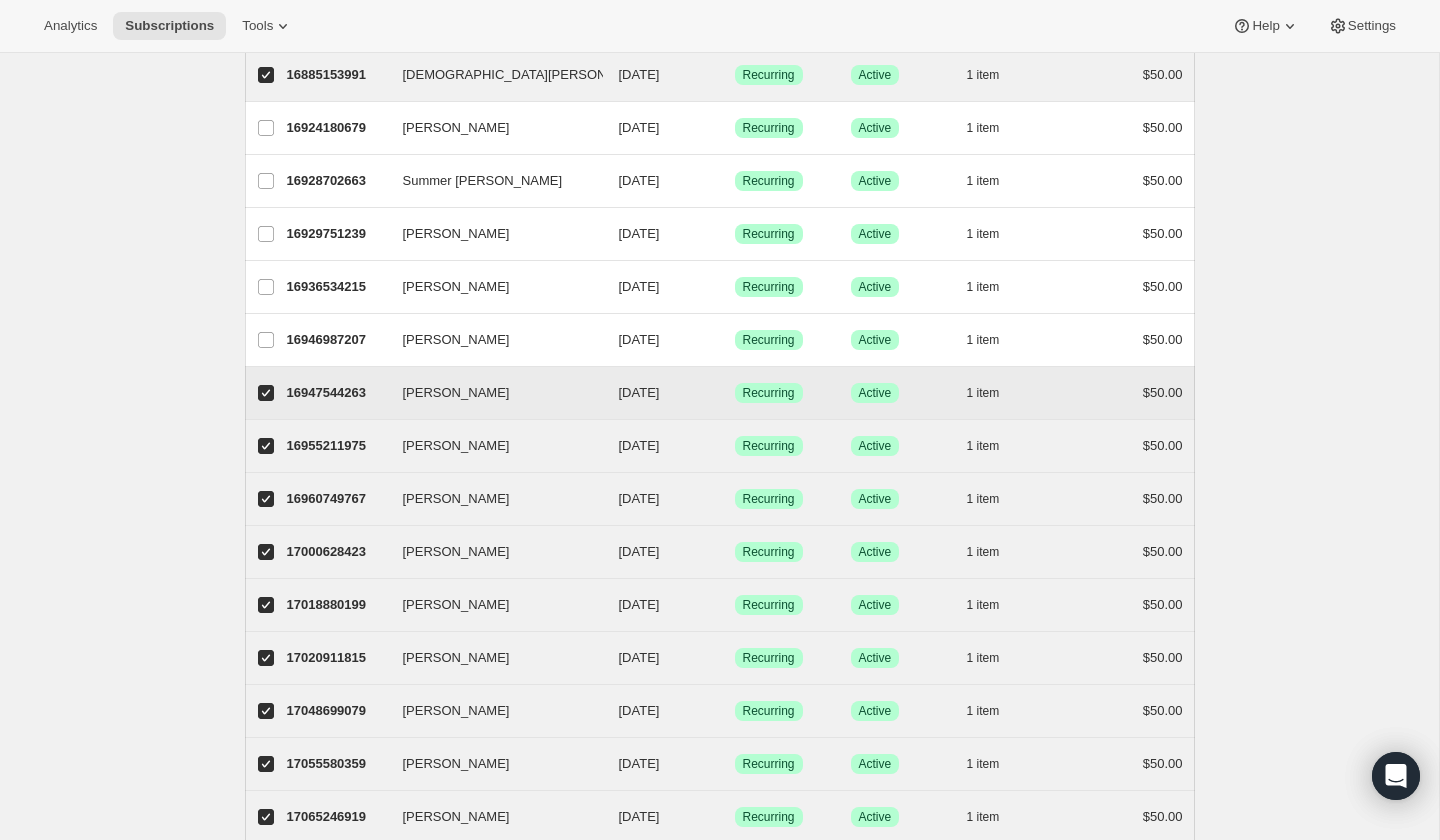 click on "[PERSON_NAME]" at bounding box center (266, 393) 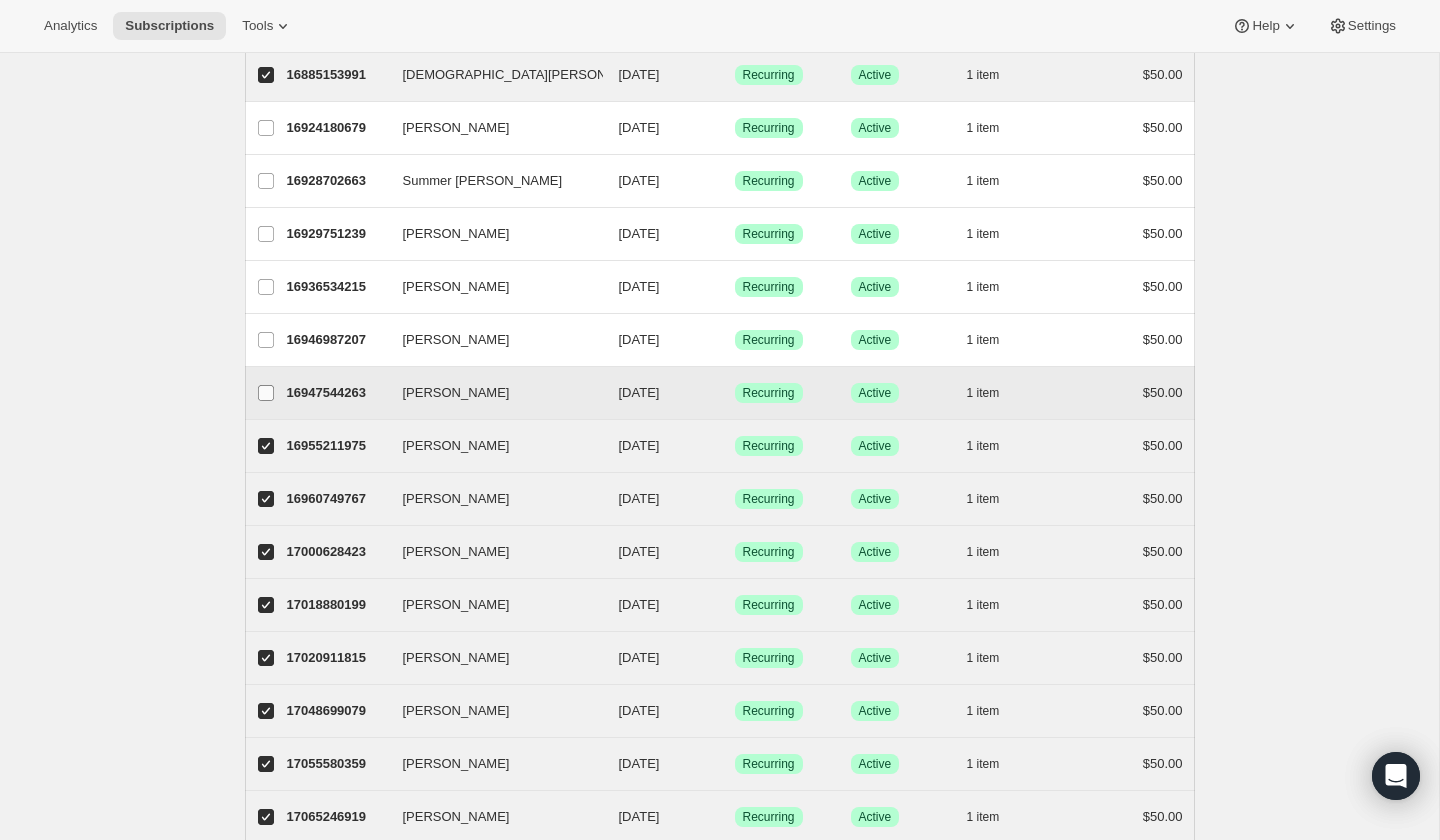 checkbox on "false" 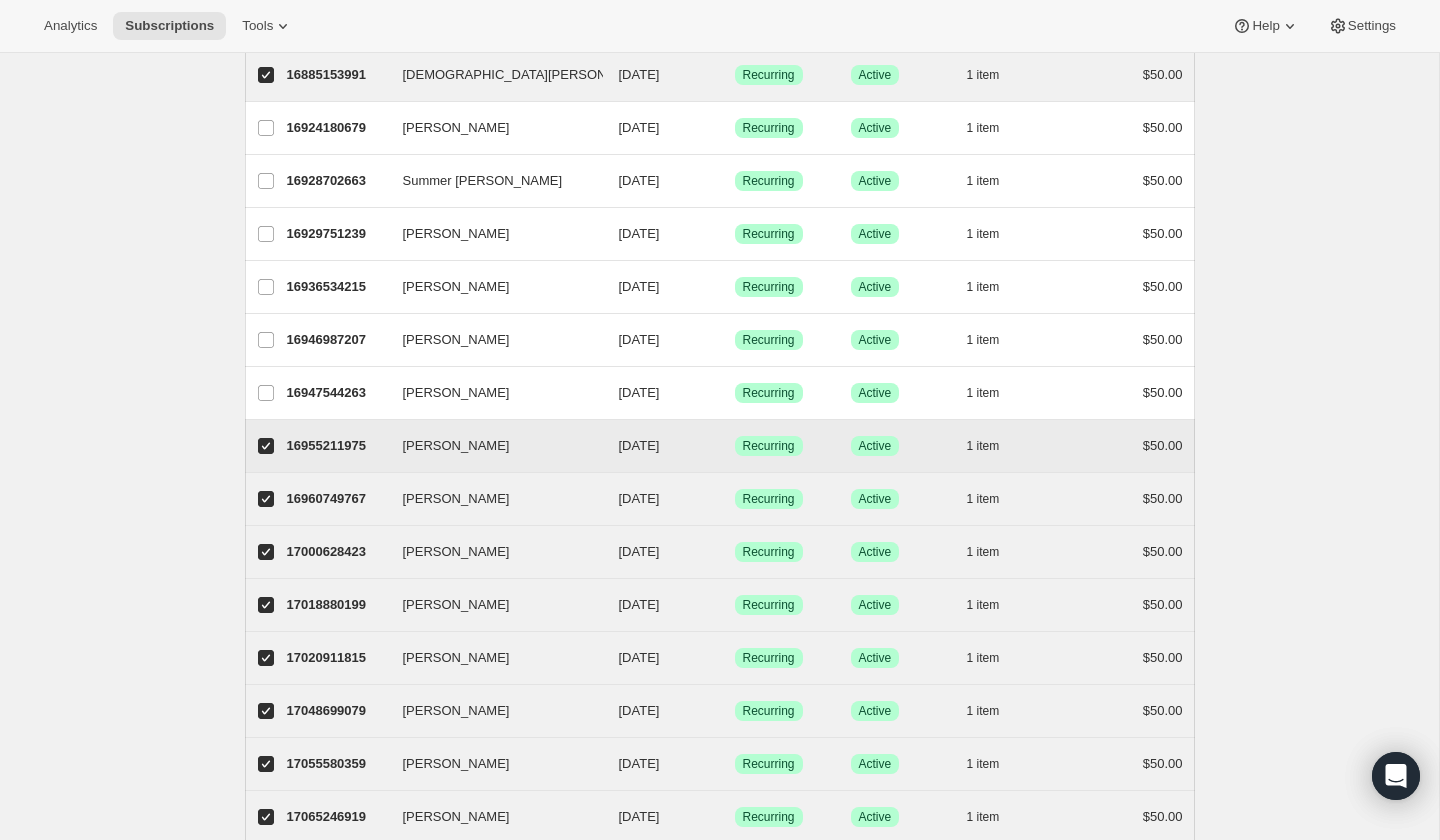 click on "[PERSON_NAME]" at bounding box center [266, 446] 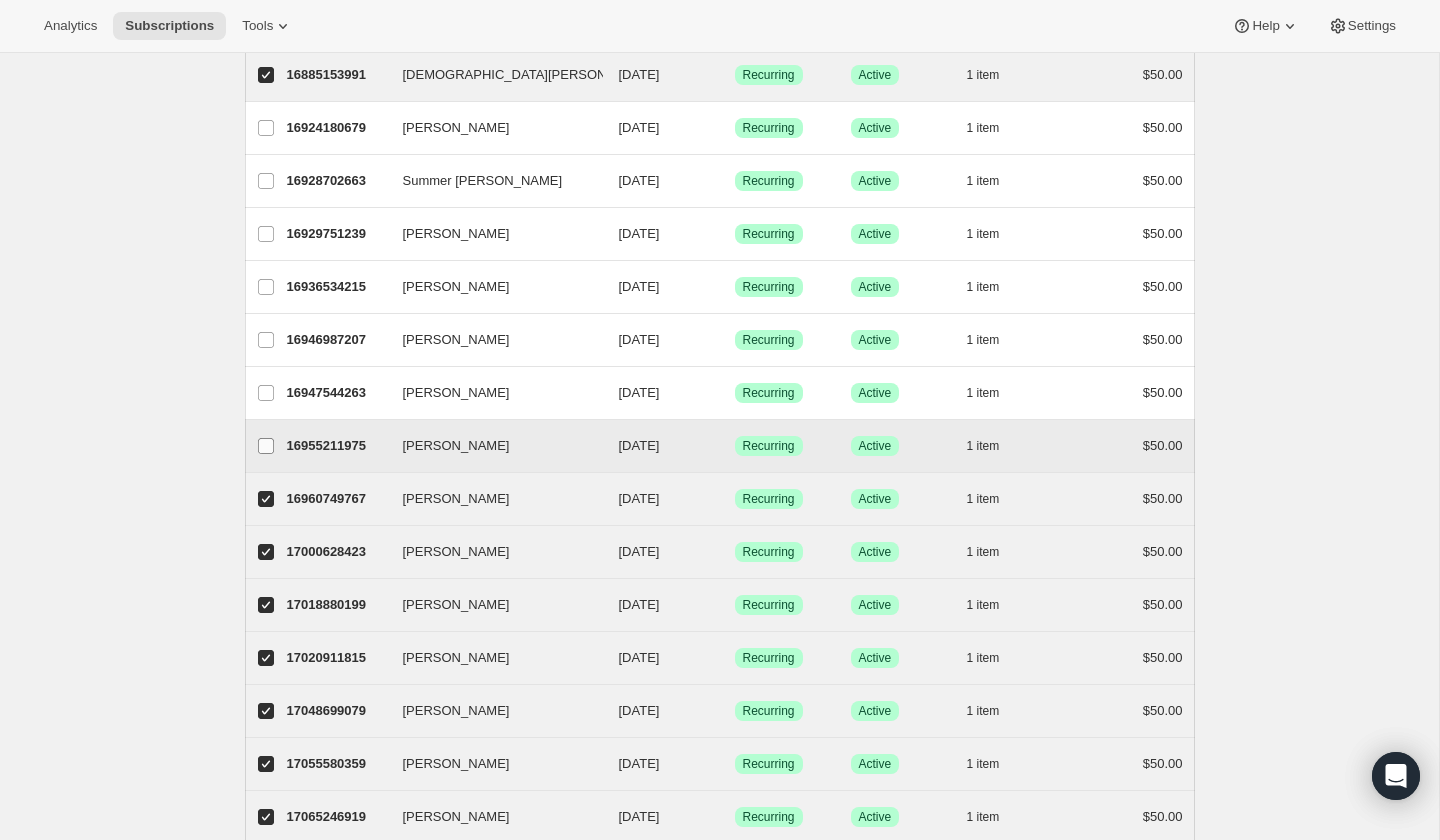 checkbox on "false" 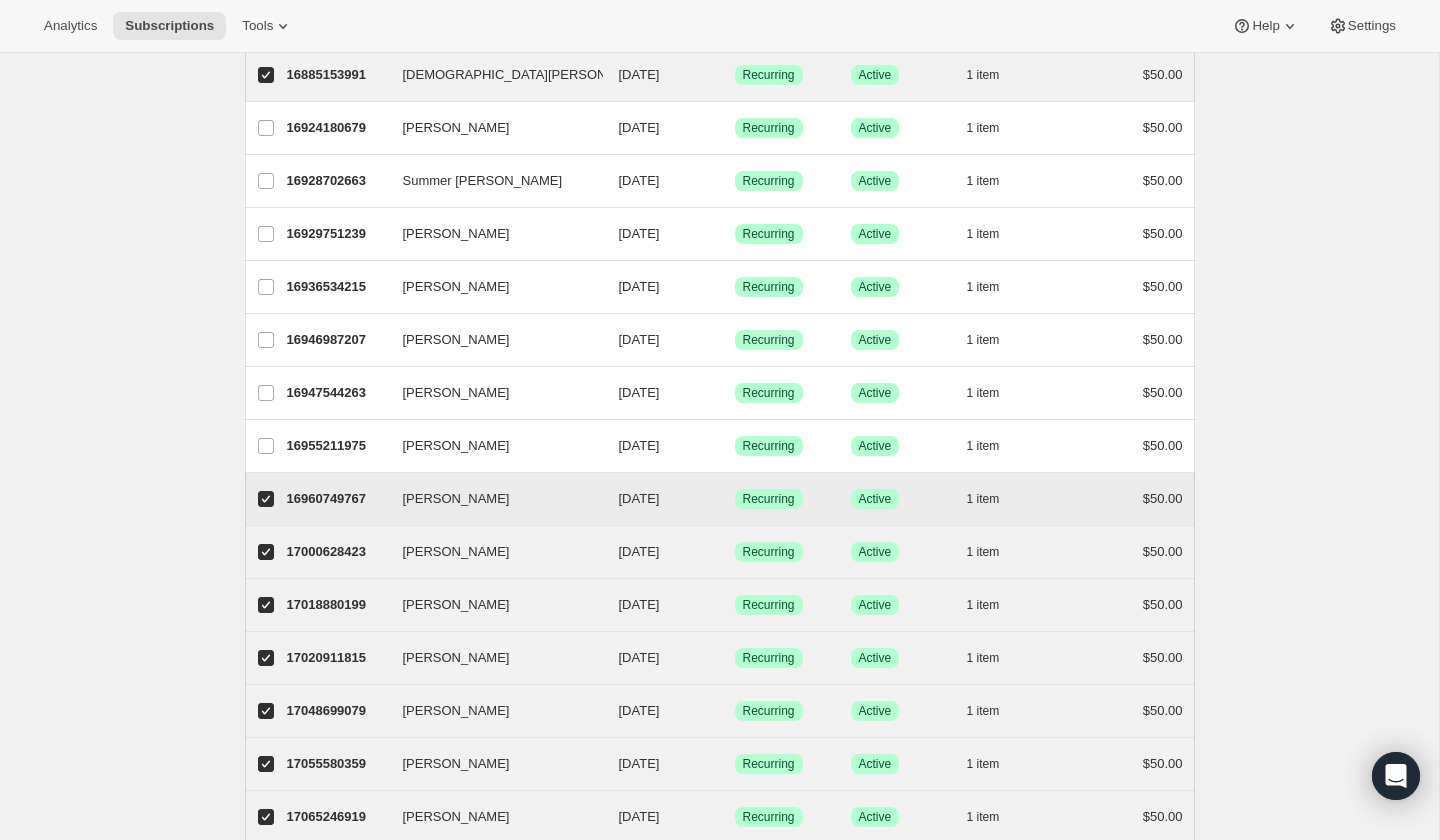 click on "[PERSON_NAME]" at bounding box center [266, 499] 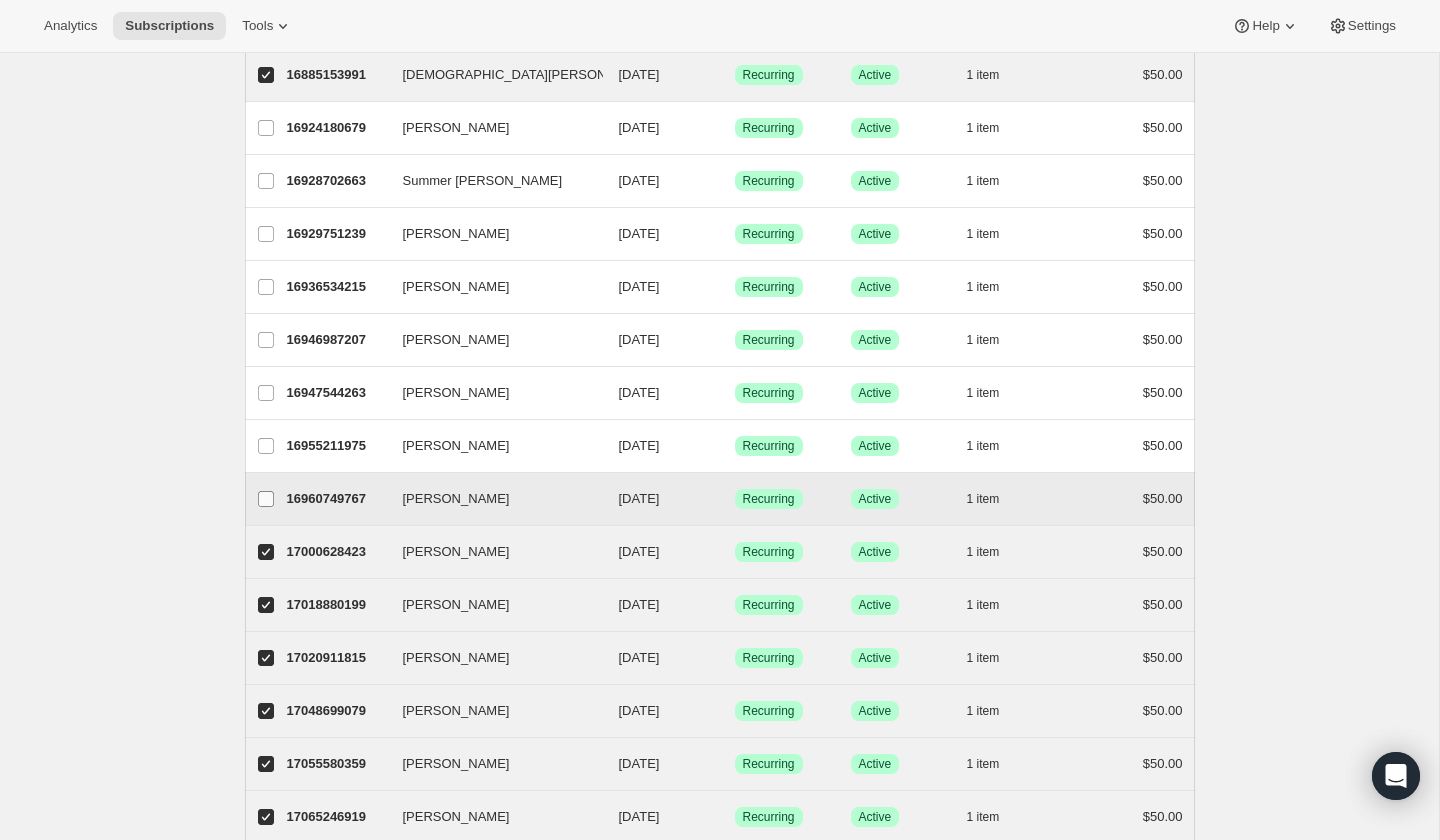 checkbox on "false" 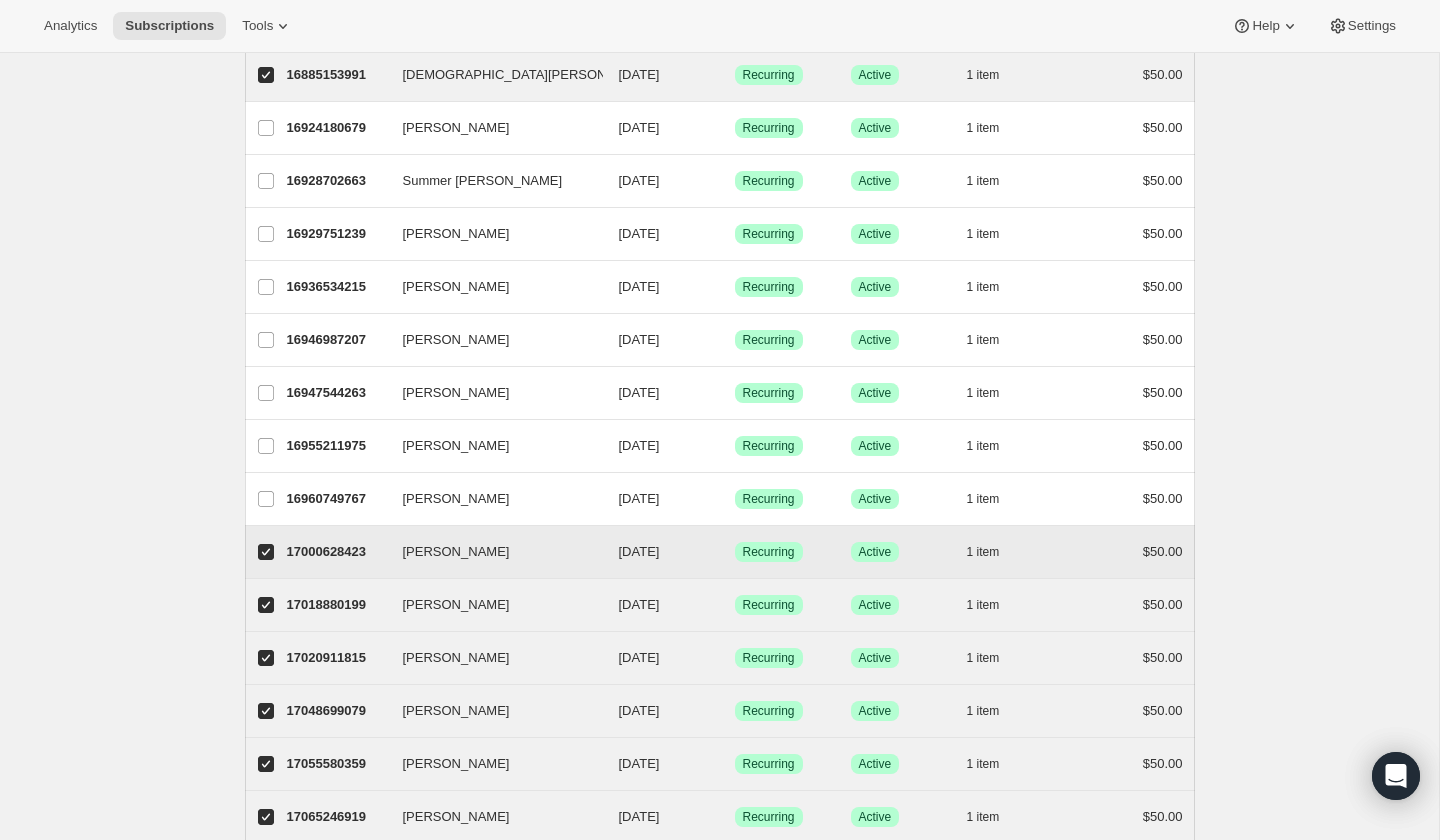 scroll, scrollTop: 2116, scrollLeft: 0, axis: vertical 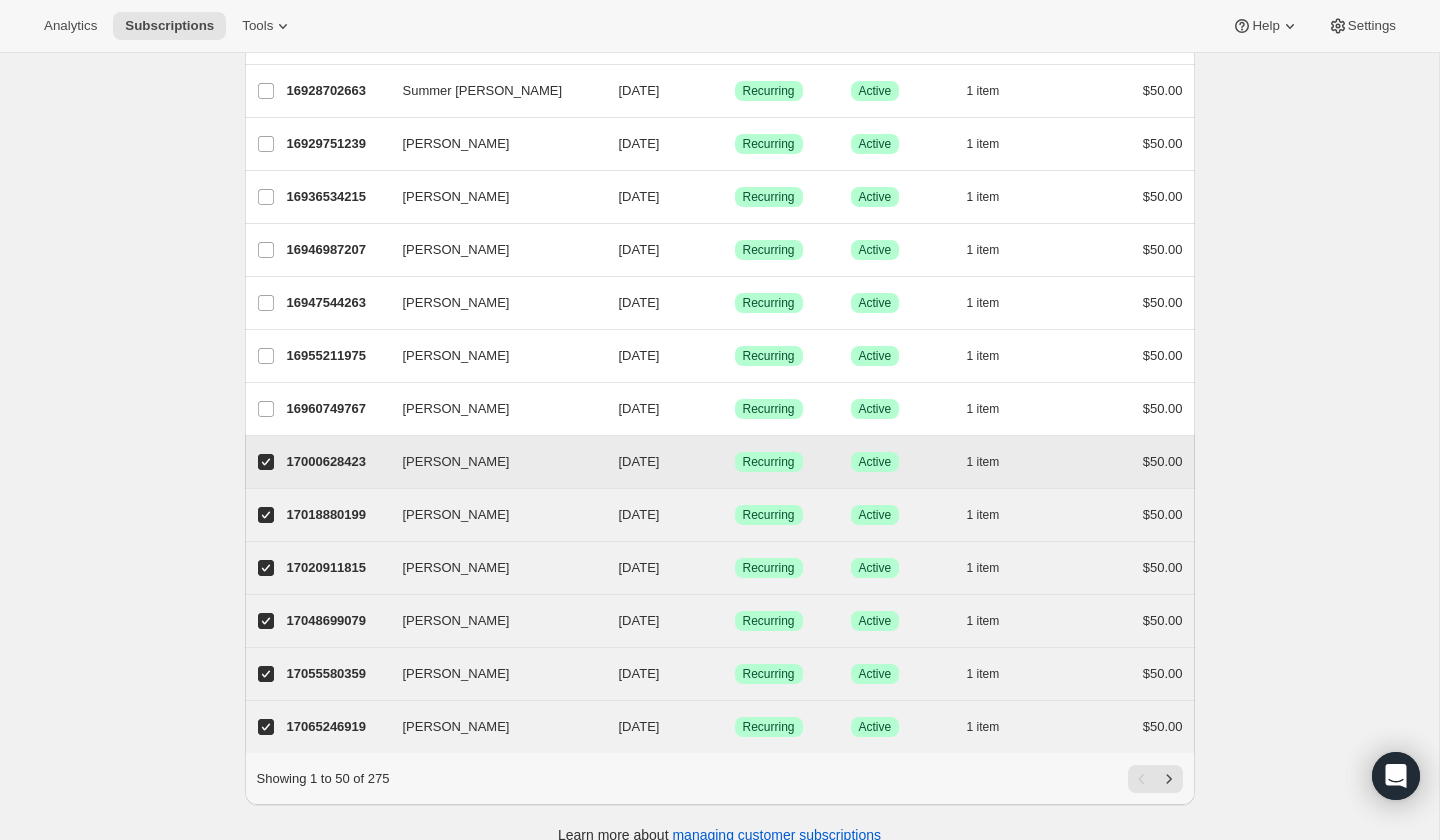 click on "[PERSON_NAME]" at bounding box center (266, 462) 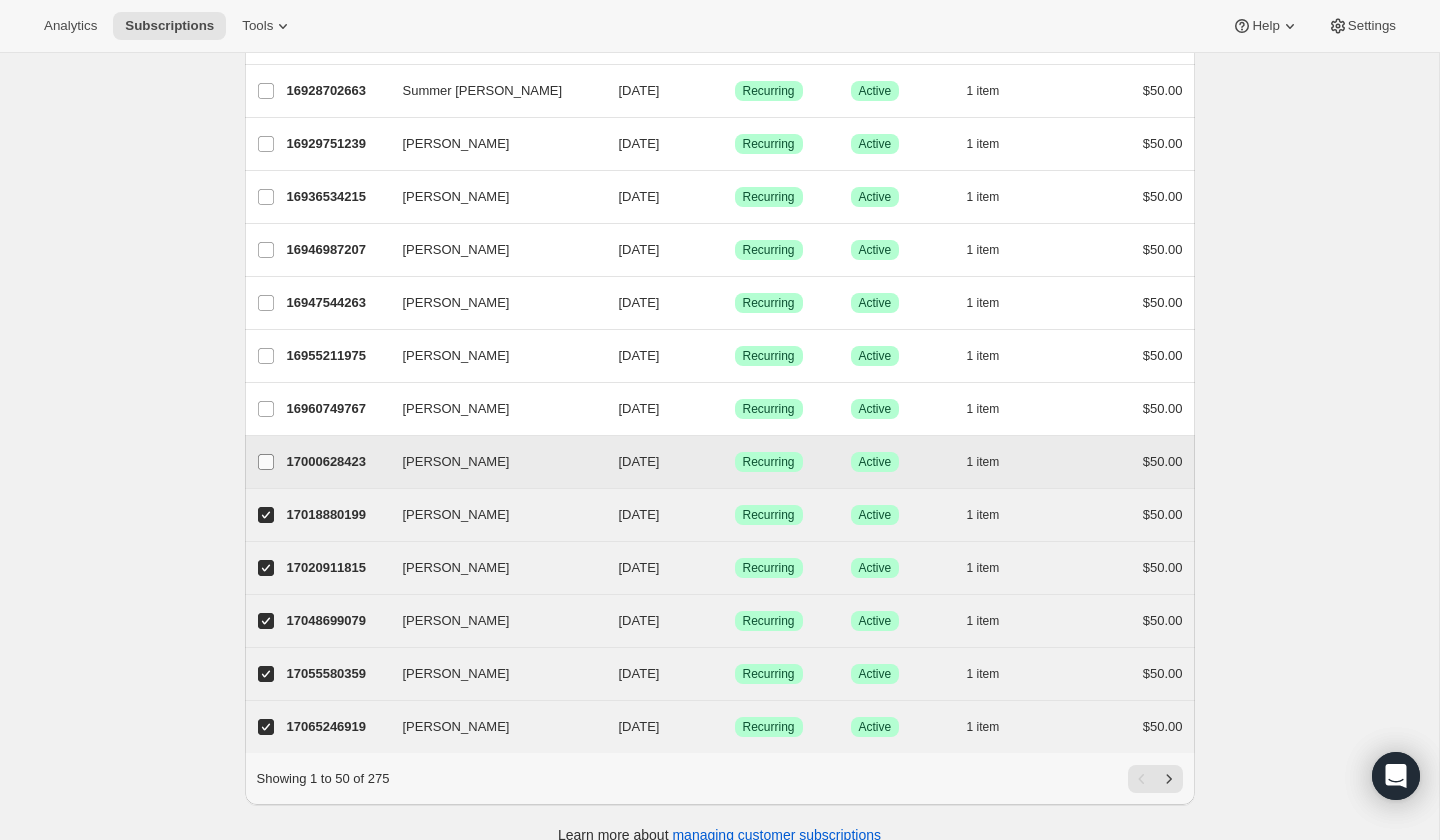 checkbox on "false" 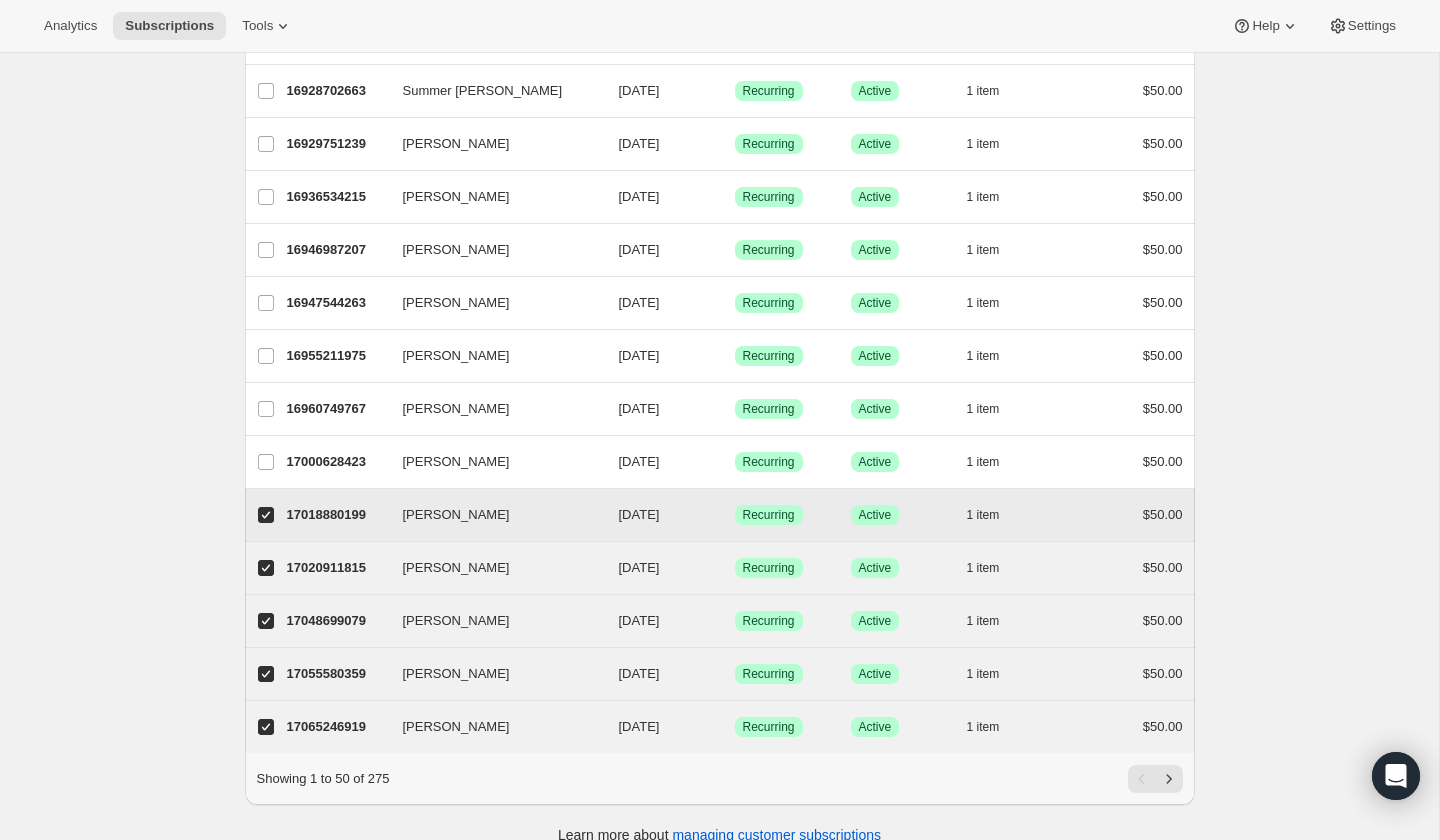 click on "[PERSON_NAME]" at bounding box center (266, 515) 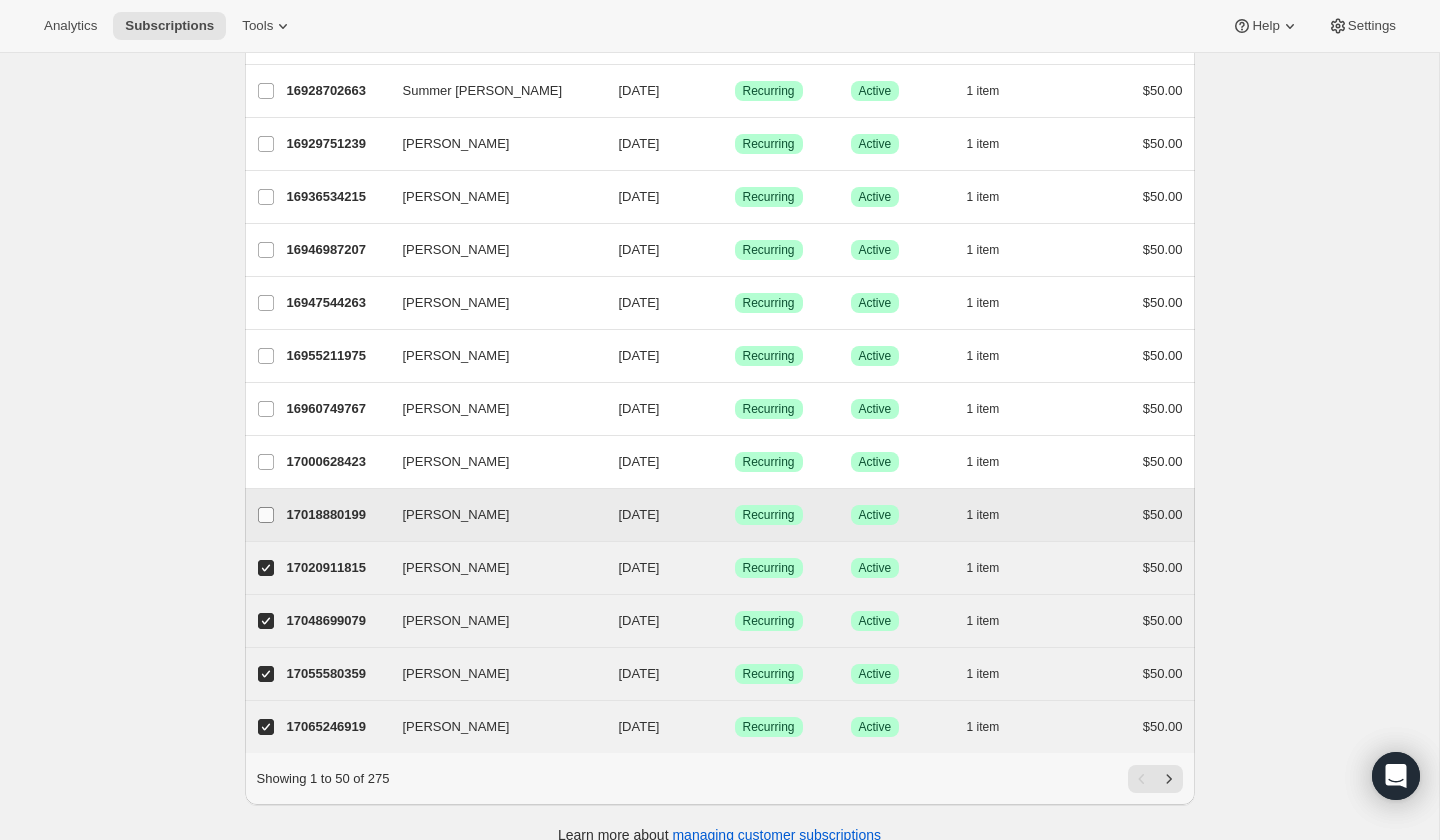 checkbox on "false" 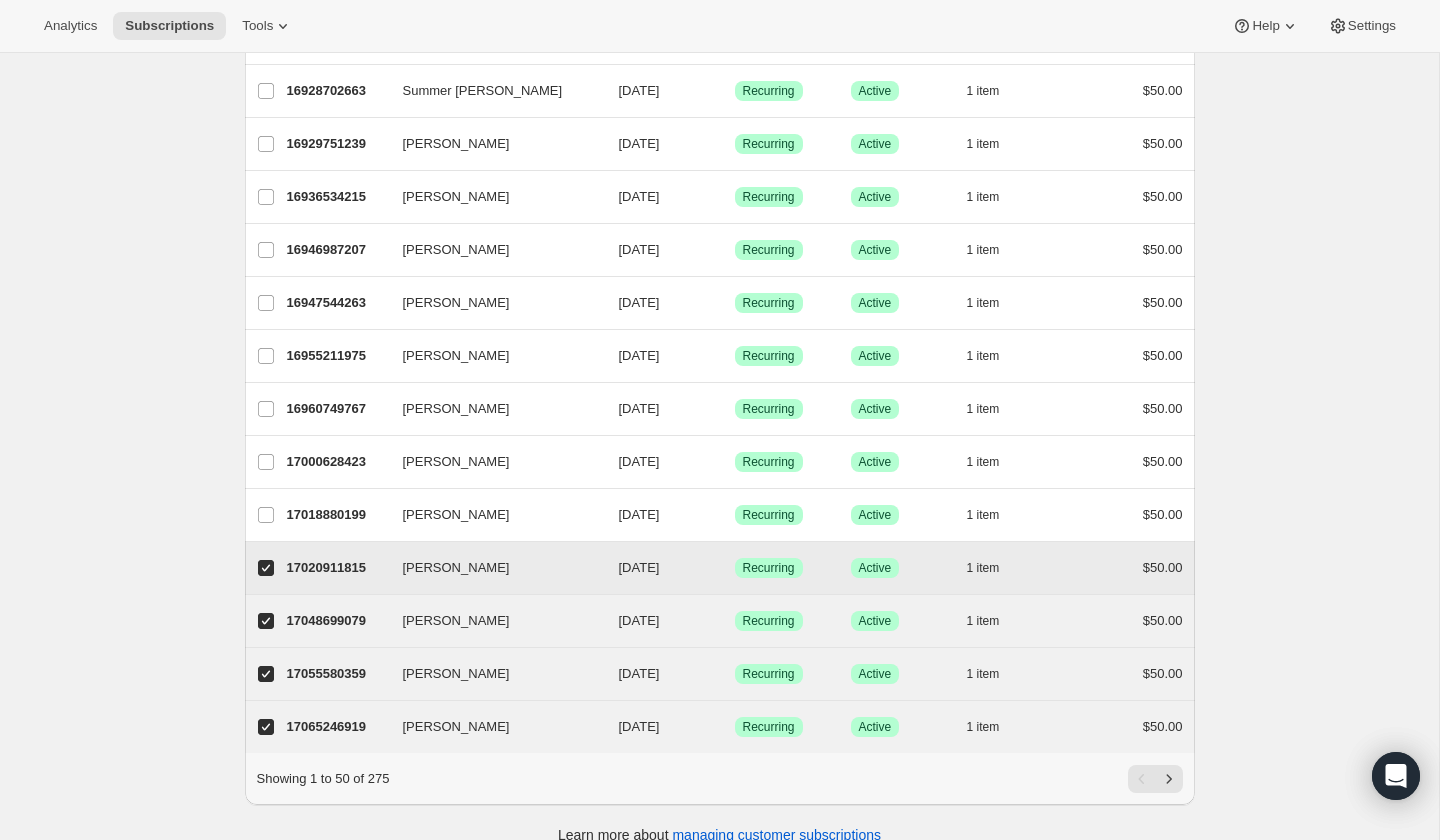 click on "[PERSON_NAME]" at bounding box center [266, 568] 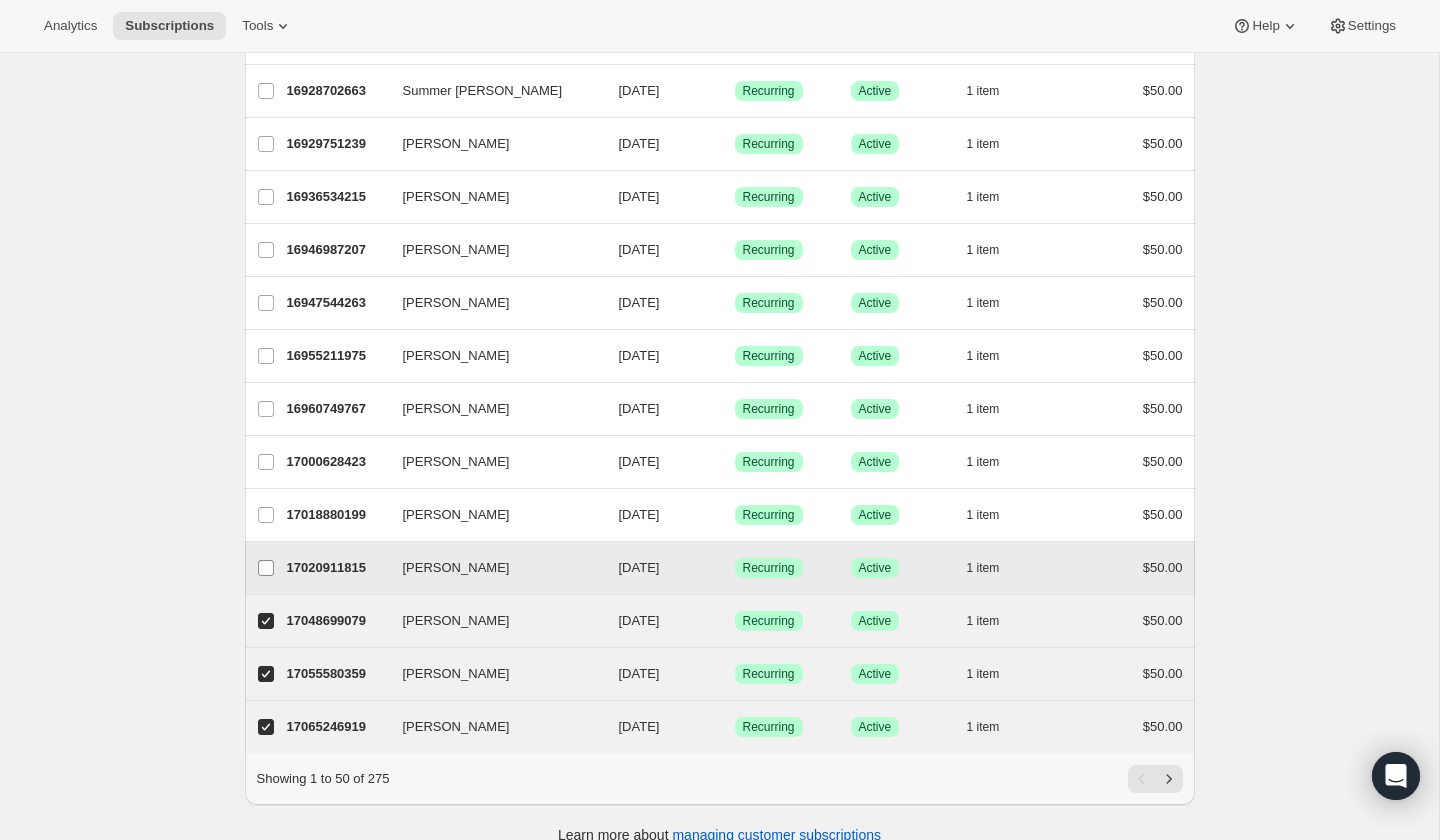 checkbox on "false" 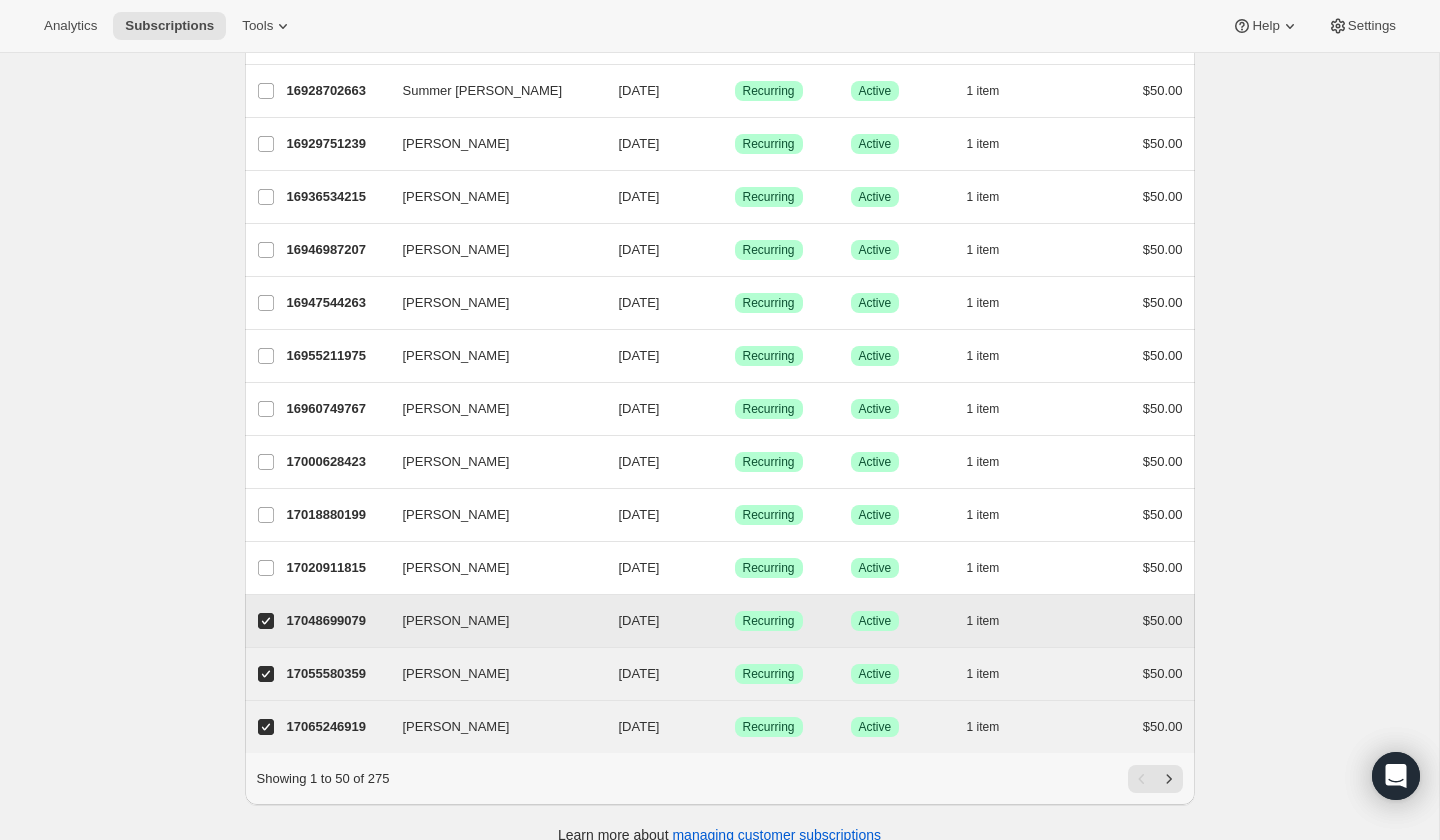 click on "[PERSON_NAME]" at bounding box center [266, 621] 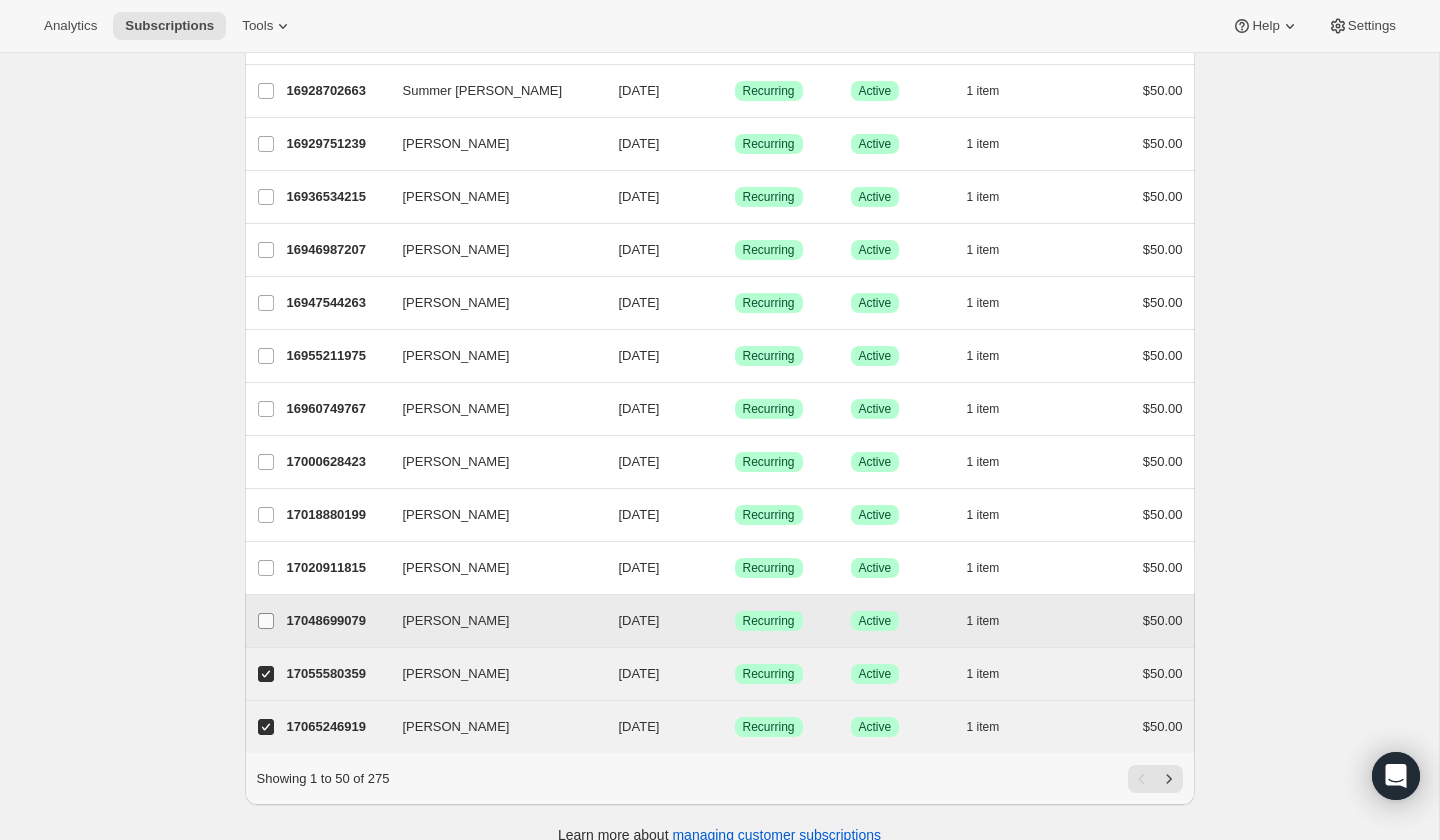 checkbox on "false" 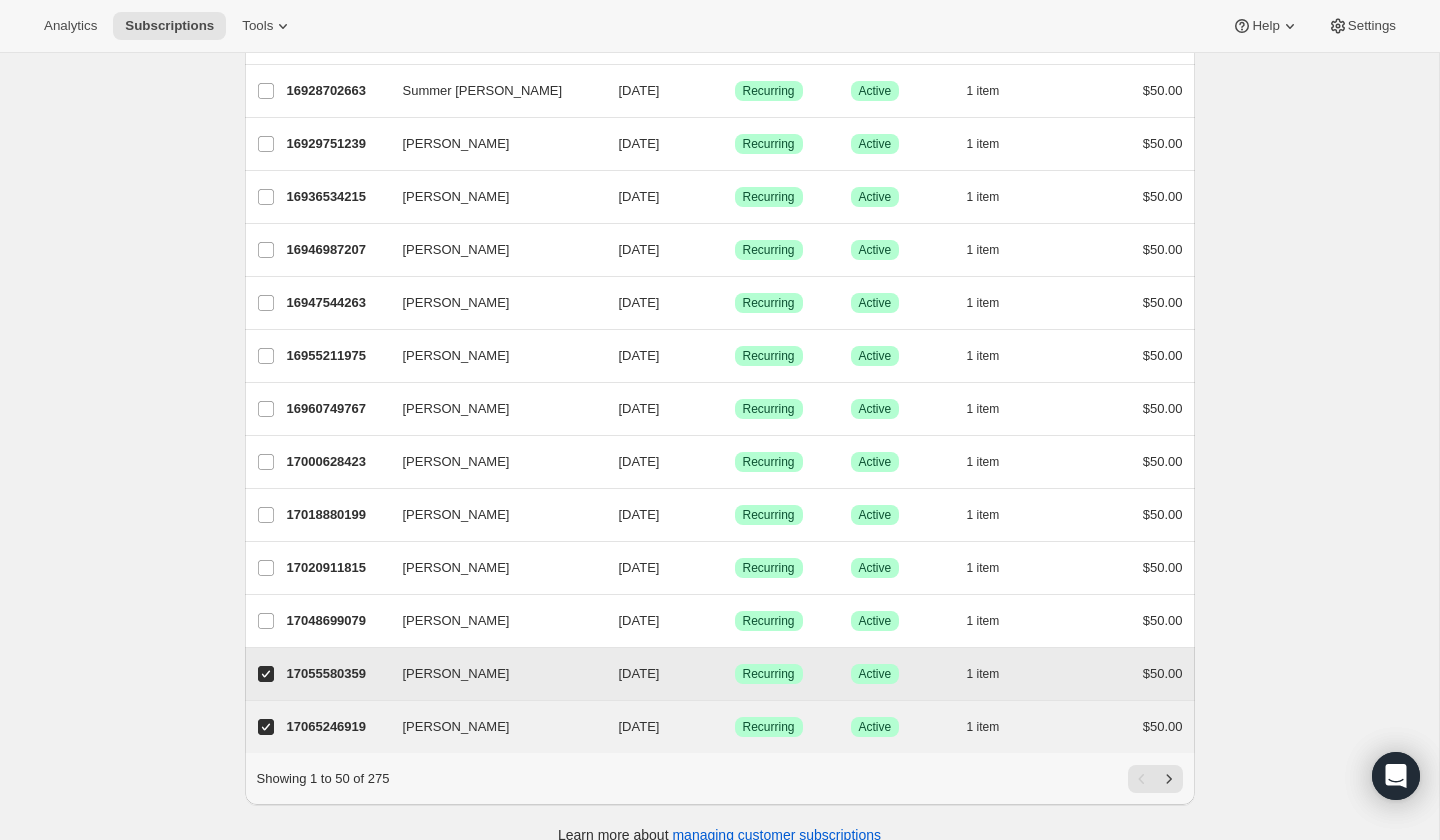 click on "[PERSON_NAME]" at bounding box center [266, 674] 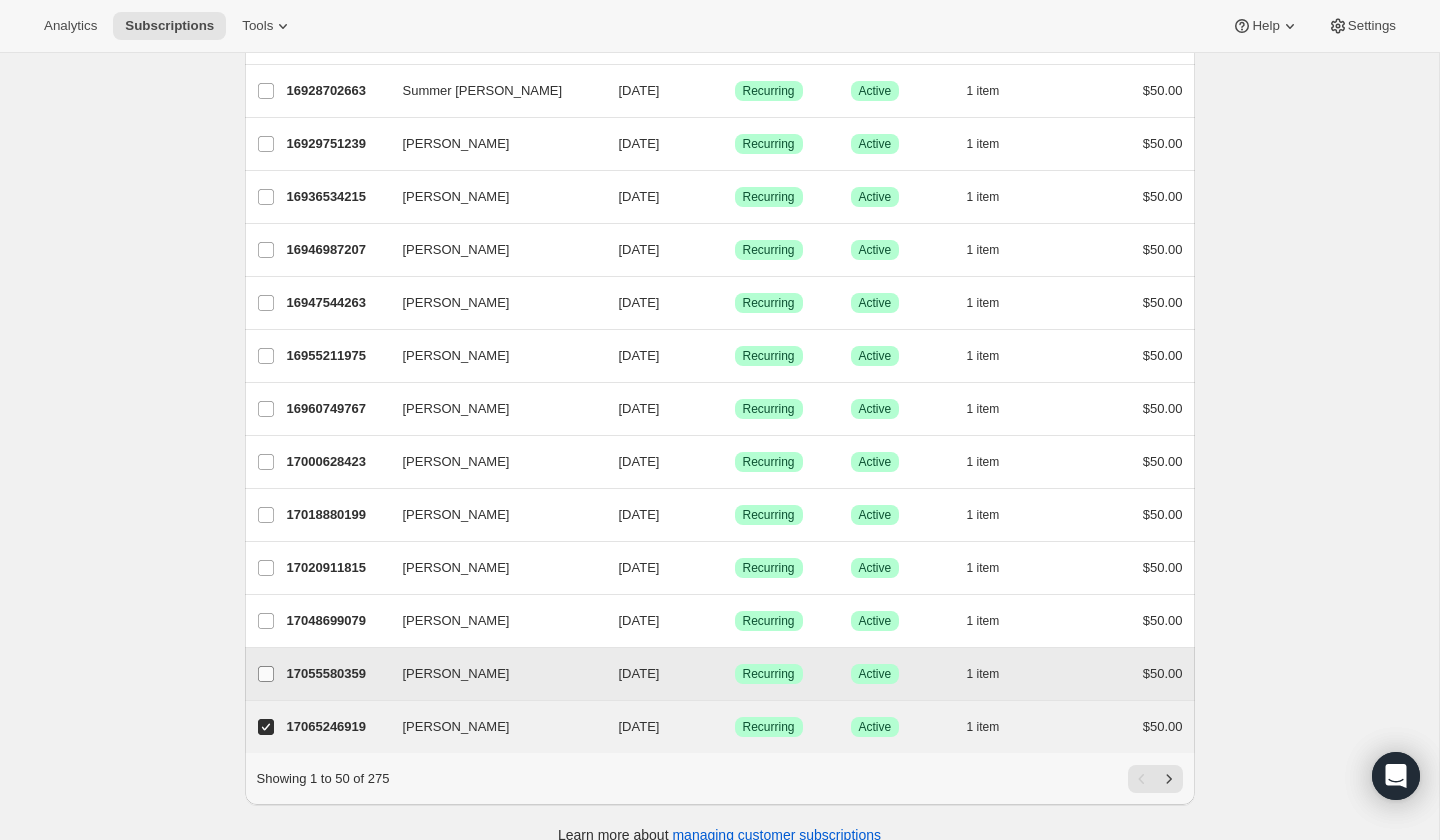 checkbox on "false" 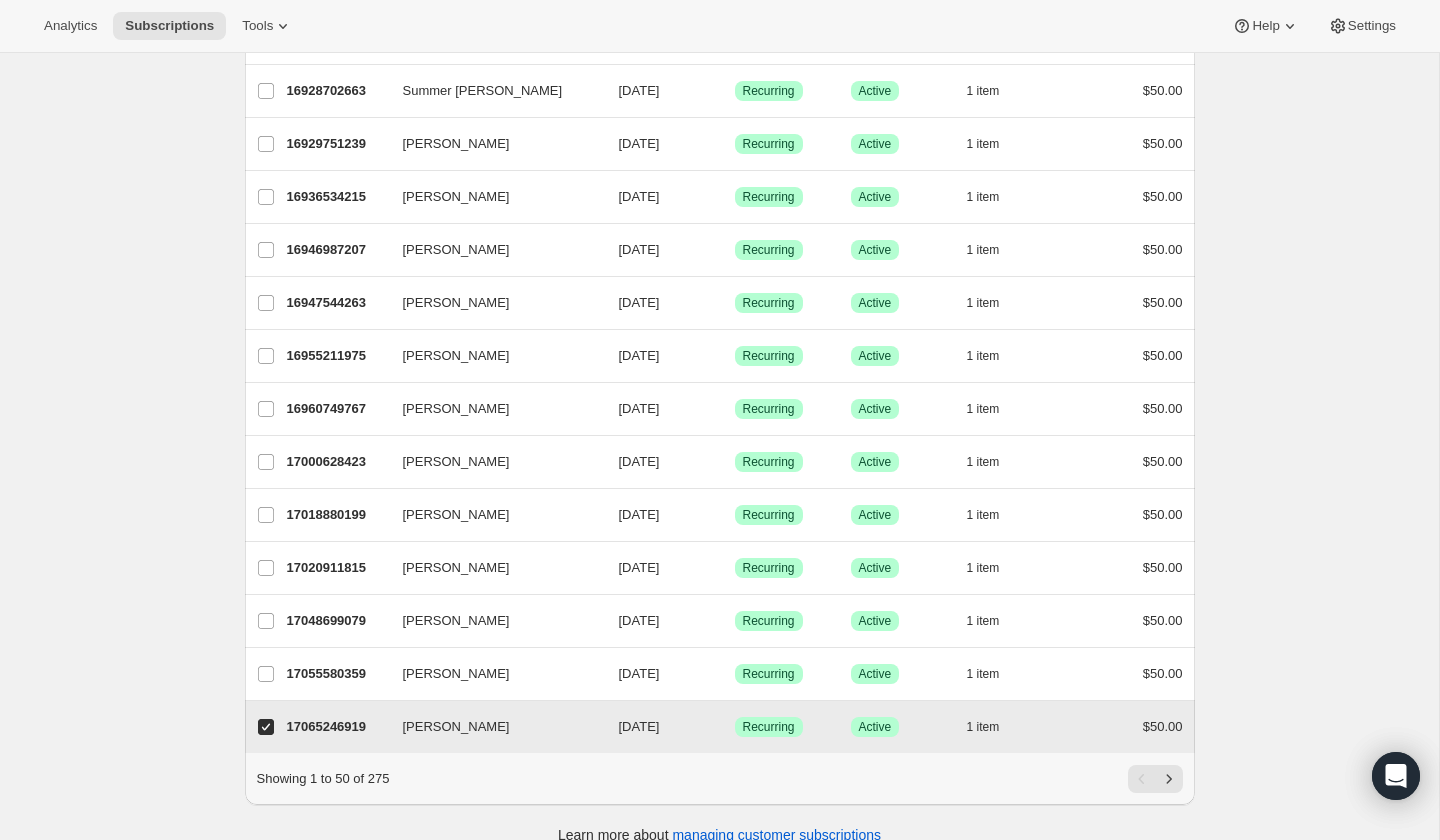 drag, startPoint x: 267, startPoint y: 698, endPoint x: 278, endPoint y: 688, distance: 14.866069 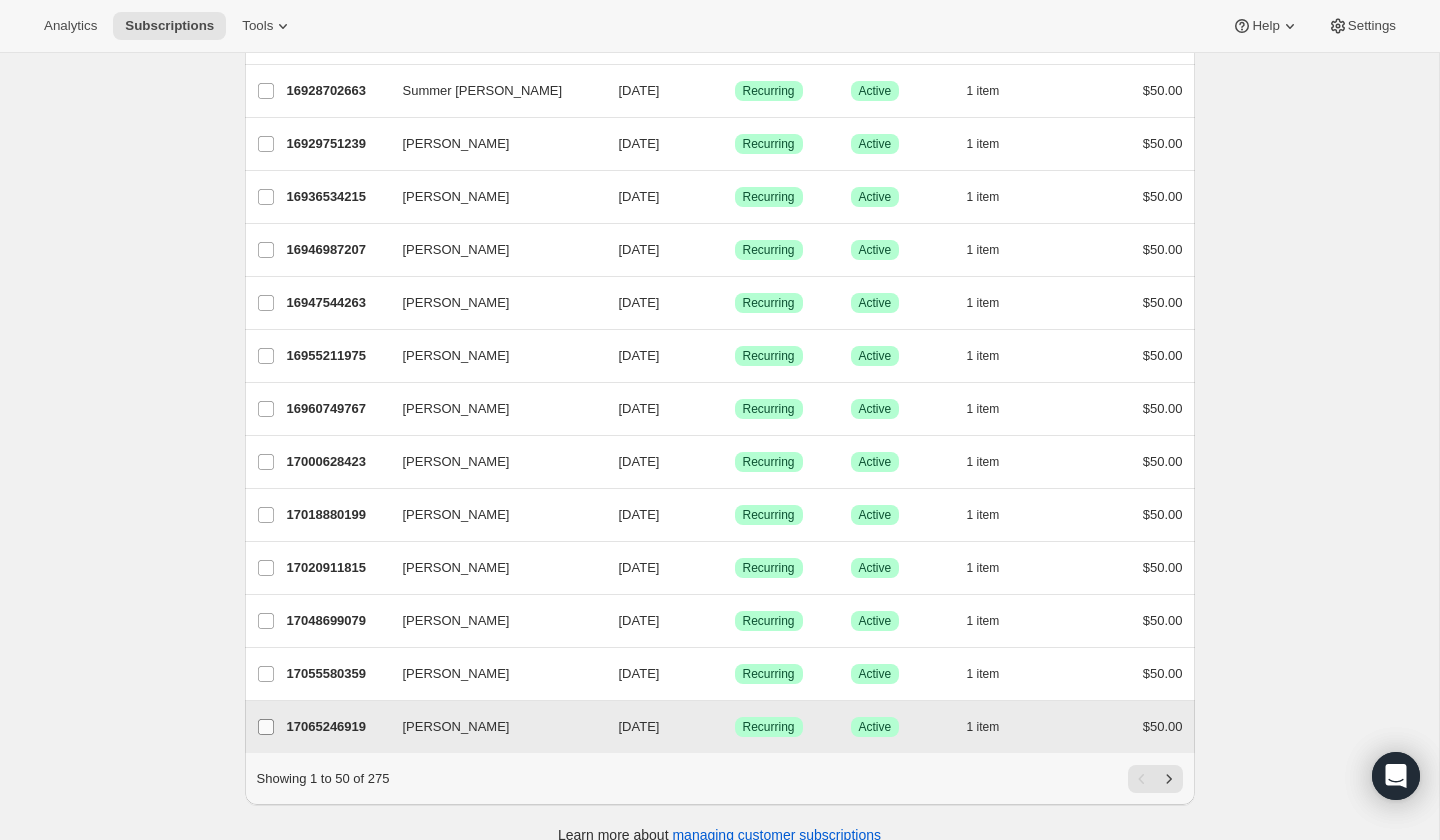 checkbox on "false" 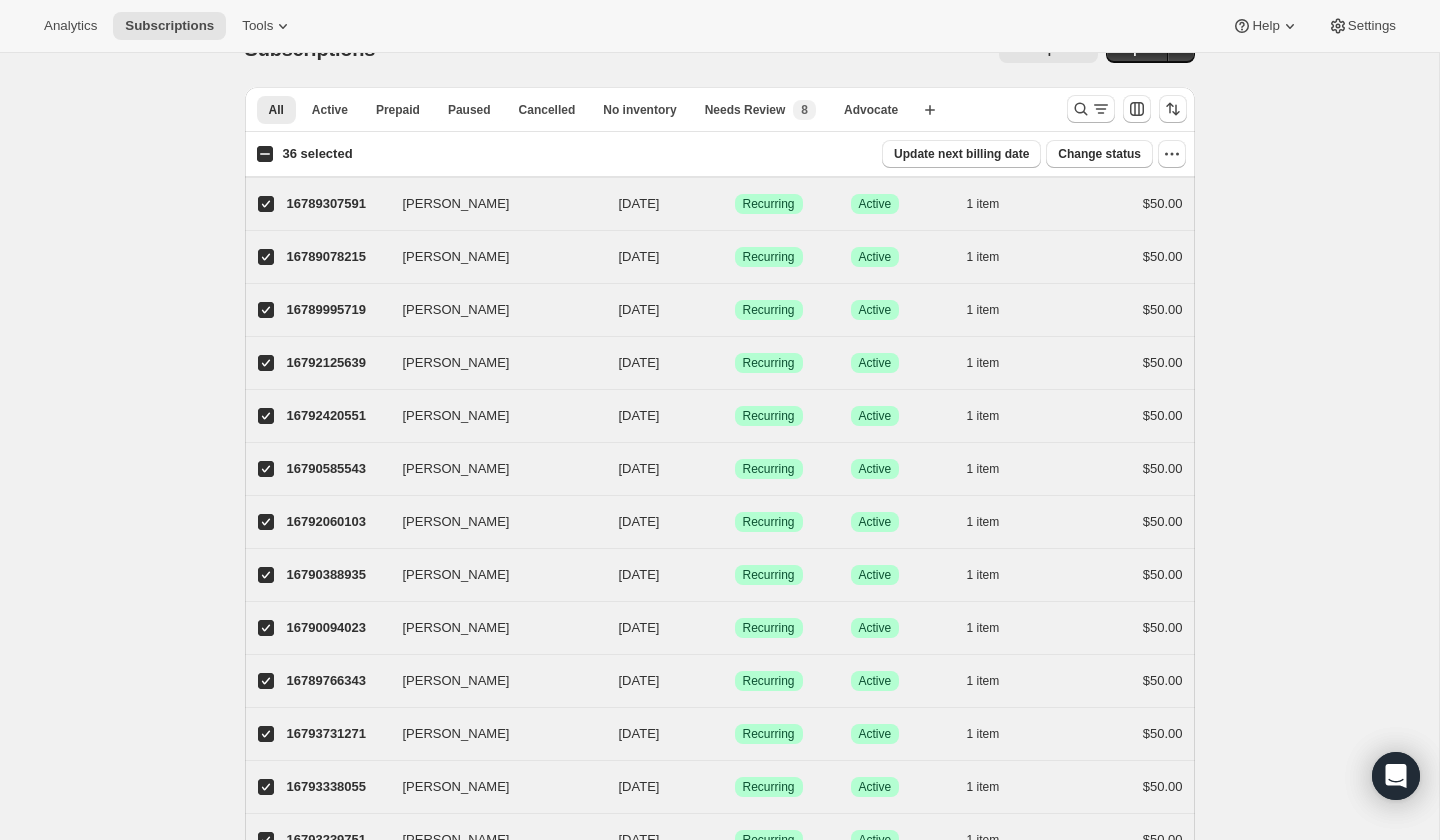 scroll, scrollTop: 0, scrollLeft: 0, axis: both 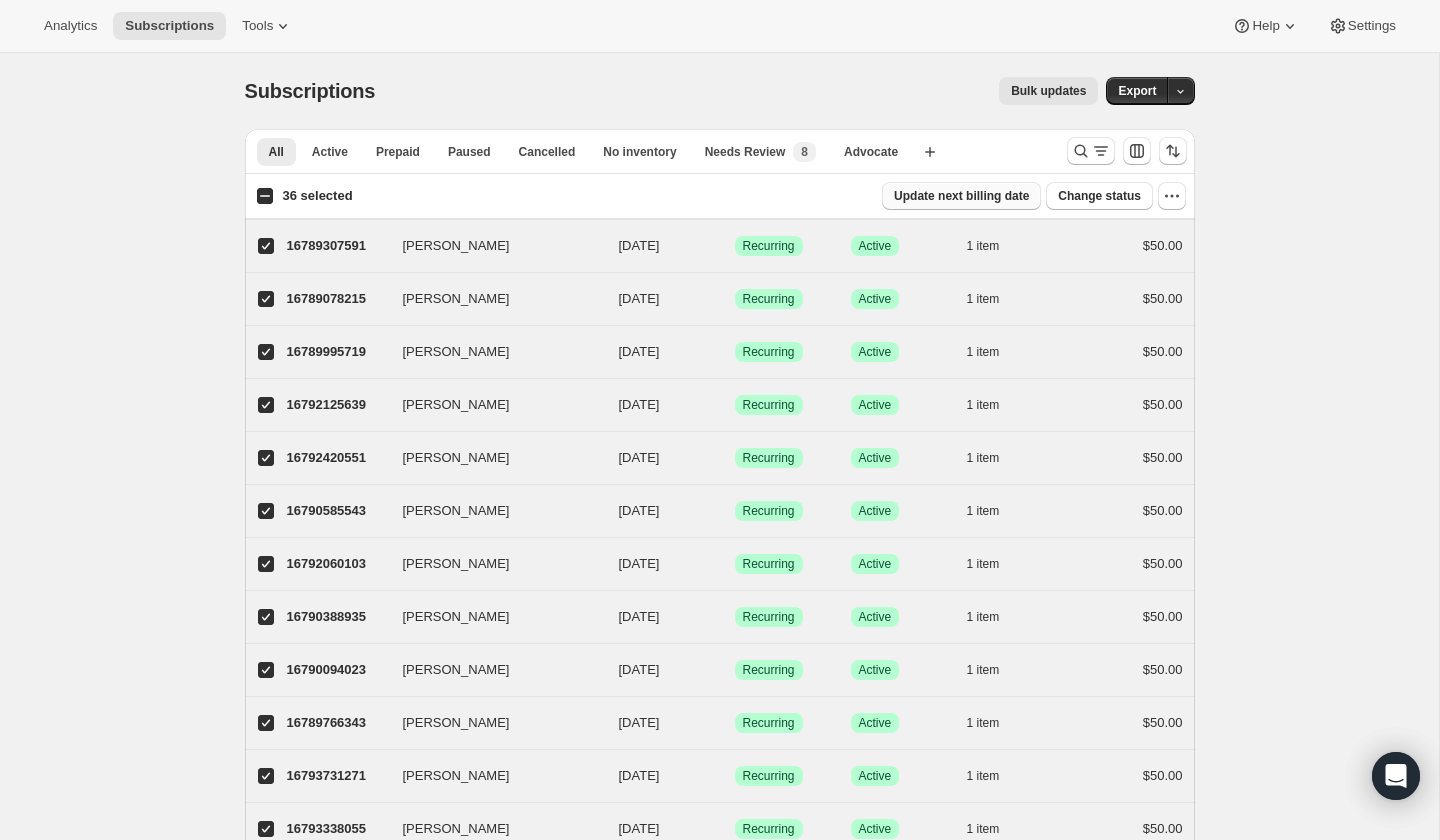 click on "Update next billing date" at bounding box center [961, 196] 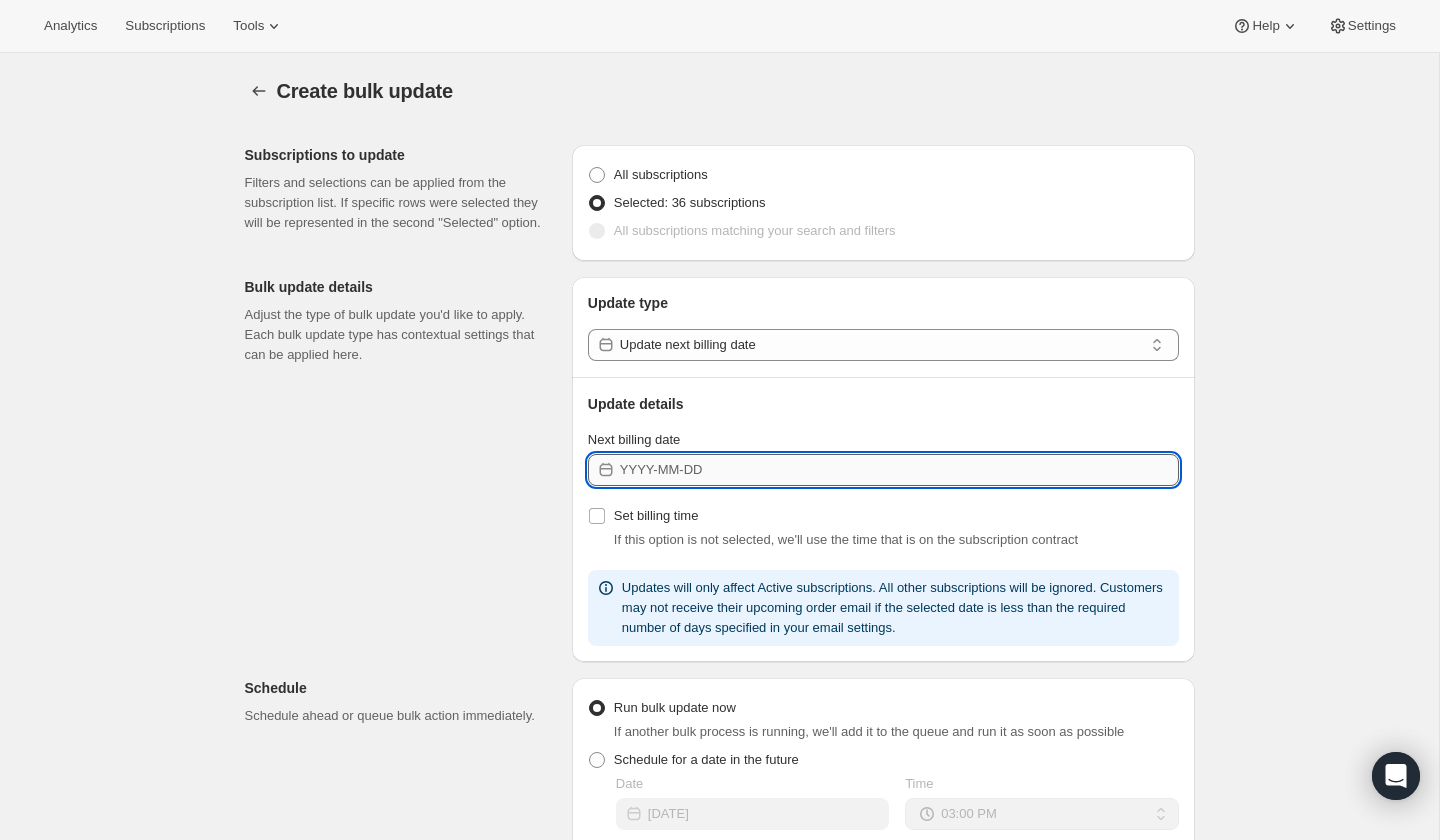 click on "Next billing date" at bounding box center (899, 470) 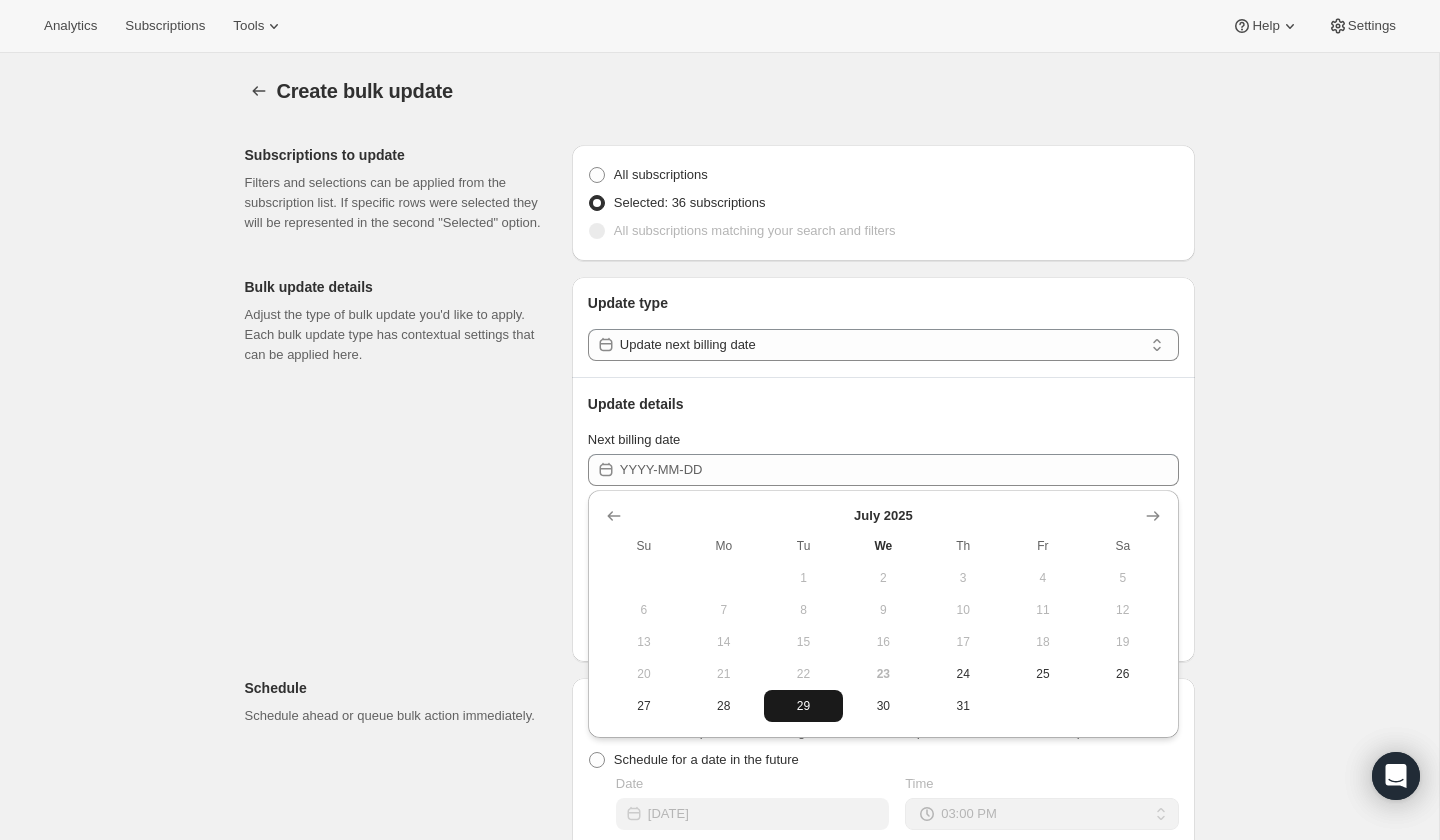 click on "29" at bounding box center [804, 706] 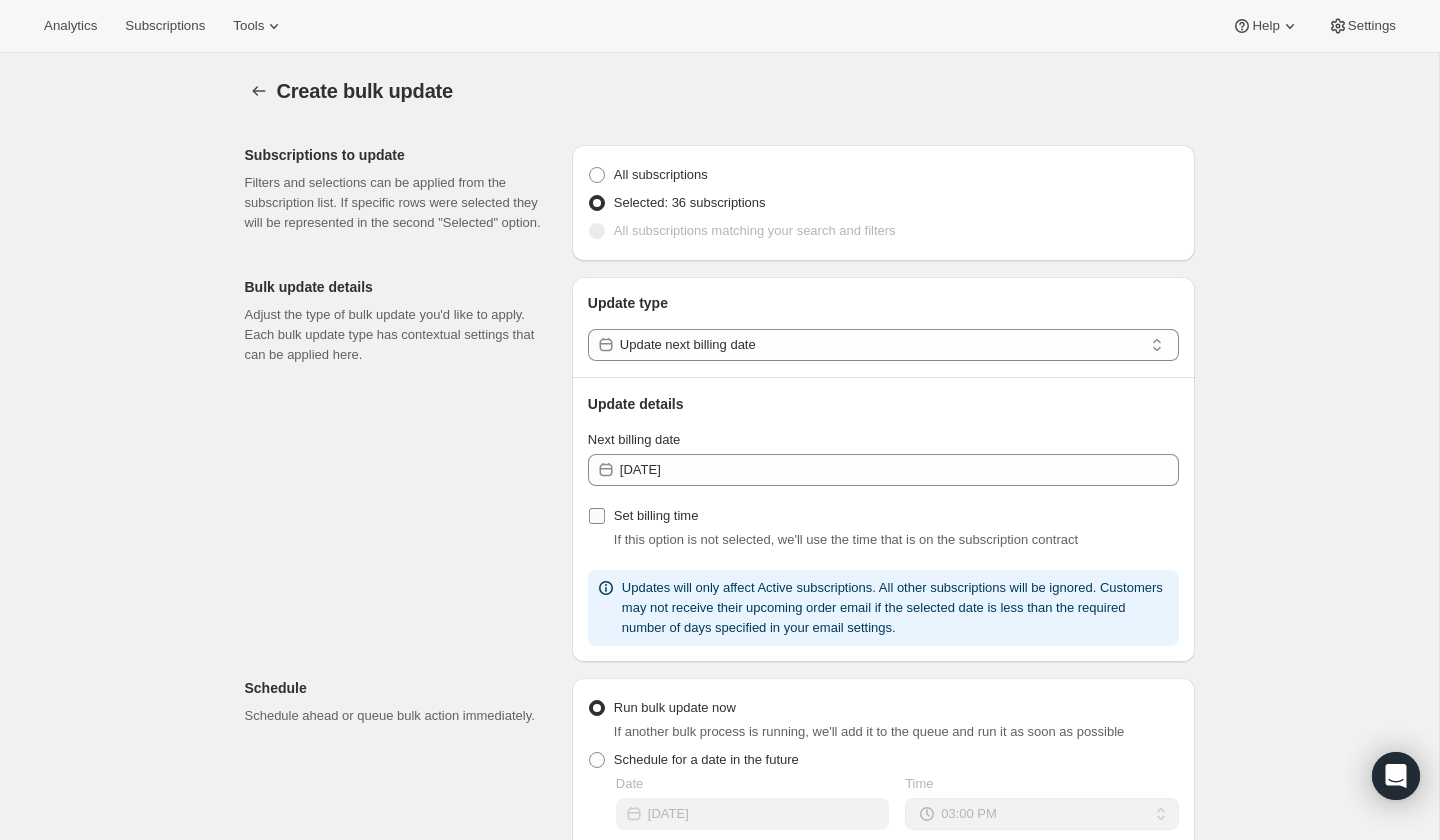 click on "Set billing time" at bounding box center (597, 516) 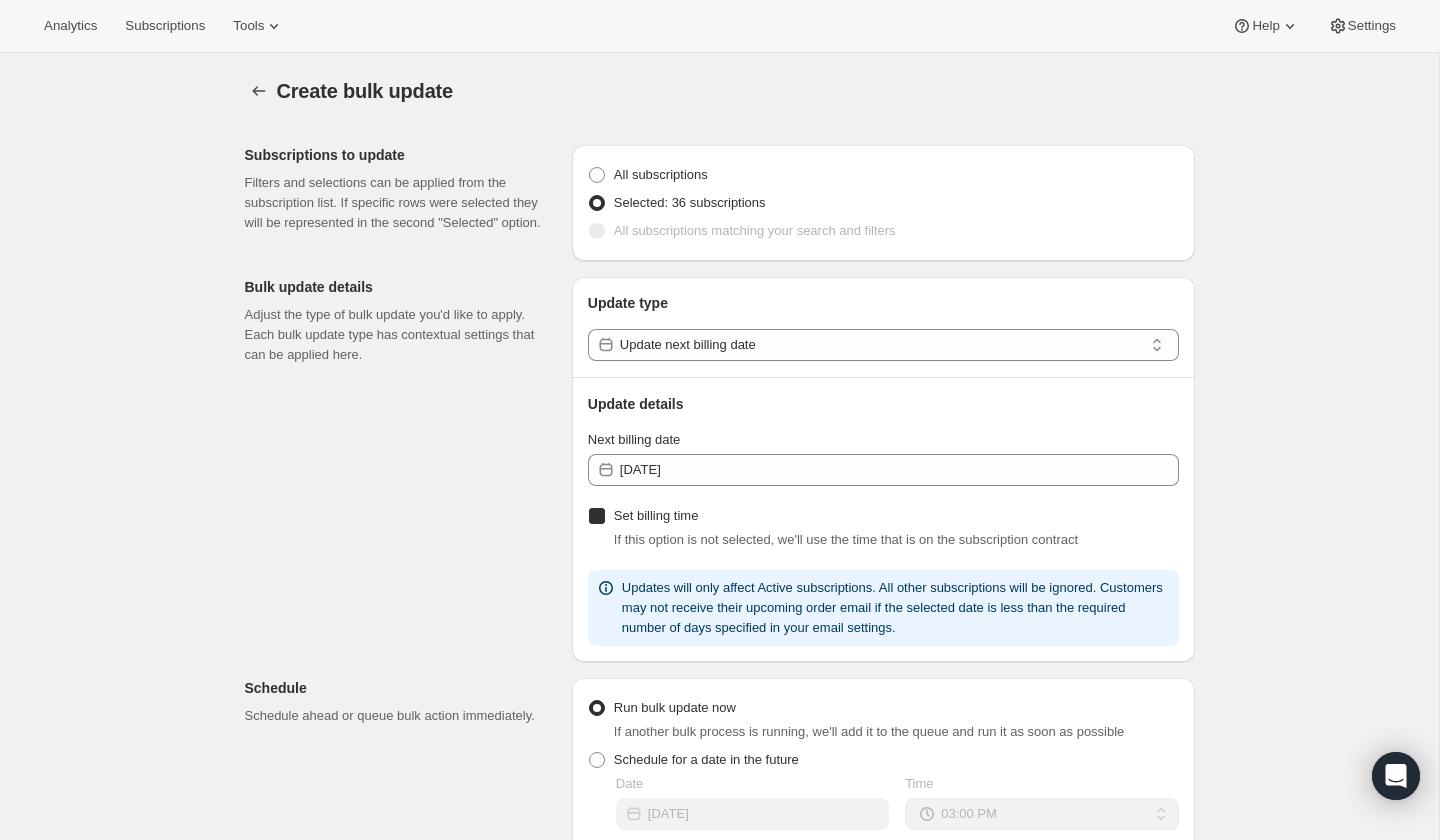 checkbox on "true" 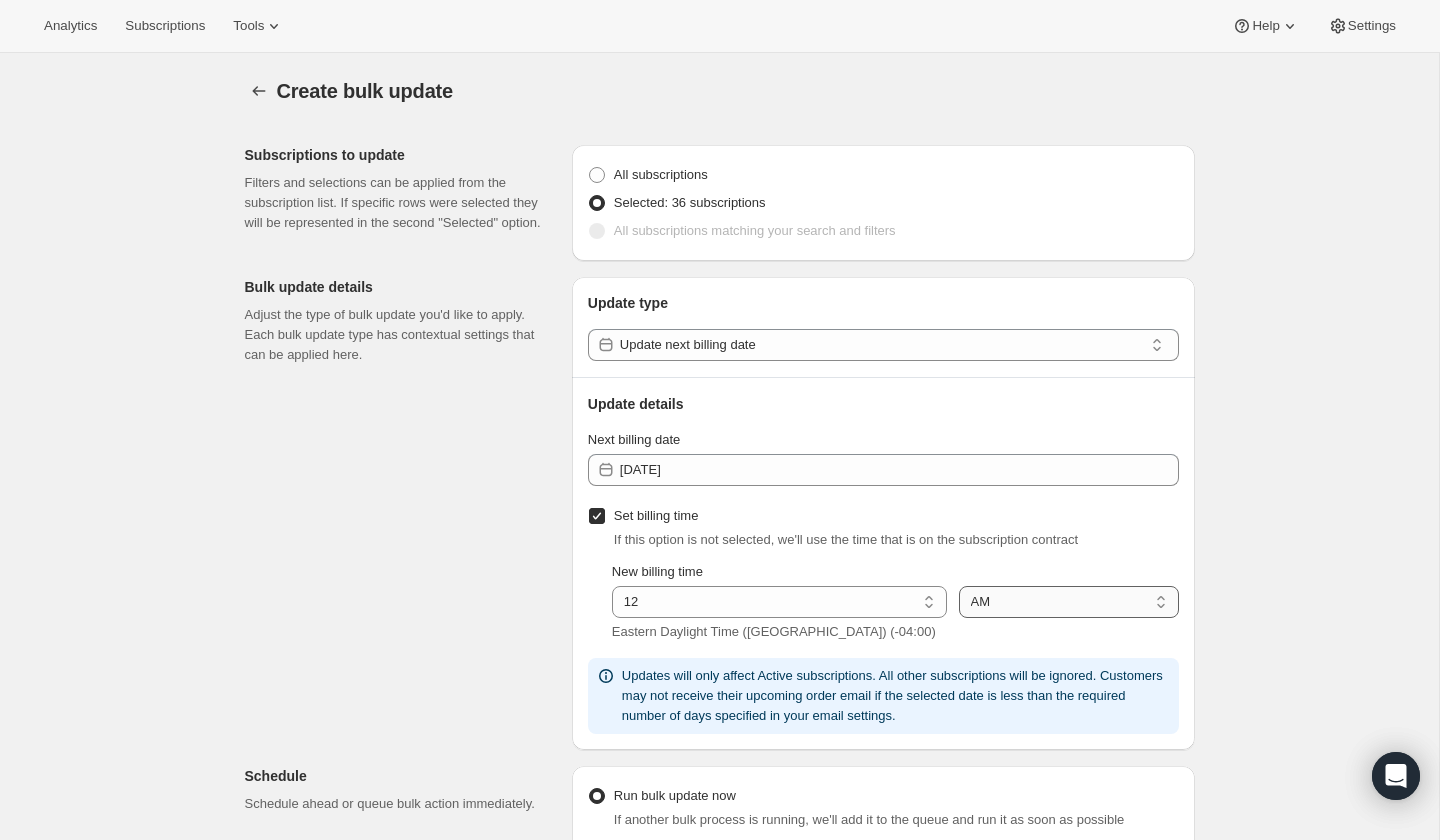 click on "AM PM" at bounding box center [1069, 602] 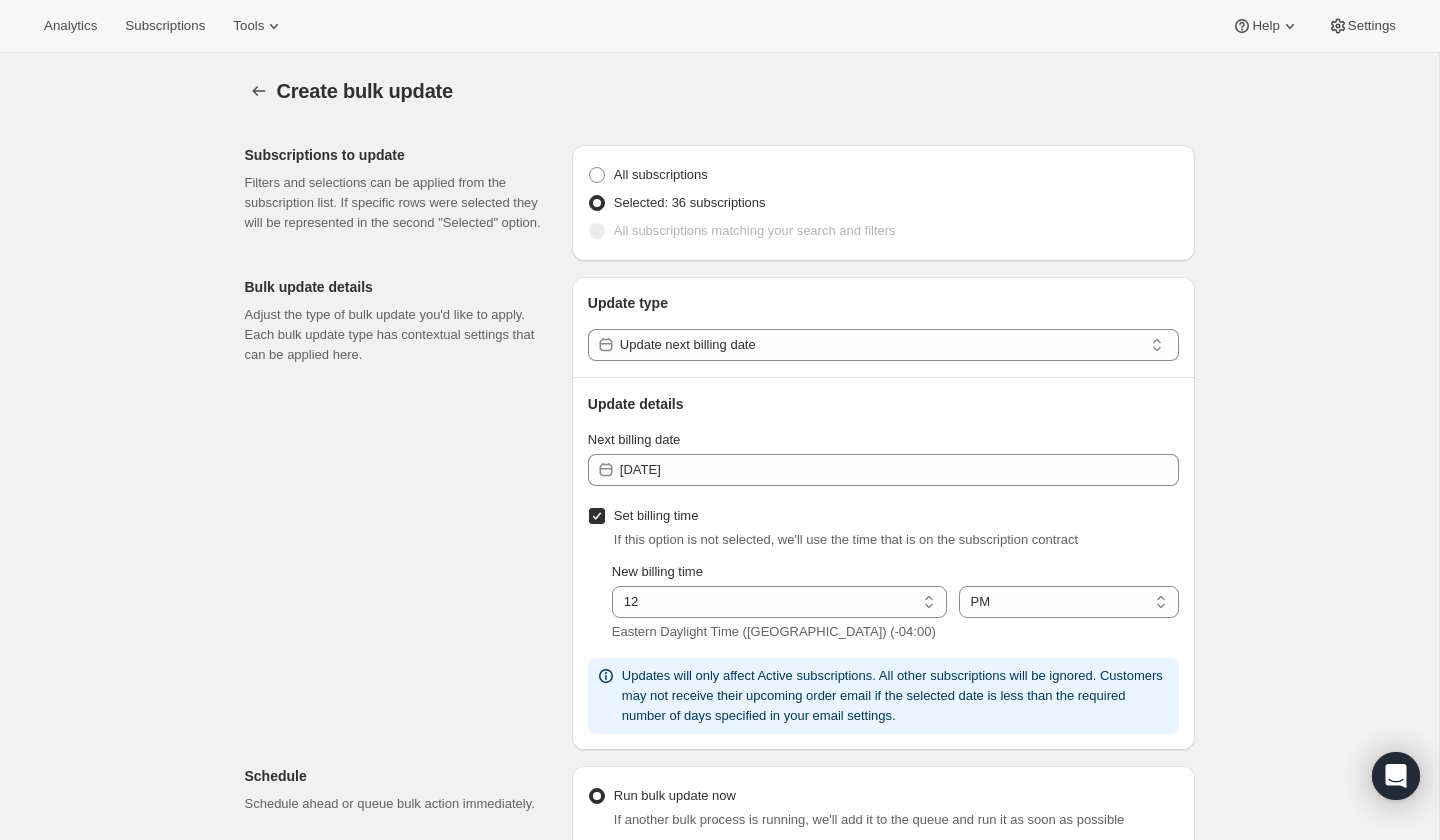 click on "New billing time 01 02 03 04 05 06 07 08 09 10 11 12 12 Eastern Daylight Time ([GEOGRAPHIC_DATA]) (-04:00) AM PM PM" at bounding box center (895, 602) 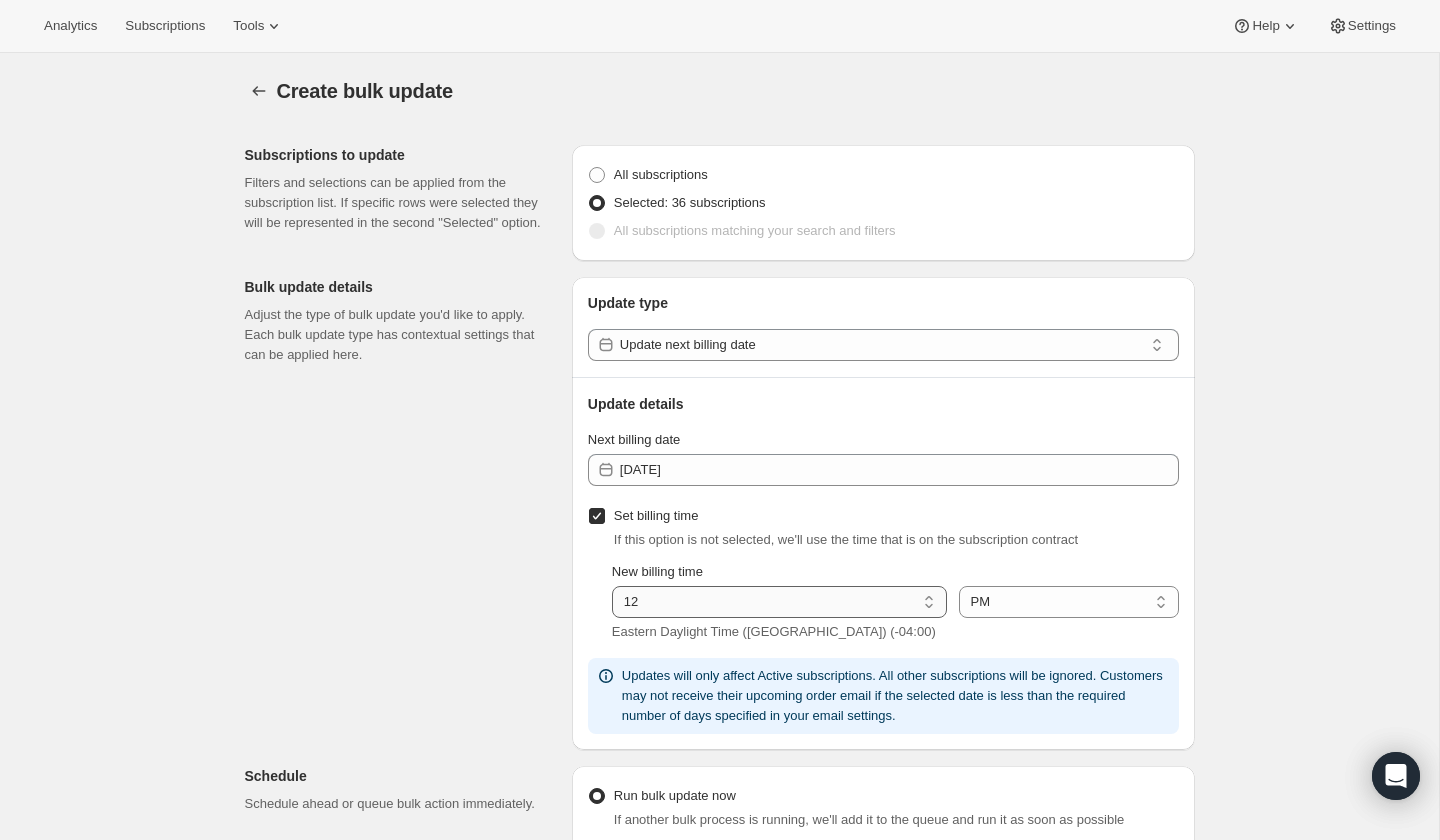 click on "01 02 03 04 05 06 07 08 09 10 11 12" at bounding box center (779, 602) 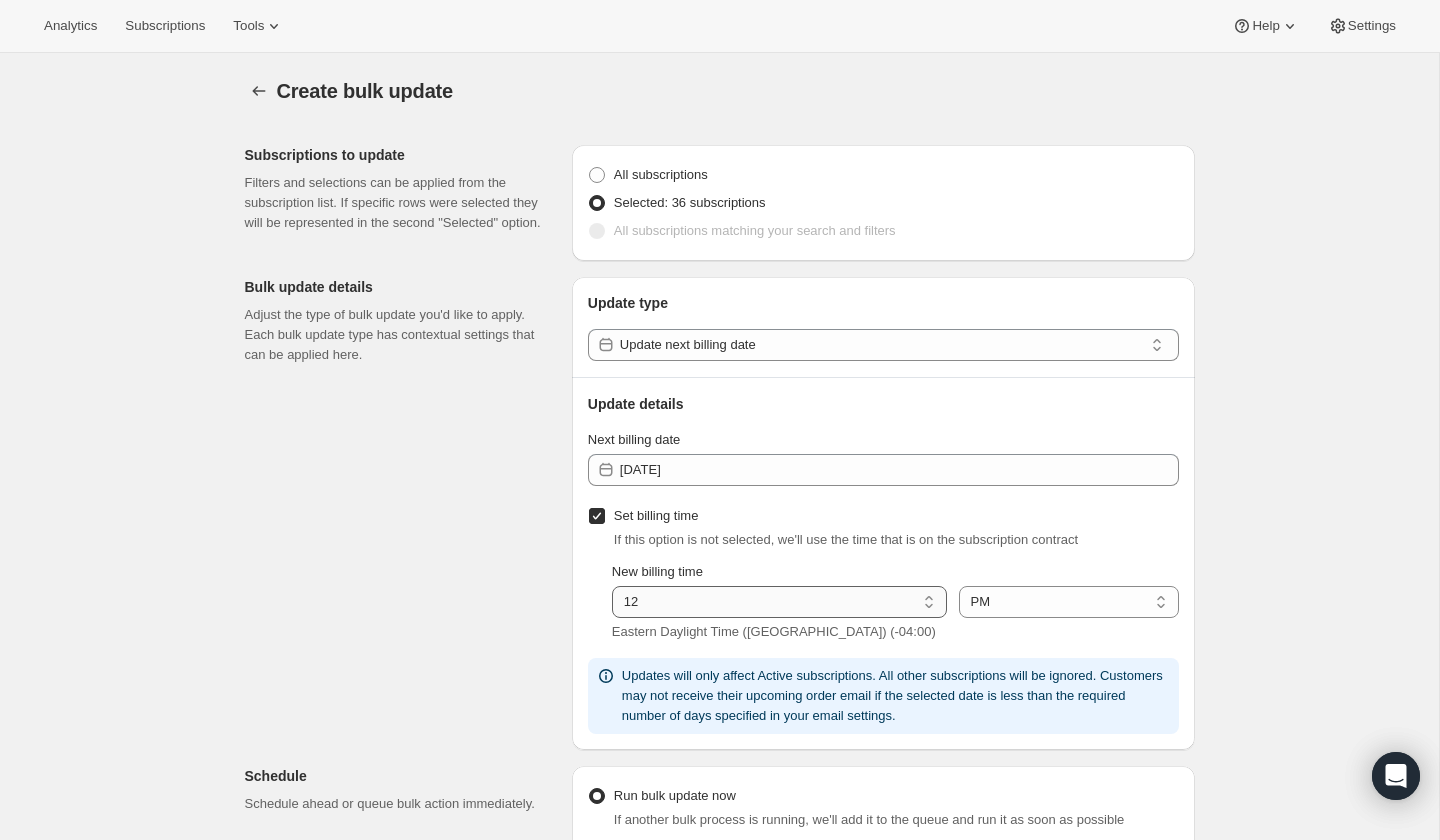 select on "1" 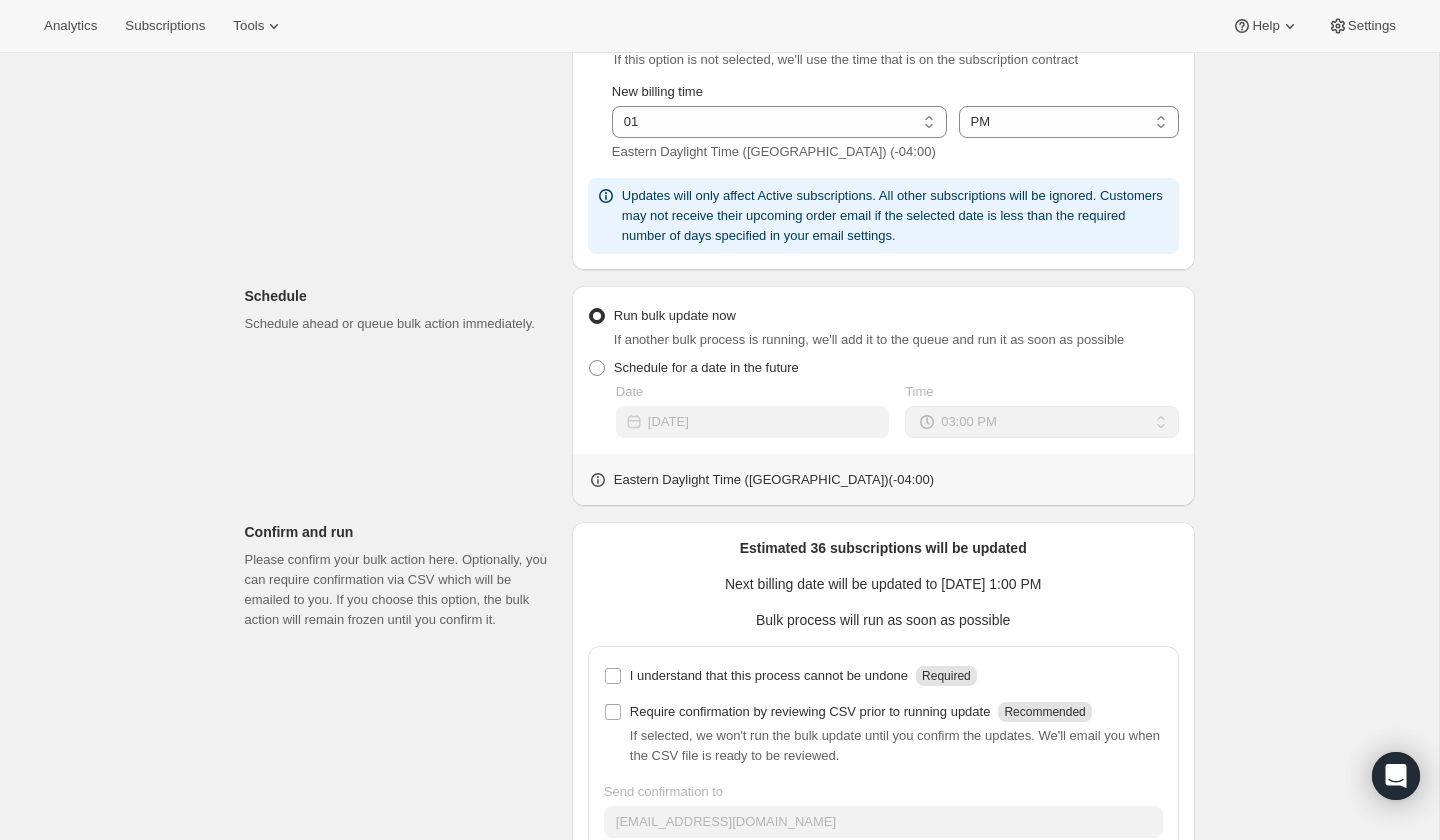 scroll, scrollTop: 601, scrollLeft: 0, axis: vertical 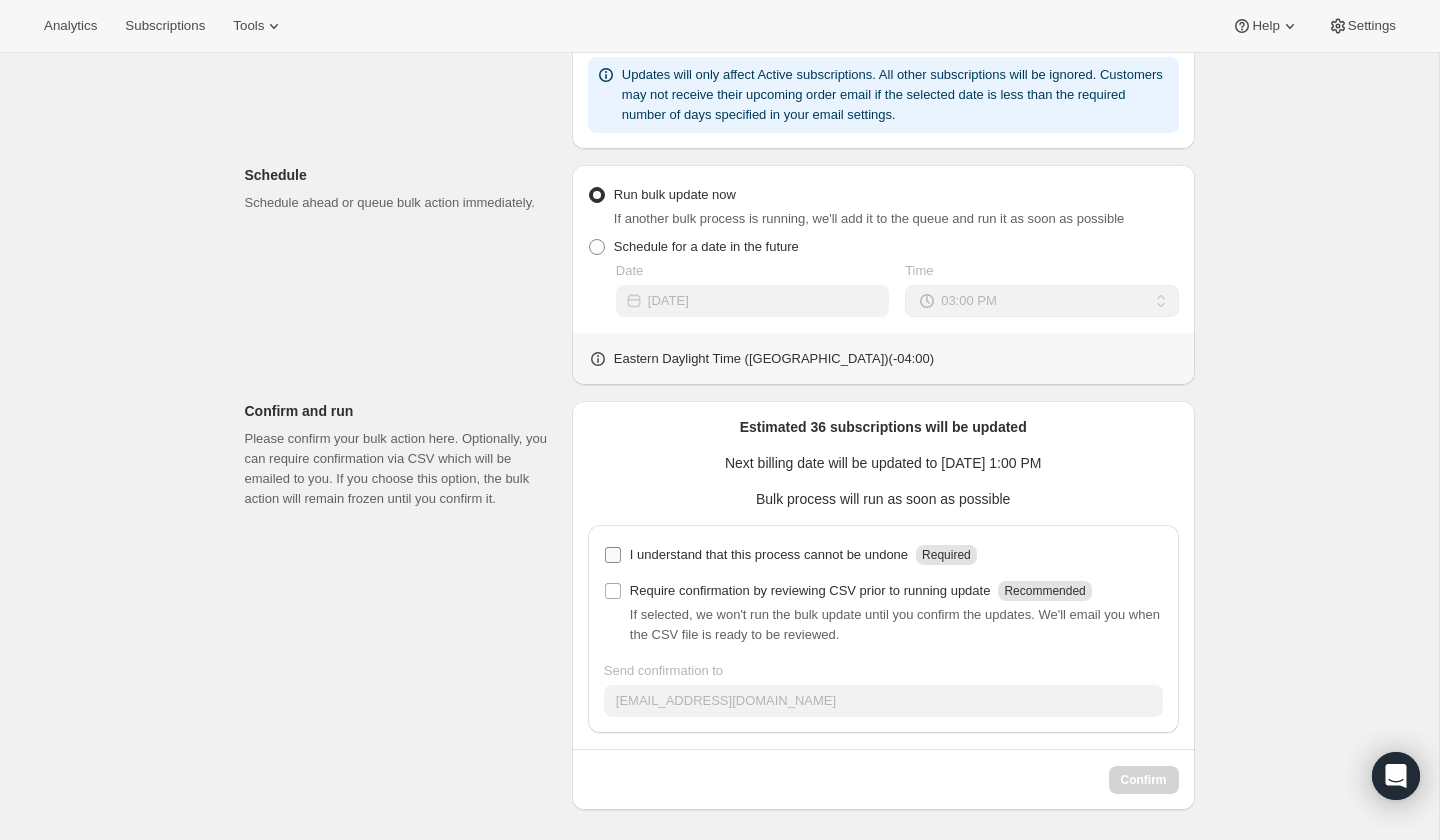 click on "I understand that this process cannot be undone" at bounding box center [769, 555] 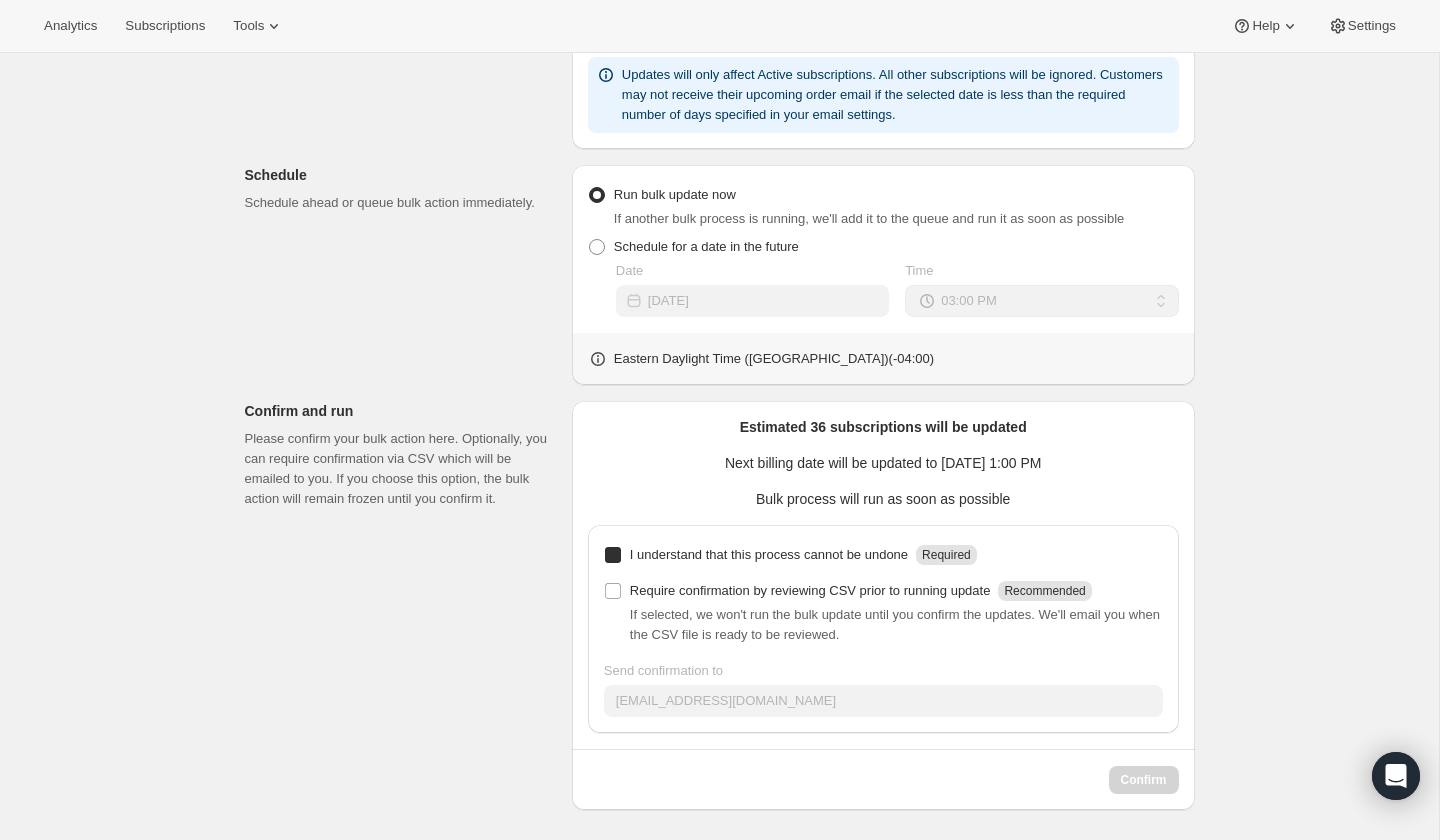 checkbox on "true" 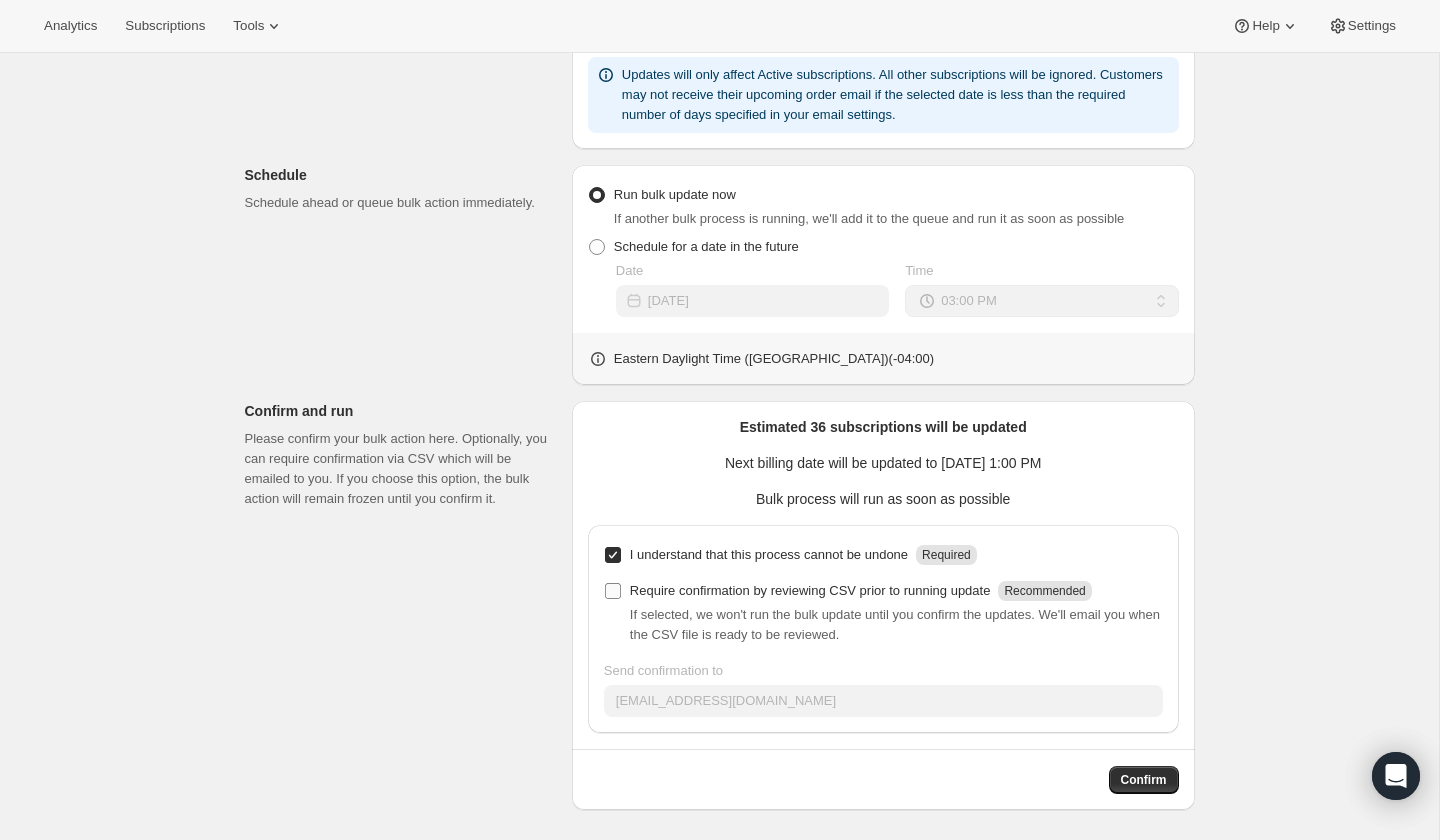 click on "Require confirmation by reviewing CSV prior to running update Recommended" at bounding box center [848, 591] 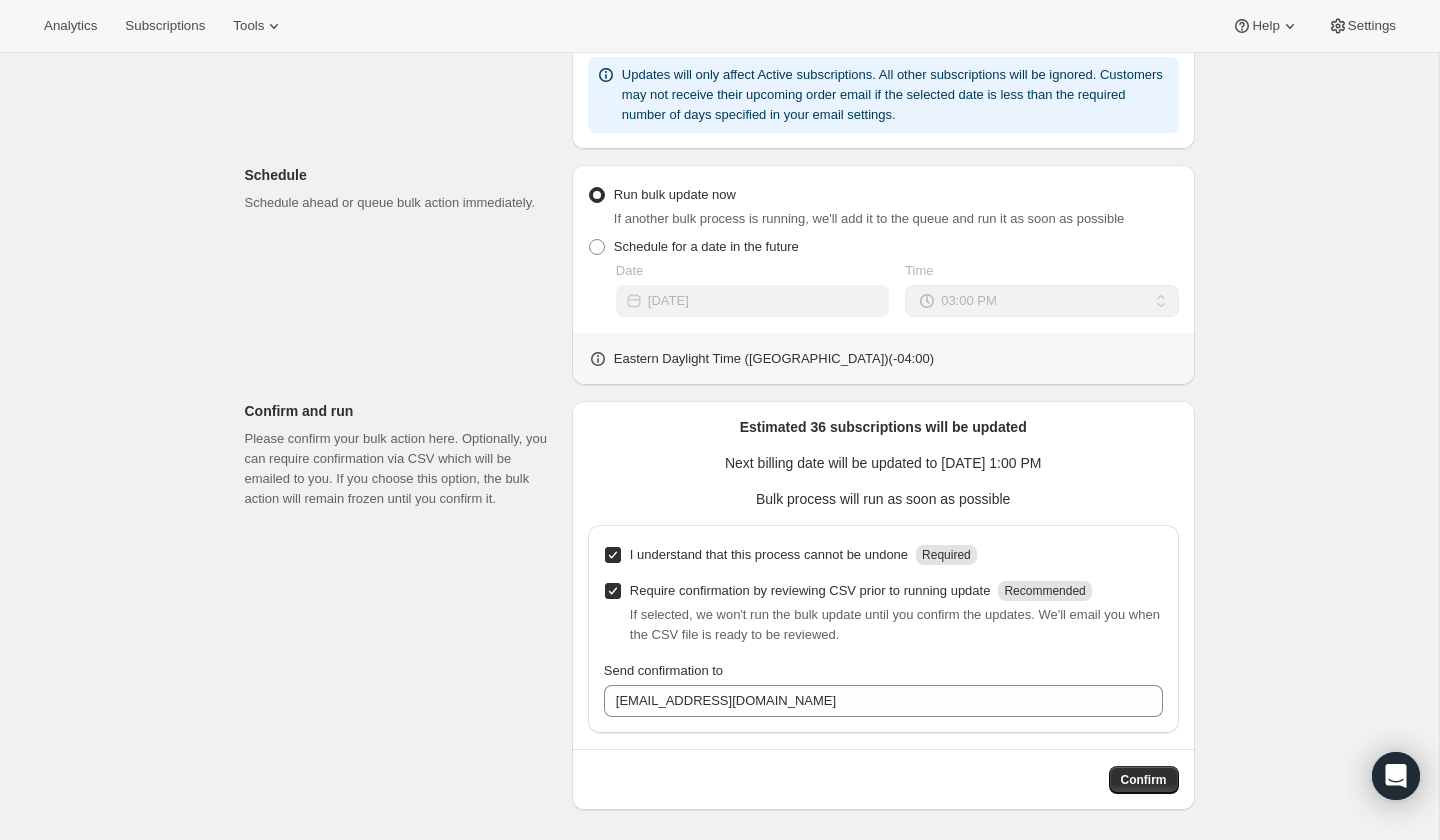 click on "Require confirmation by reviewing CSV prior to running update Recommended" at bounding box center (613, 591) 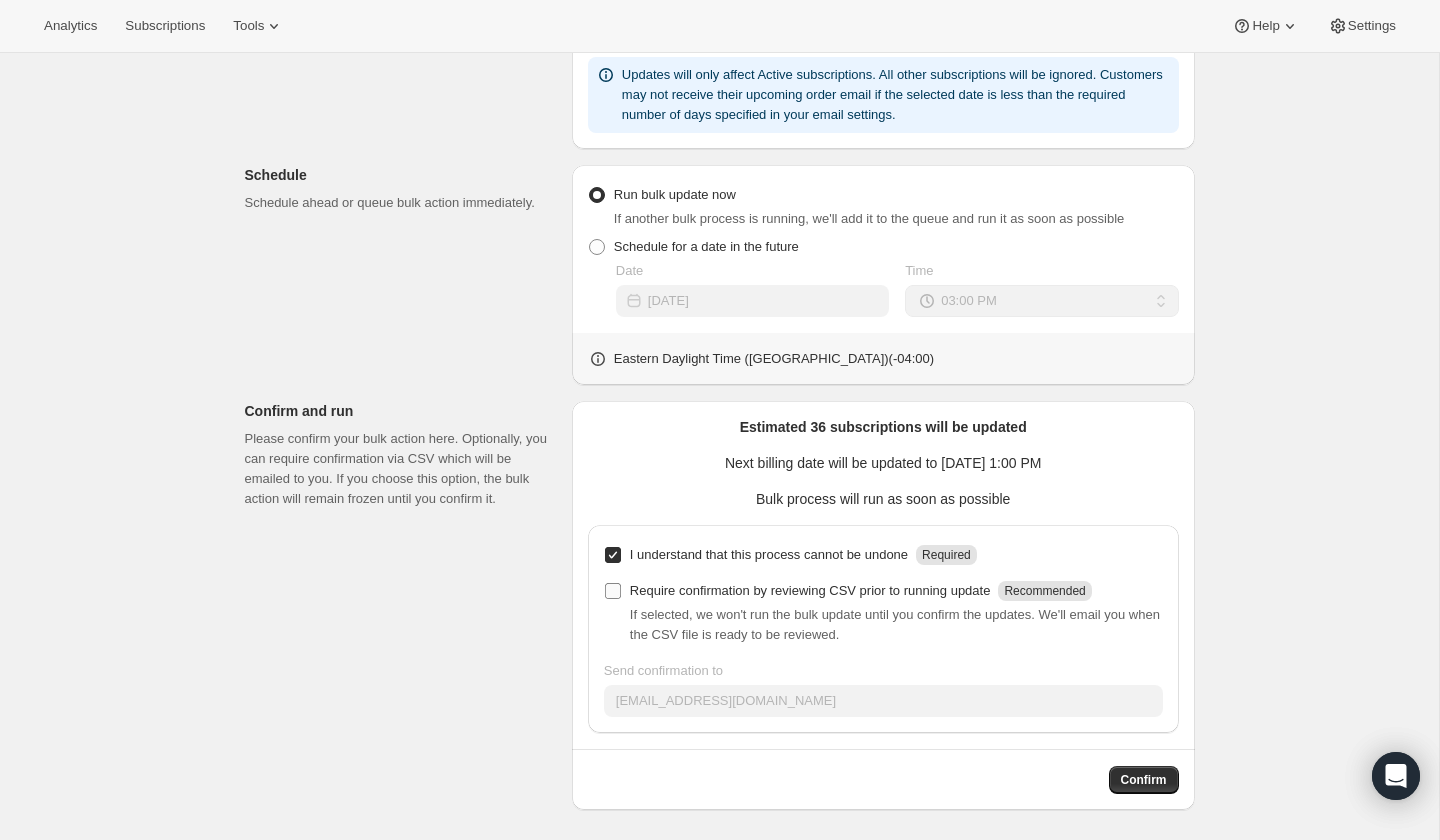 click on "Require confirmation by reviewing CSV prior to running update" at bounding box center [810, 591] 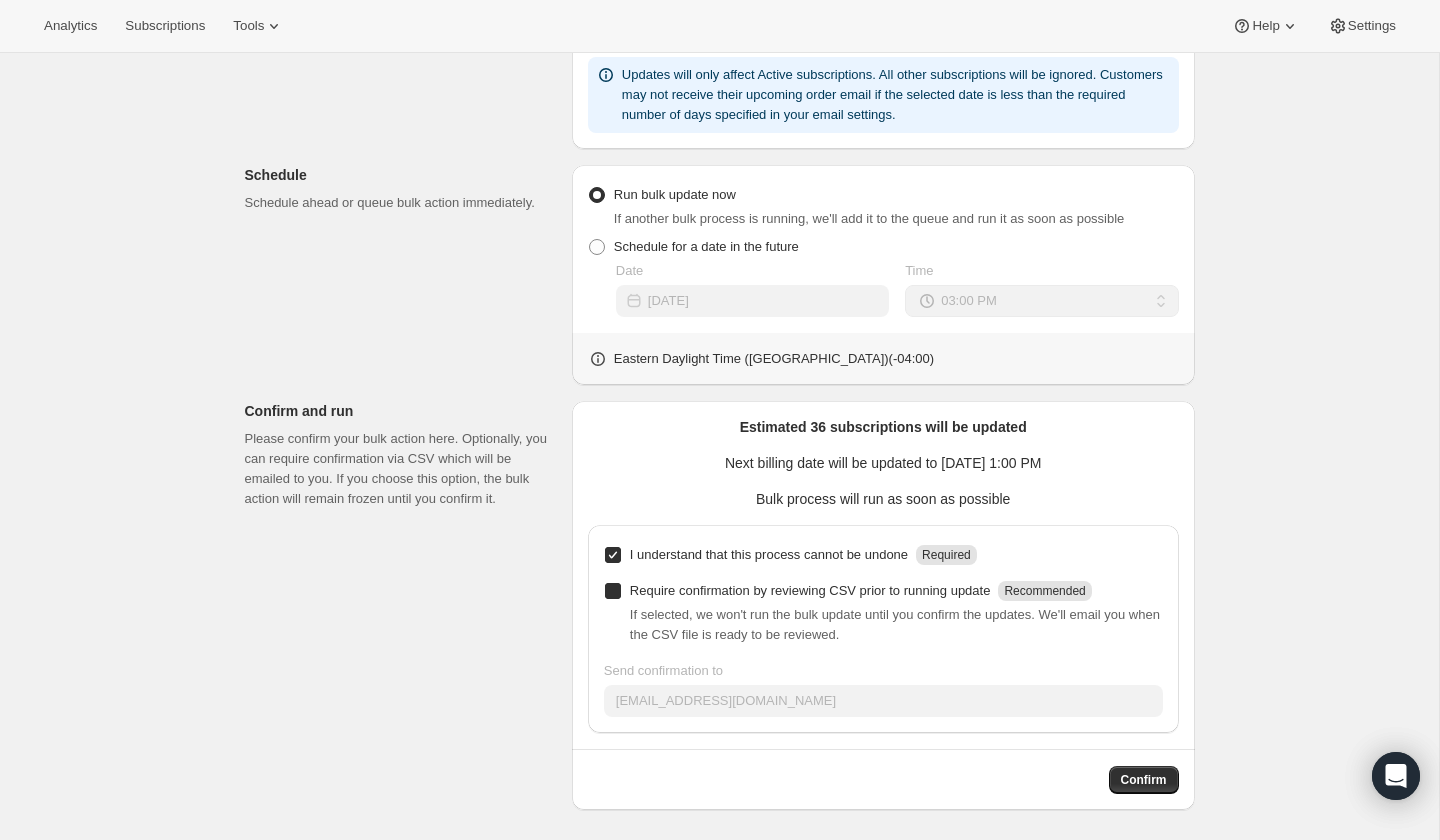 checkbox on "true" 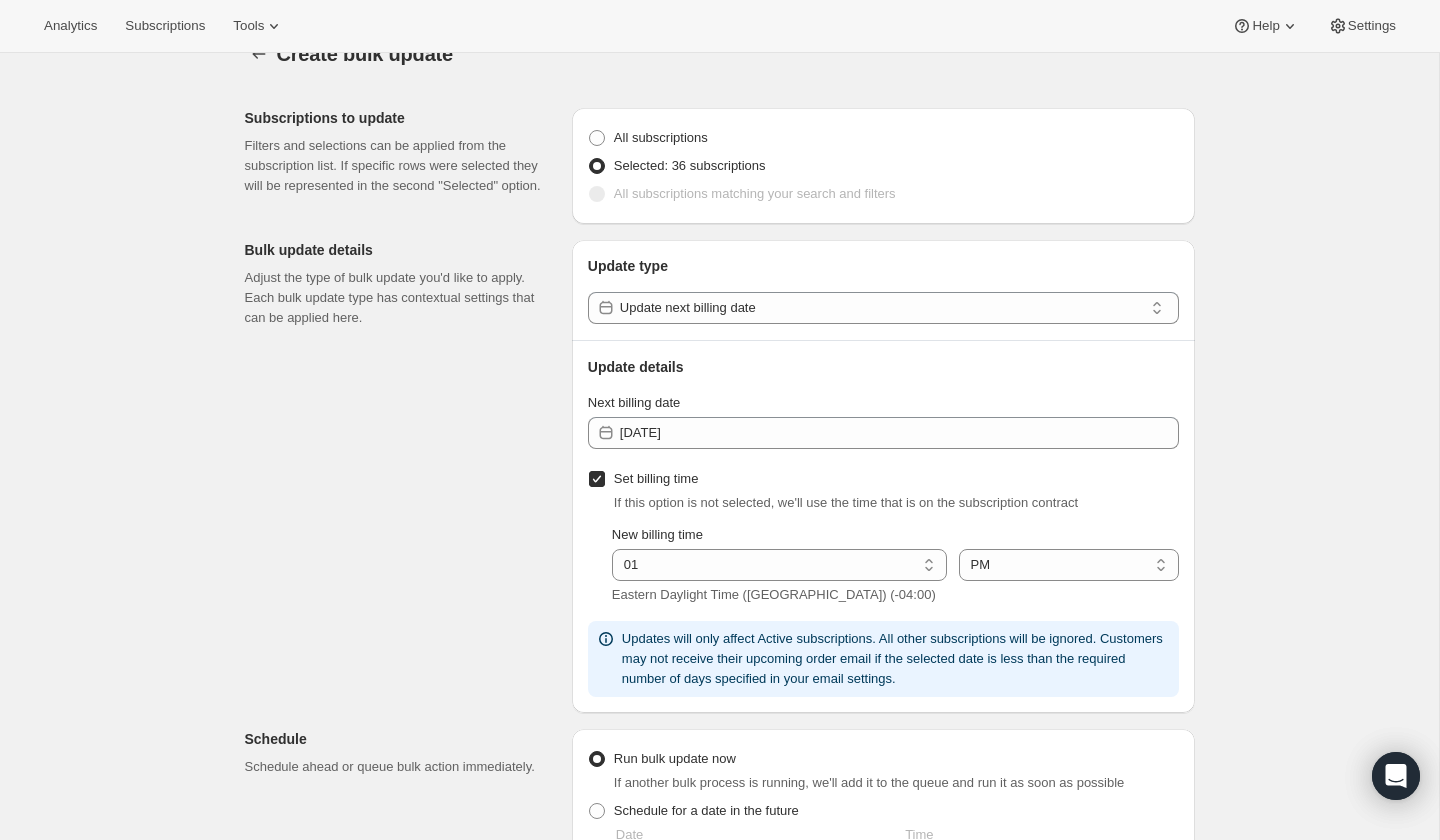 scroll, scrollTop: 601, scrollLeft: 0, axis: vertical 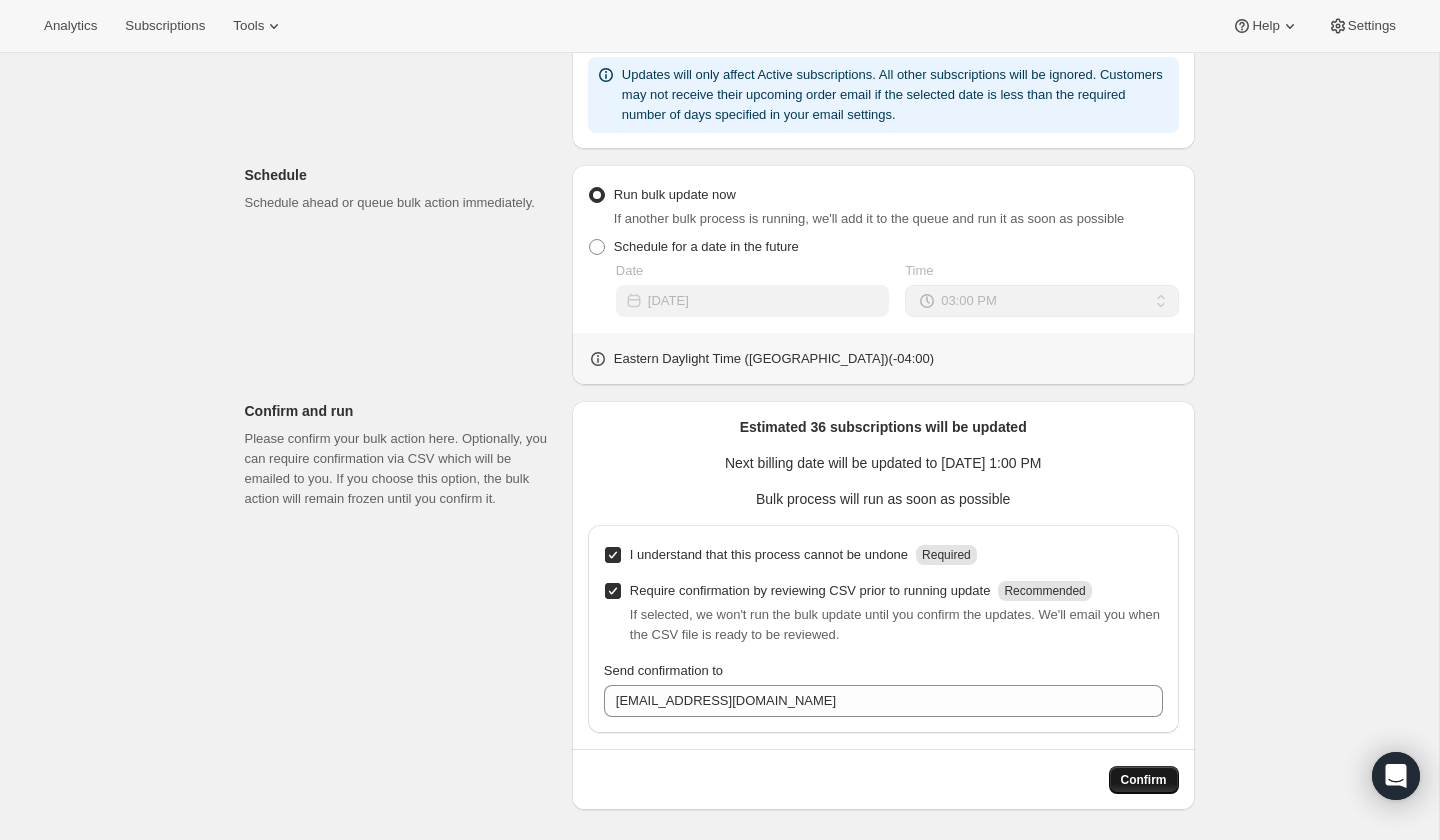 click on "Confirm" at bounding box center [1144, 780] 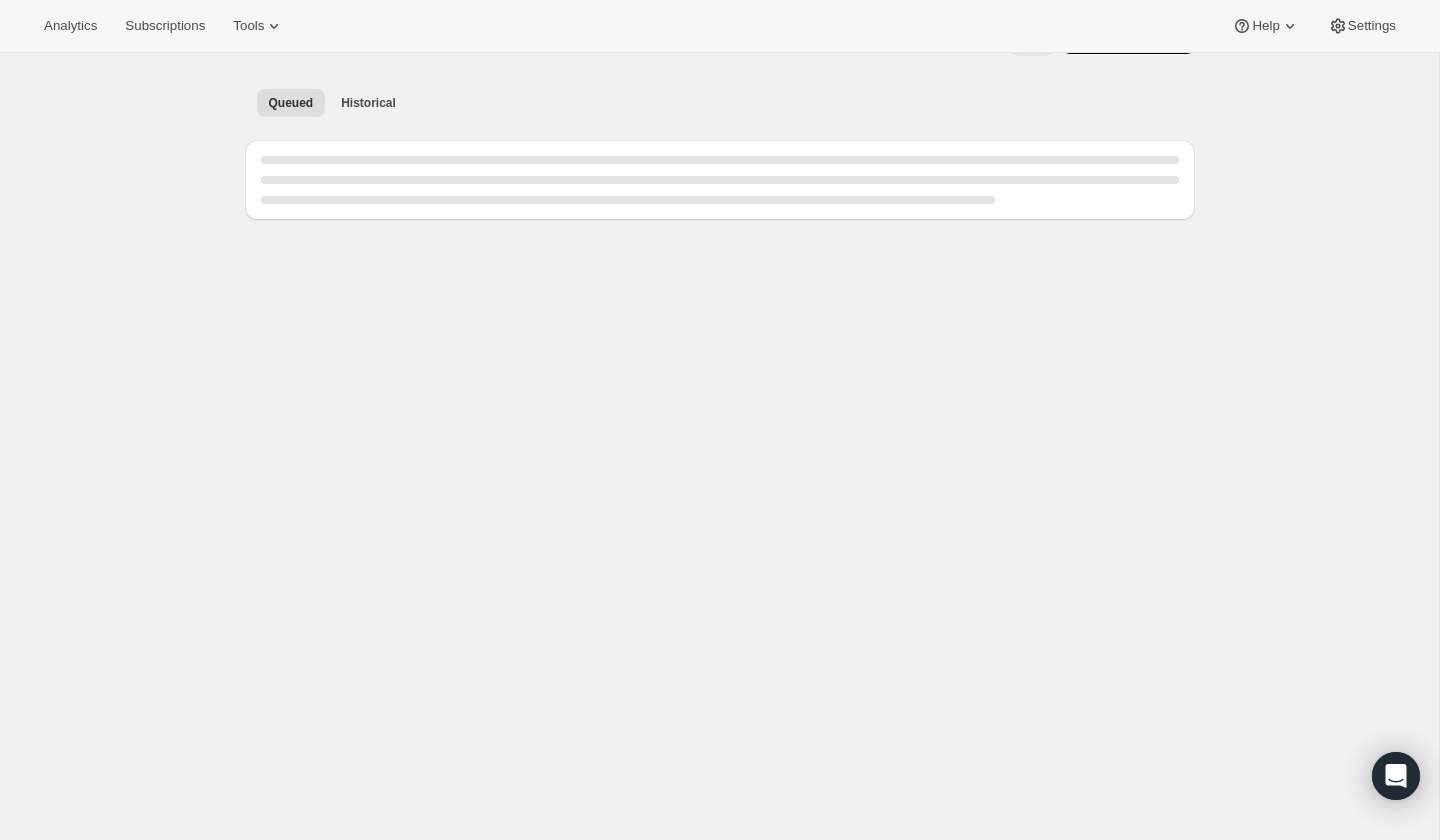 scroll, scrollTop: 0, scrollLeft: 0, axis: both 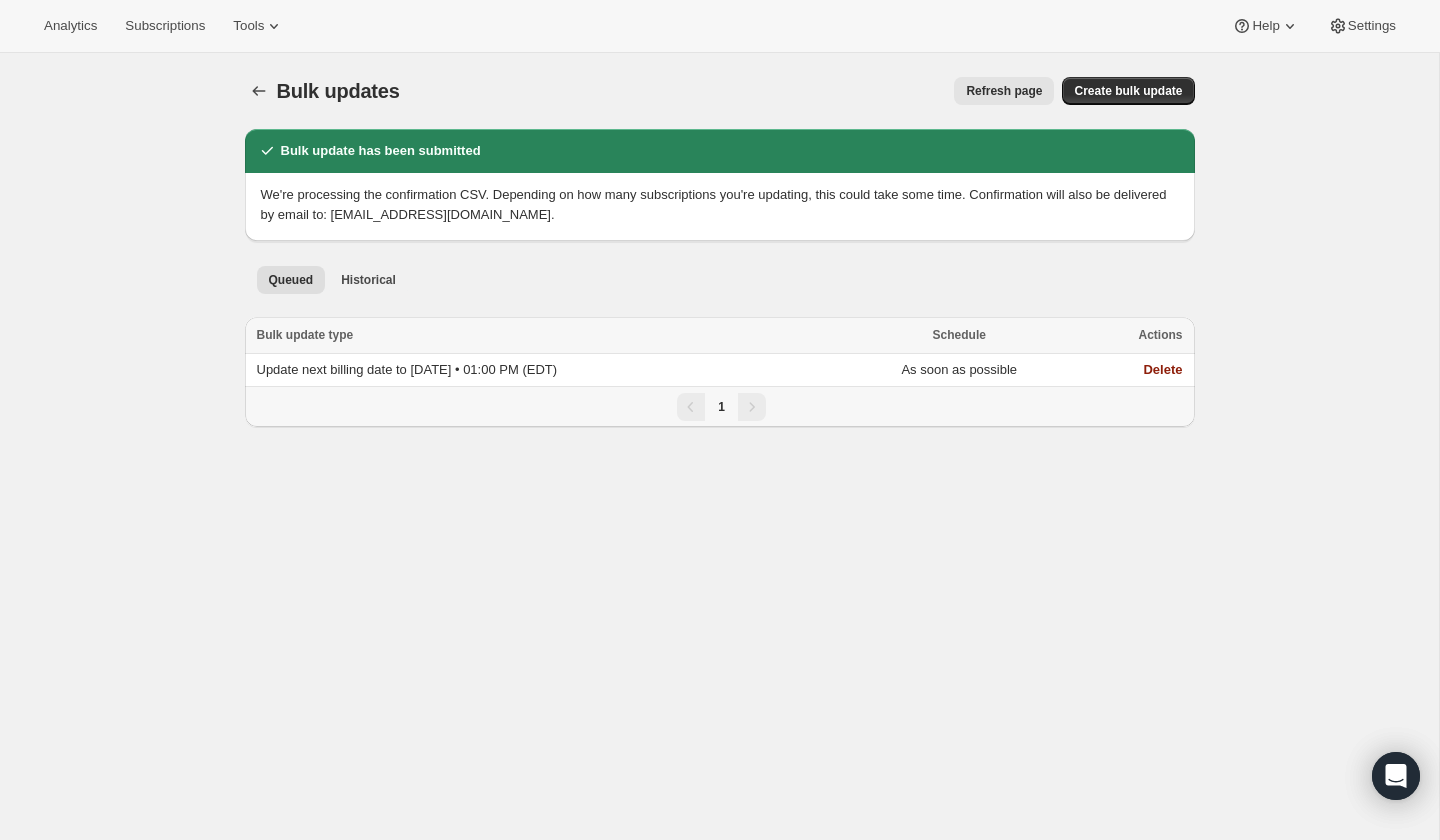 click on "Refresh page" at bounding box center (1004, 91) 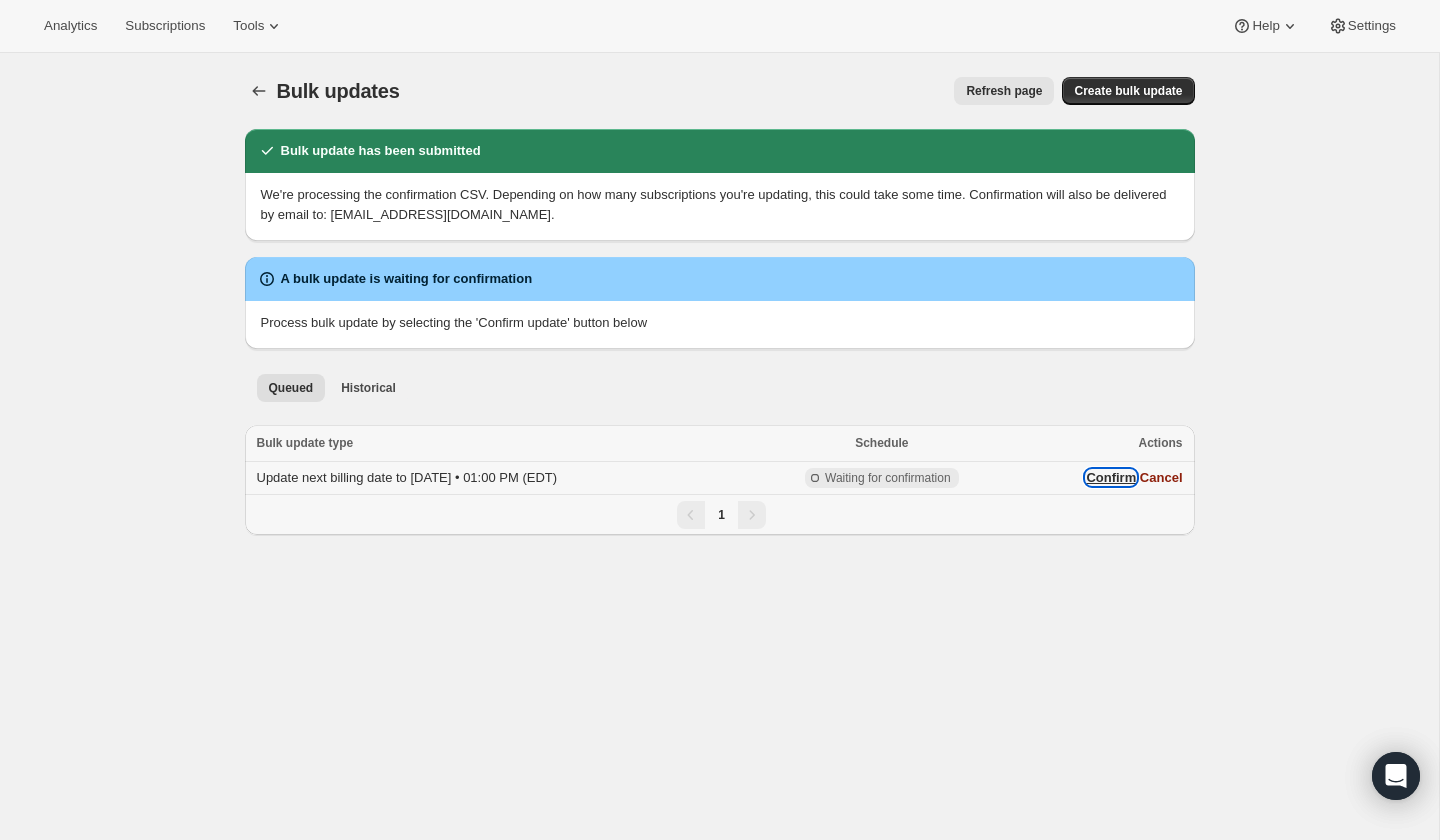 click on "Confirm" at bounding box center (1111, 477) 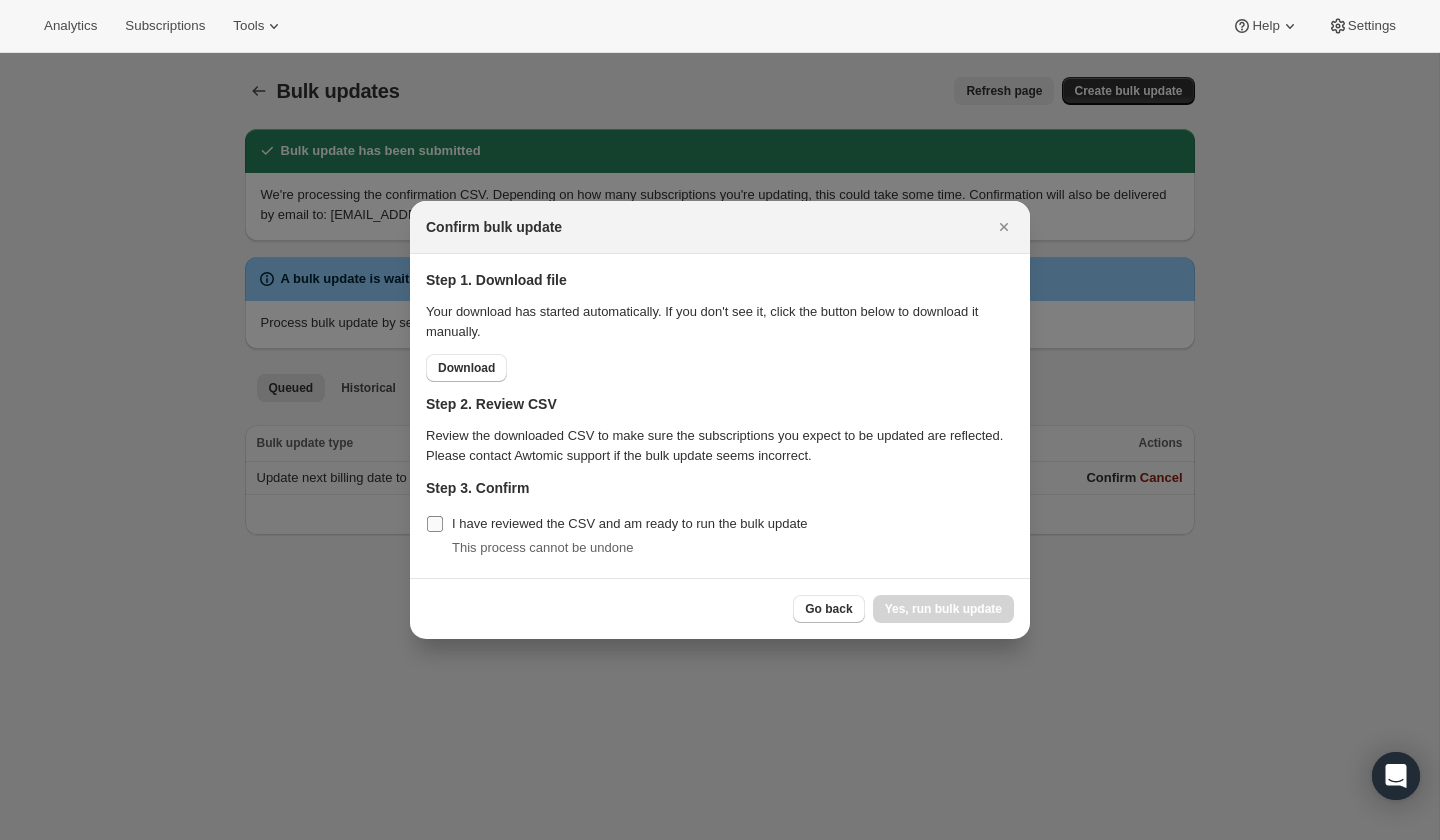 click on "I have reviewed the CSV and am ready to run the bulk update" at bounding box center (630, 523) 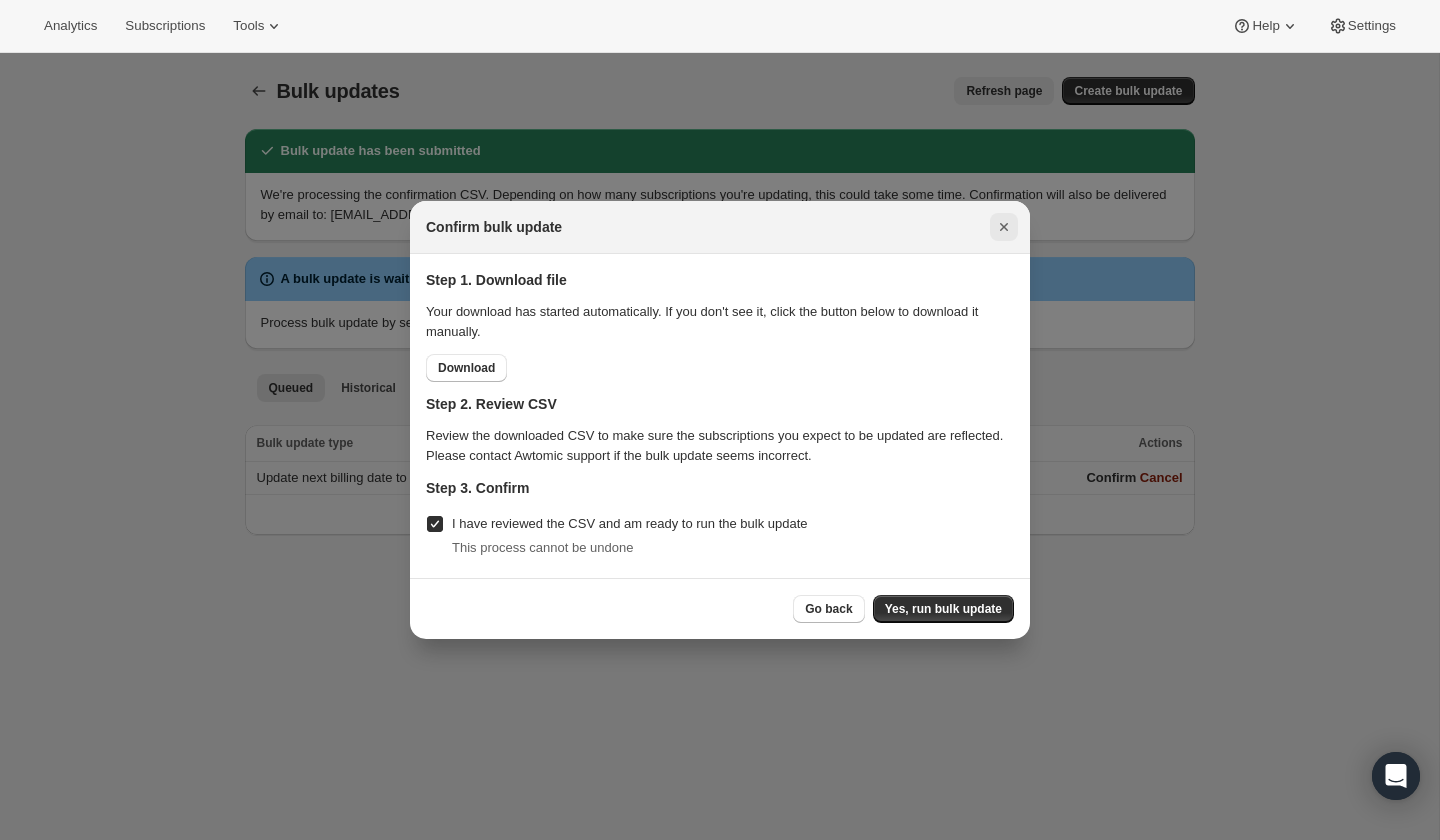 click 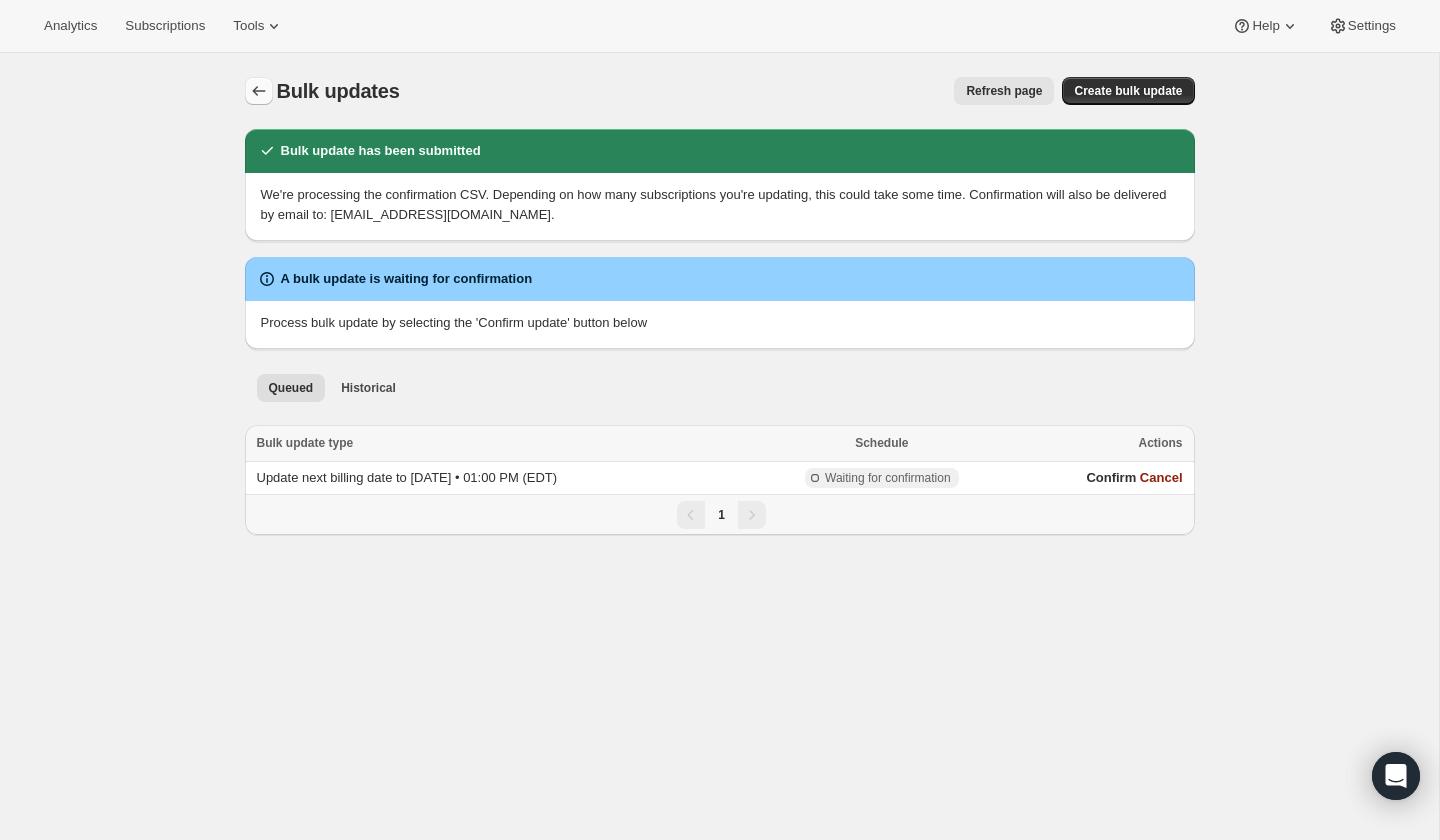 click 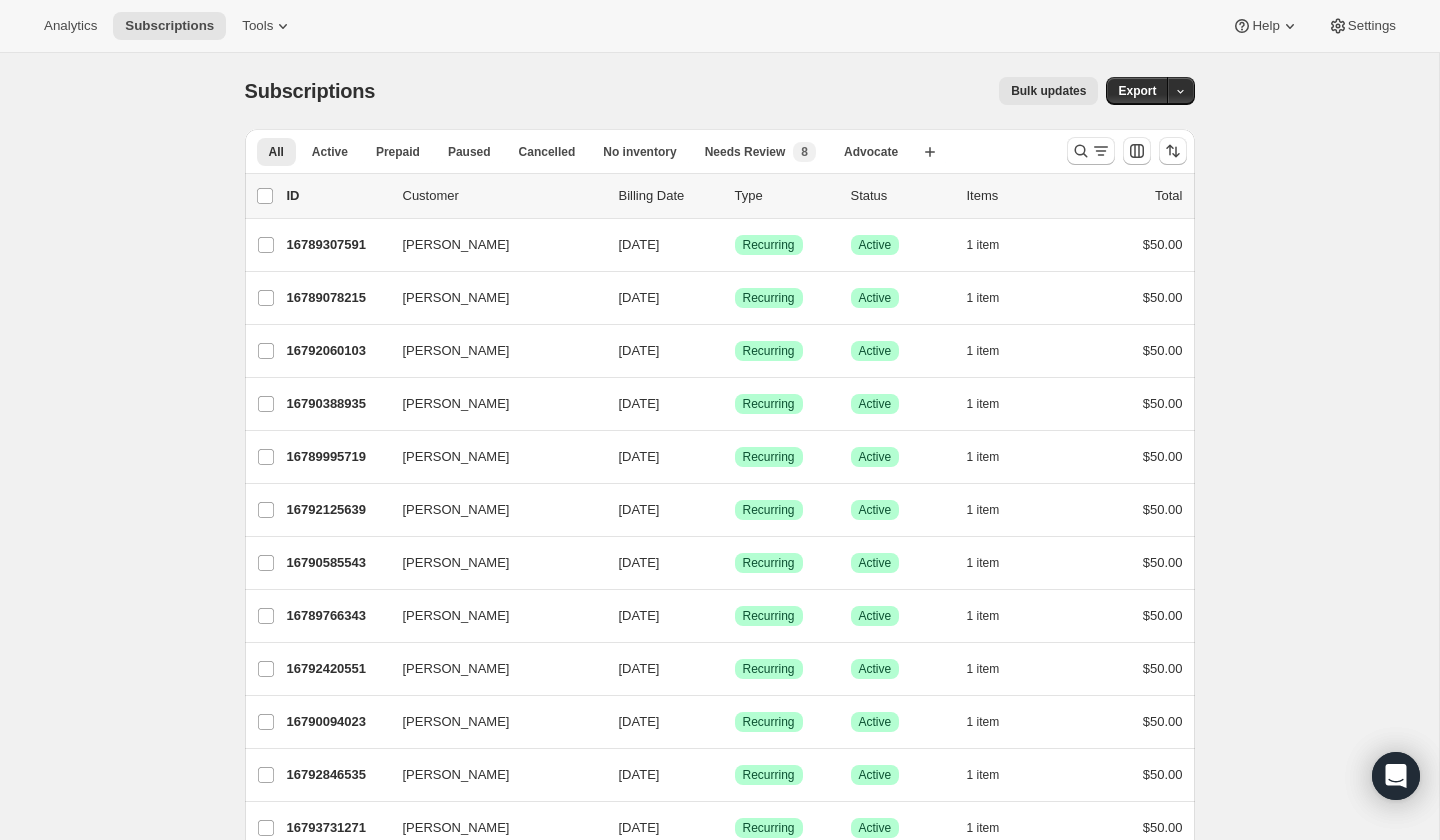 click on "Bulk updates" at bounding box center [1048, 91] 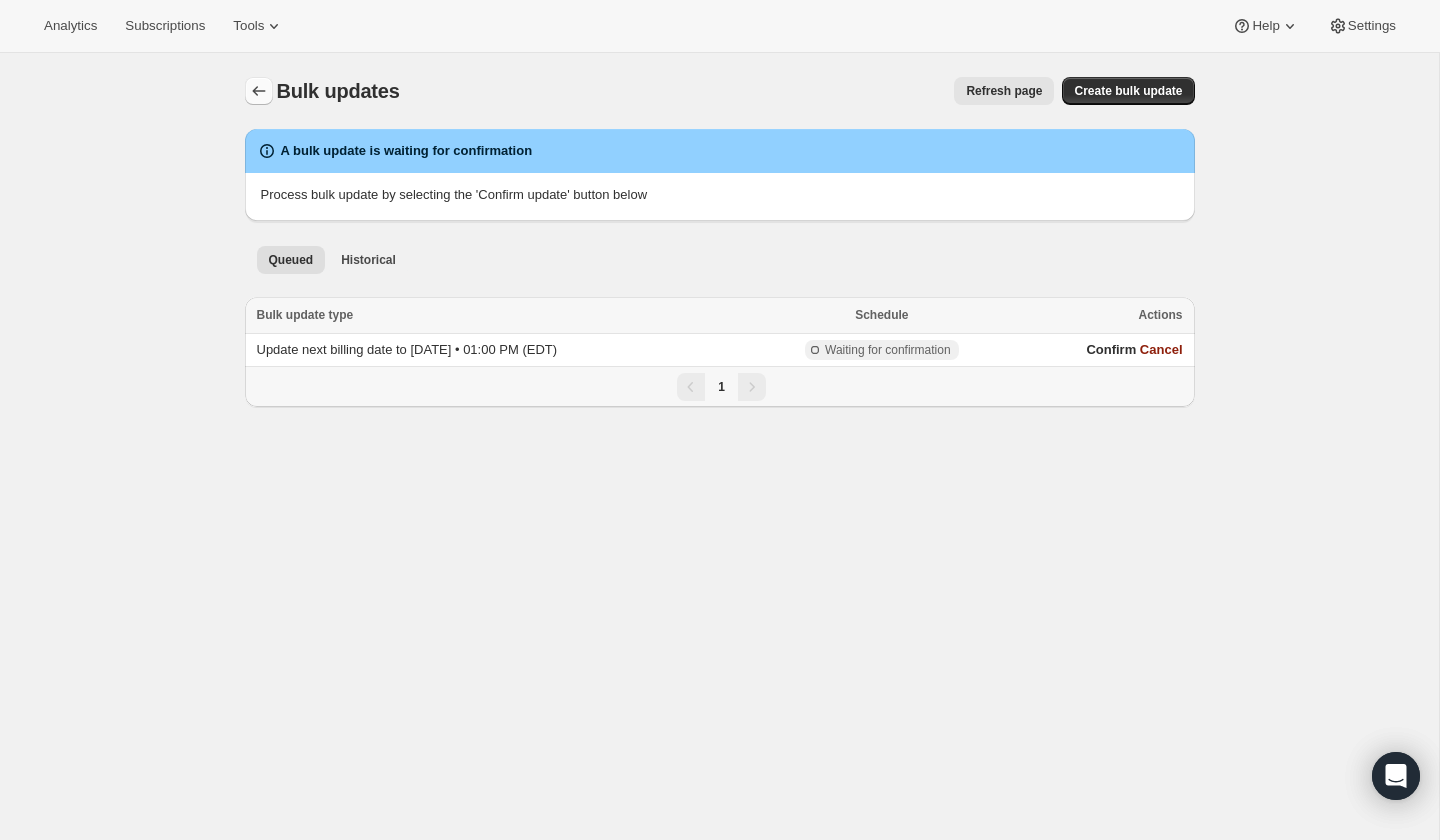 click 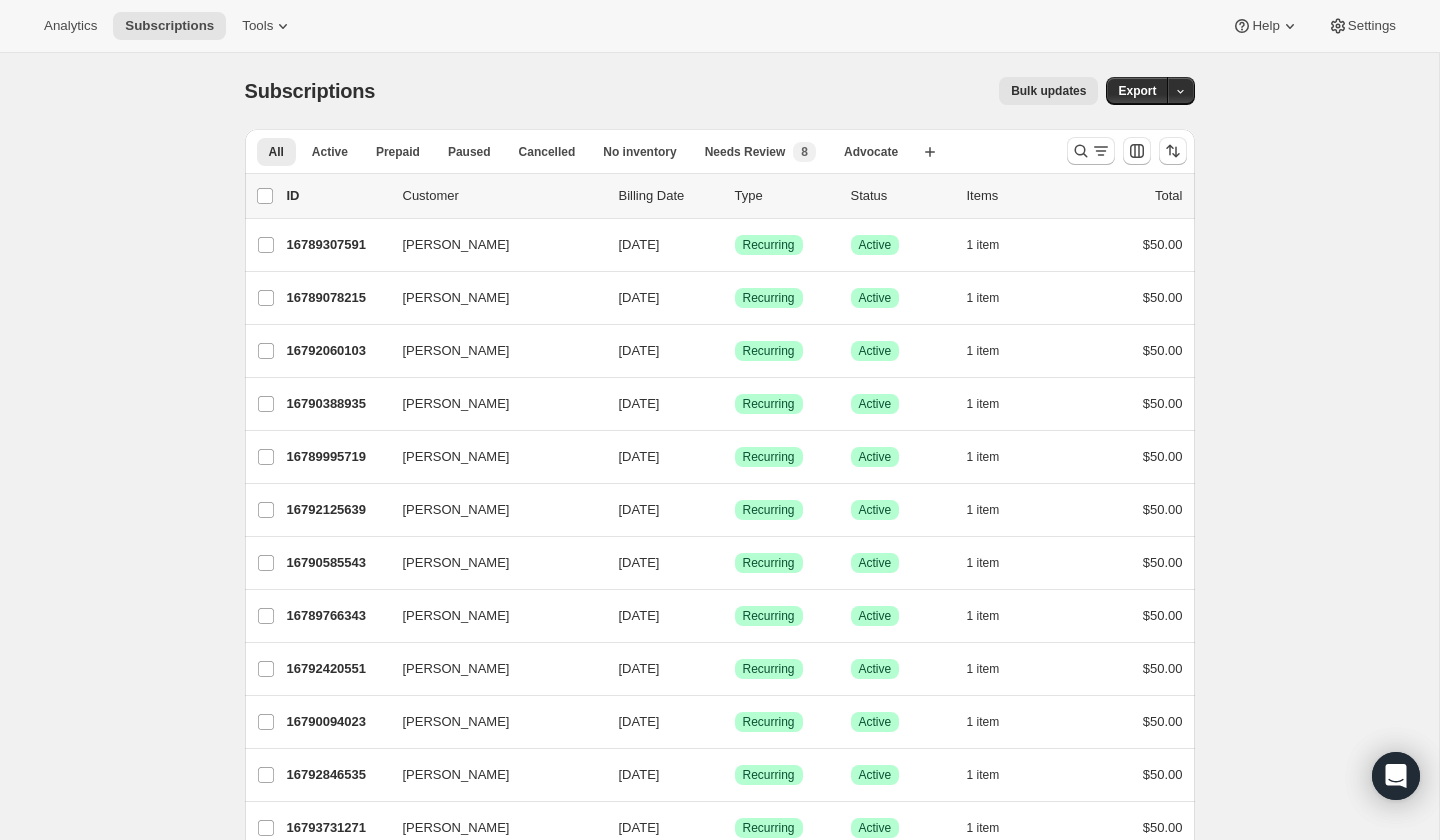 click on "list header ID Customer Billing Date Type Status Items Total" at bounding box center (720, 196) 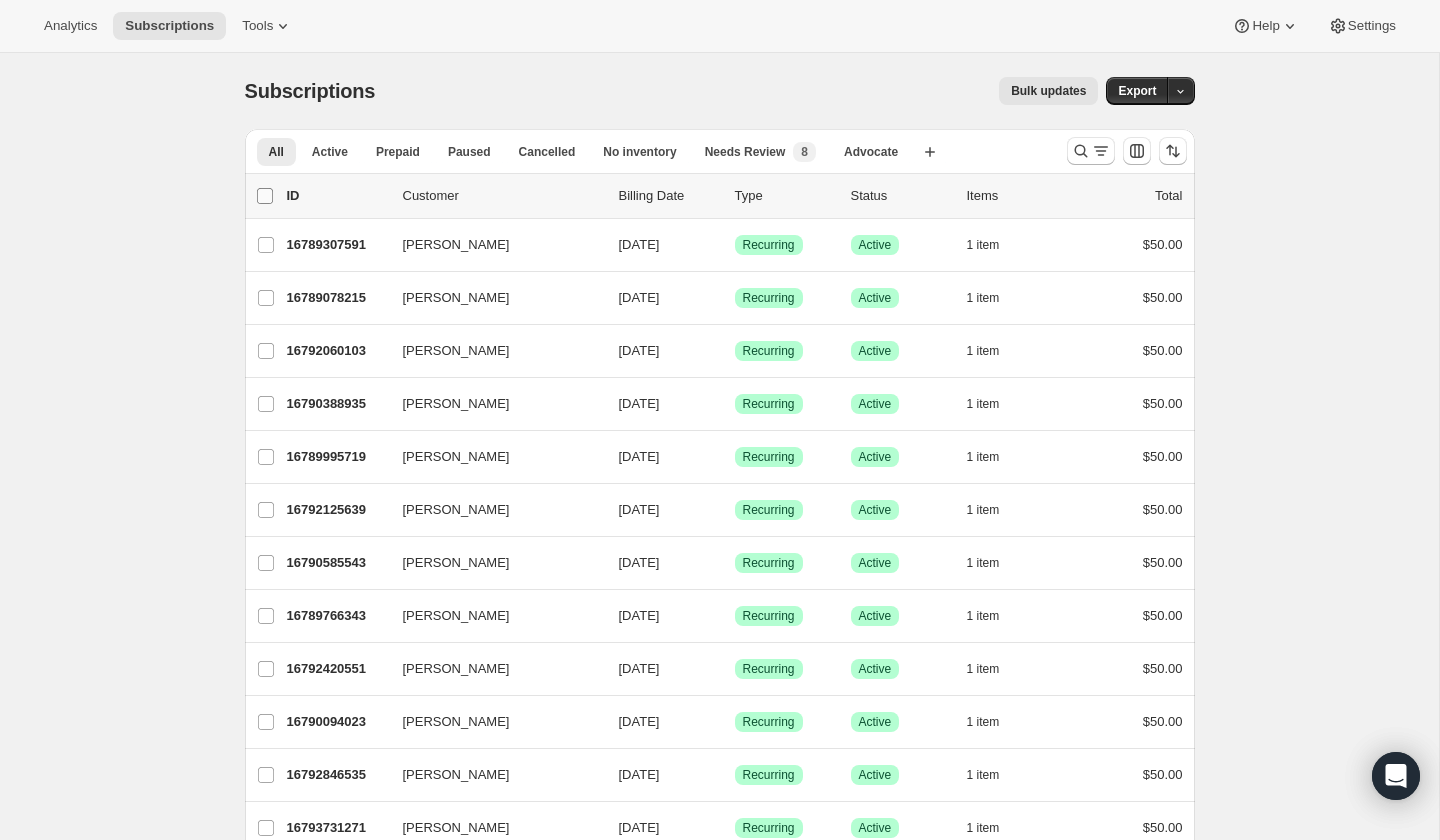 click on "0 selected" at bounding box center [265, 196] 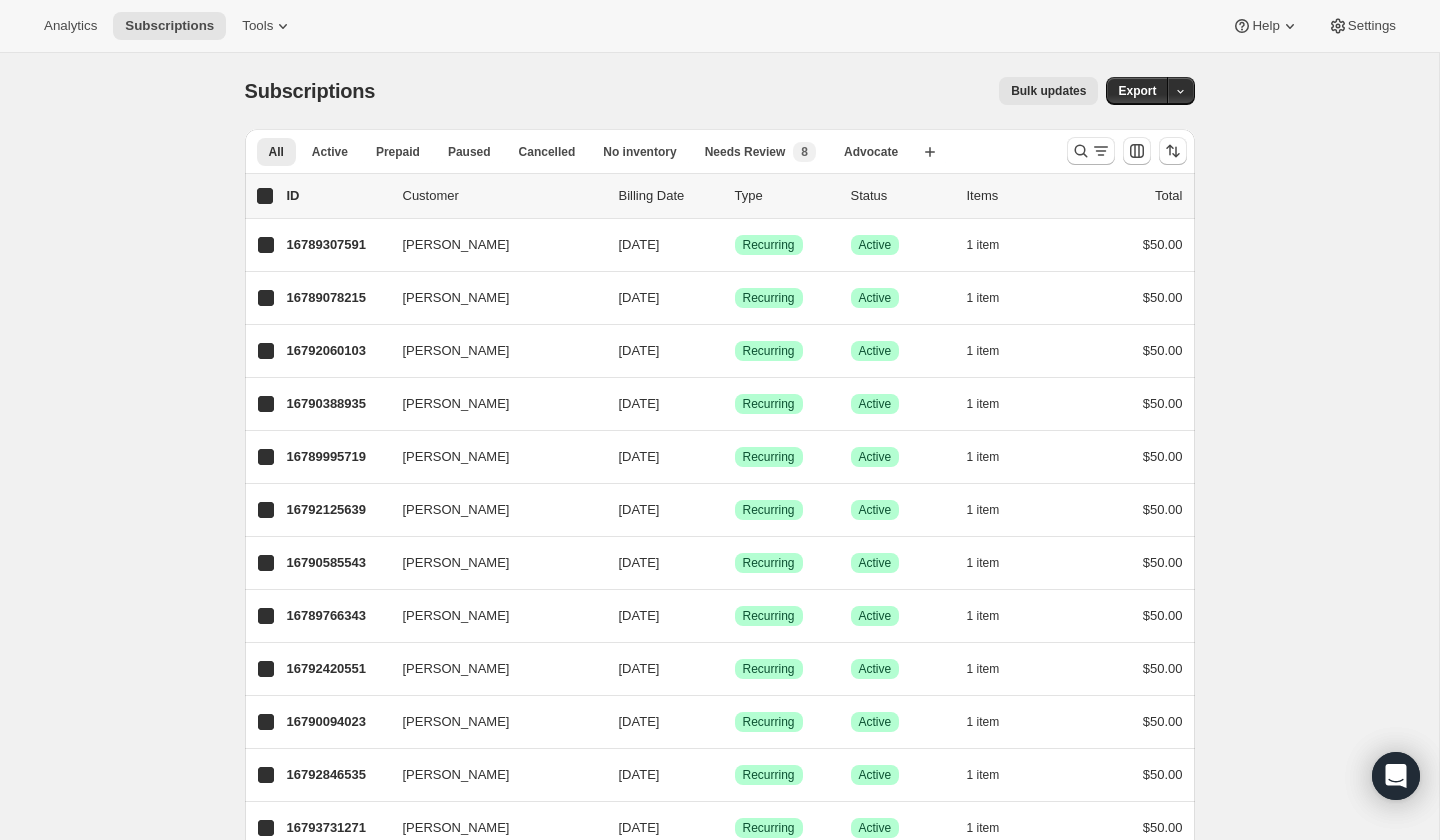 checkbox on "true" 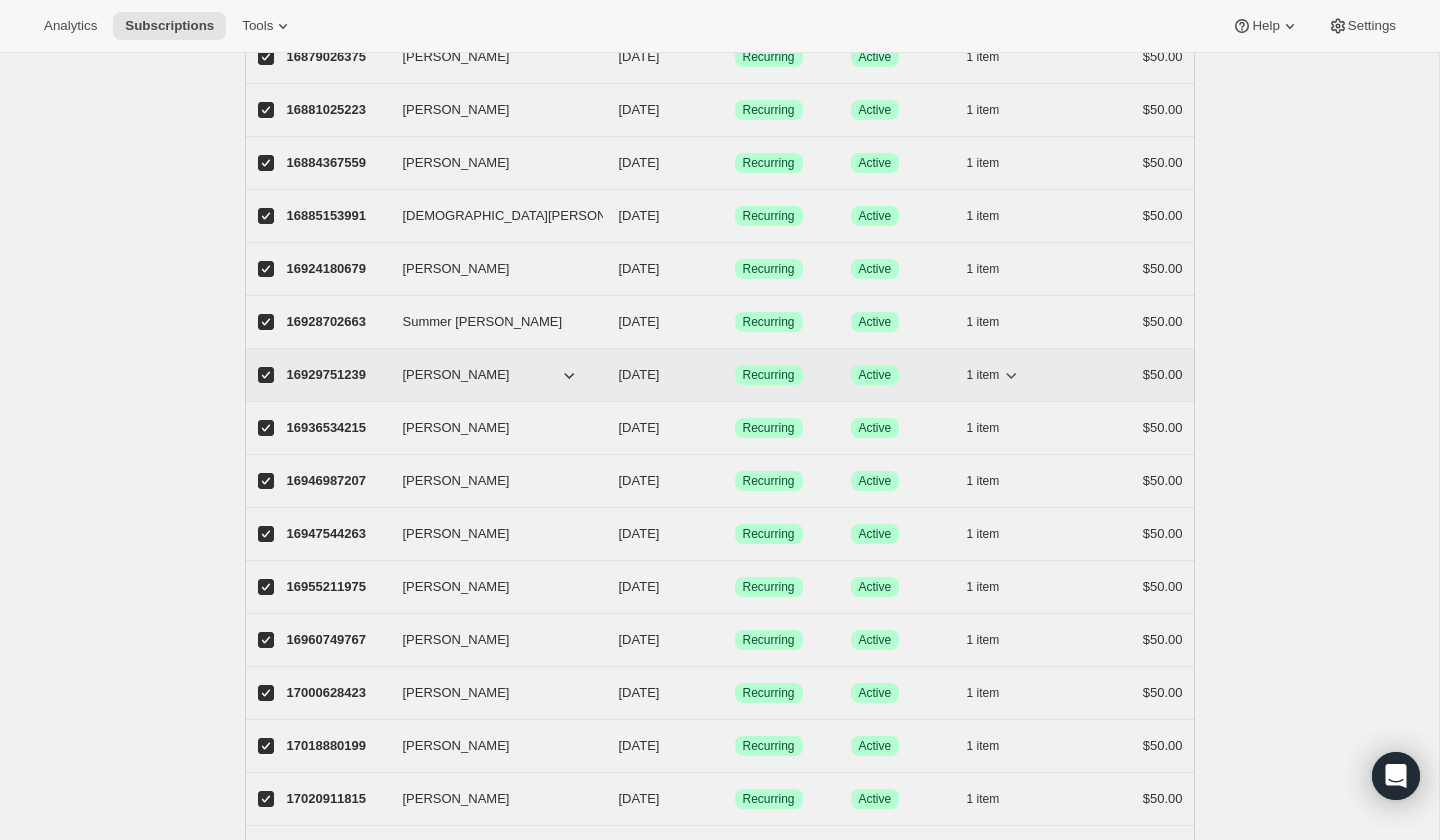 scroll, scrollTop: 2116, scrollLeft: 0, axis: vertical 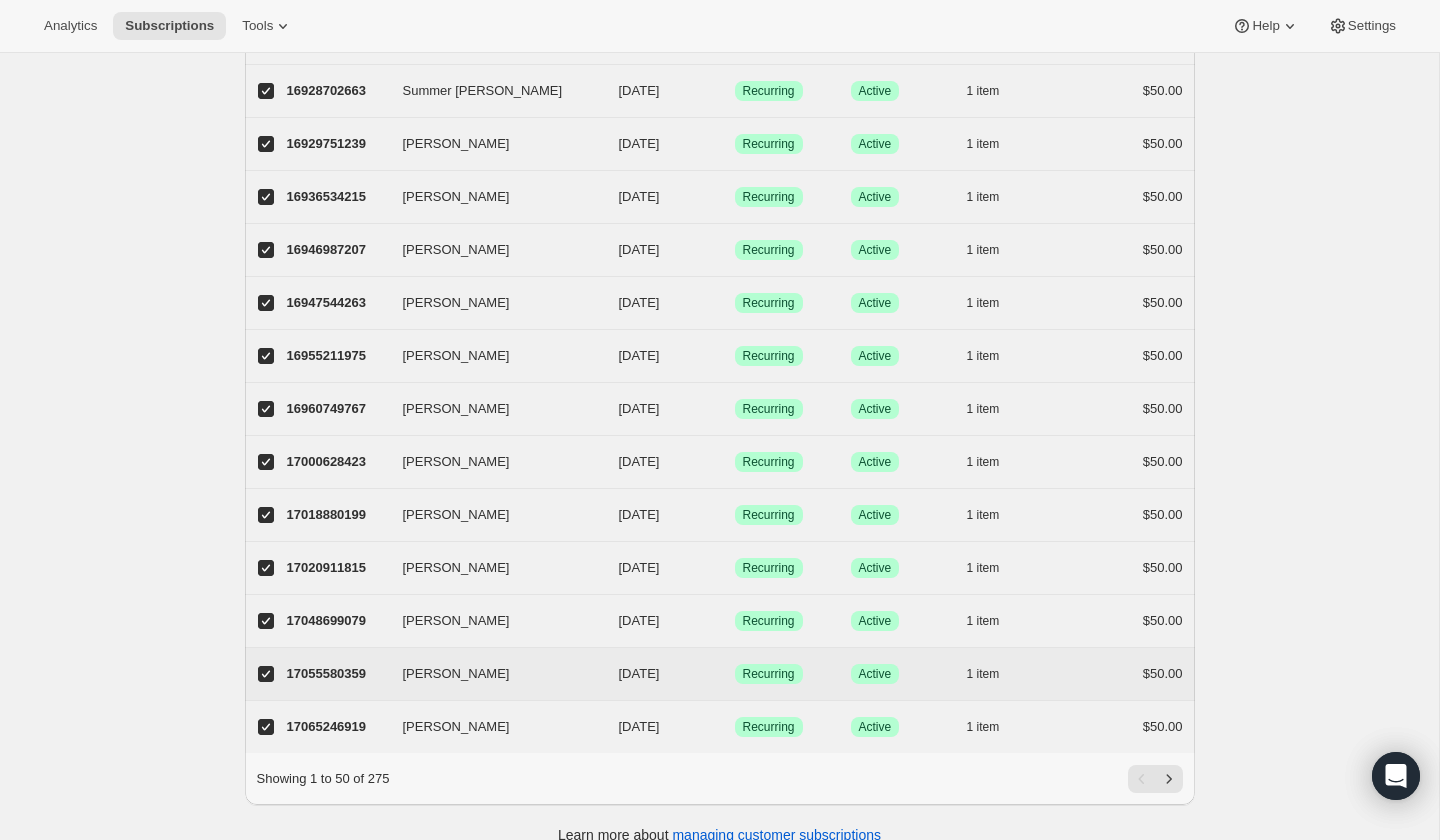 drag, startPoint x: 267, startPoint y: 701, endPoint x: 263, endPoint y: 671, distance: 30.265491 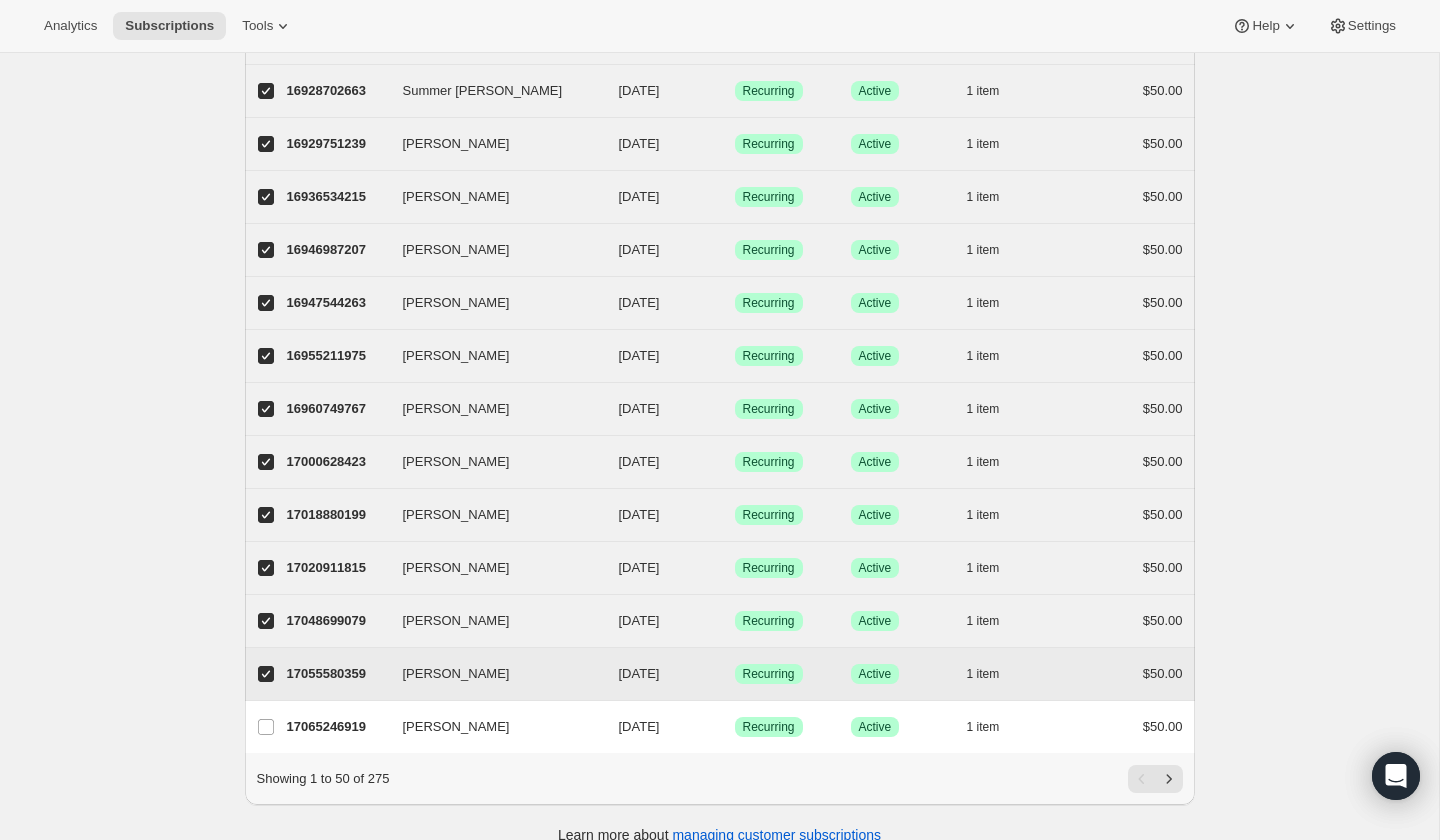 click on "[PERSON_NAME]" at bounding box center [266, 674] 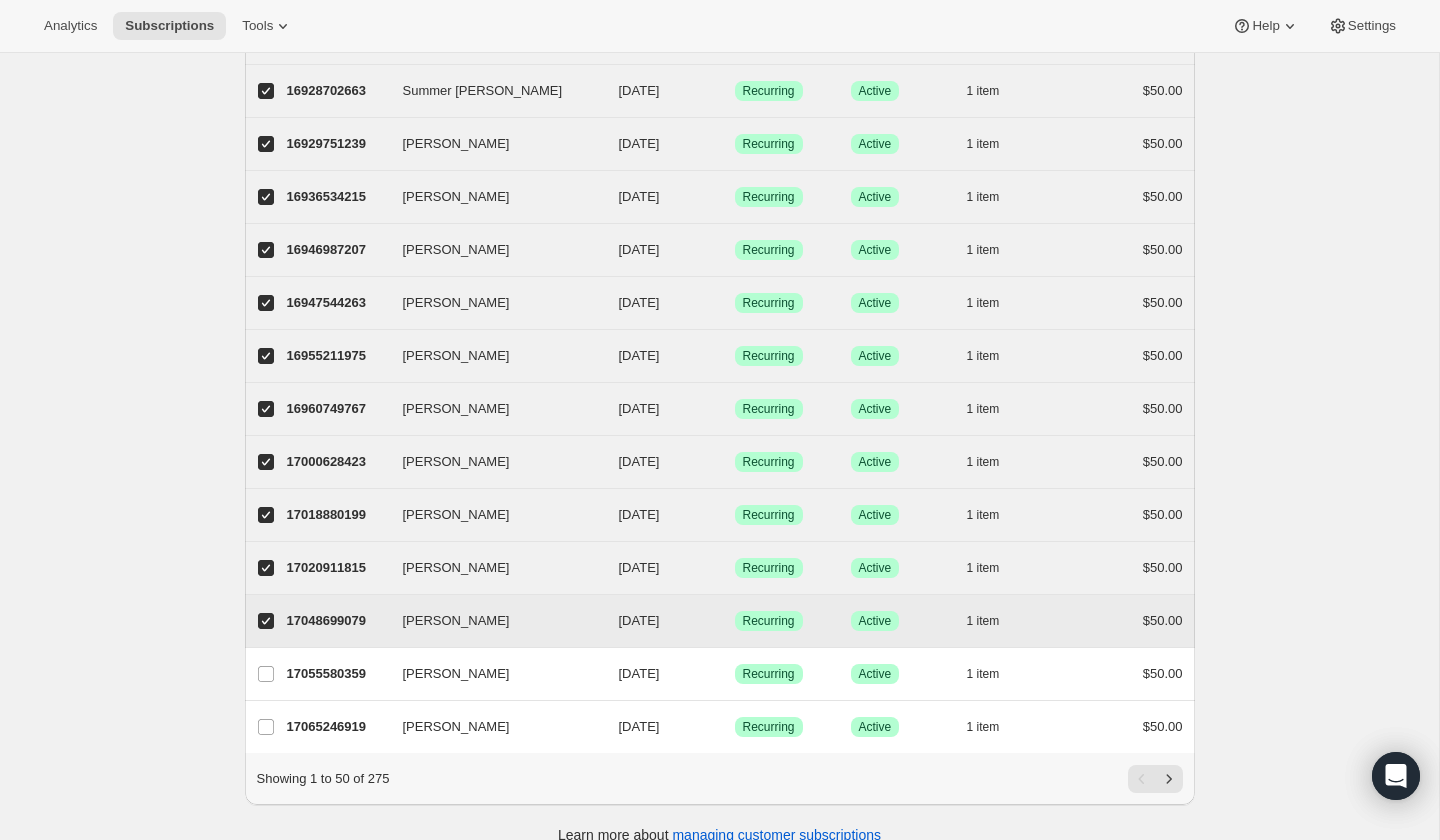 click at bounding box center (266, 621) 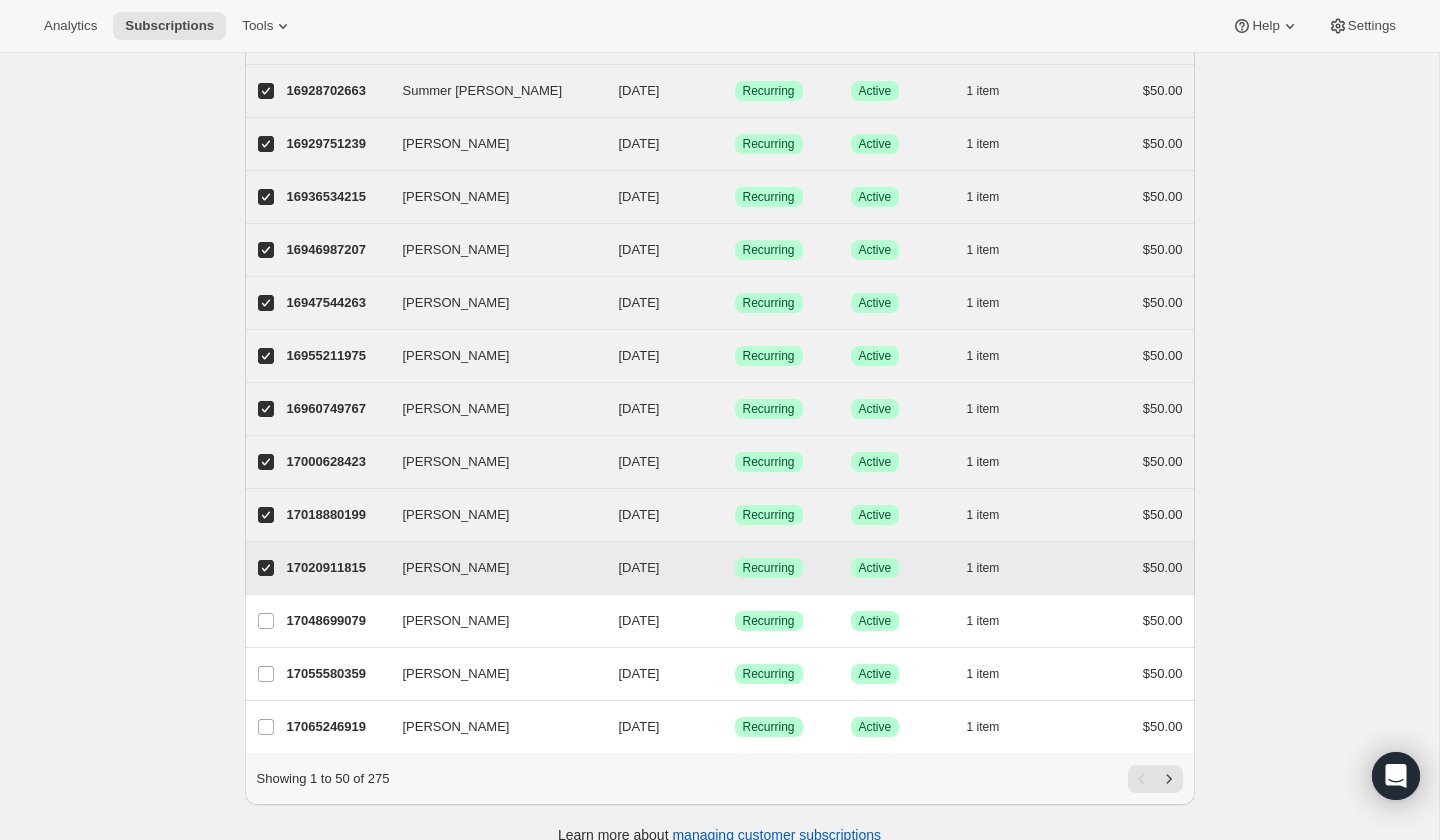 click on "[PERSON_NAME]" at bounding box center (266, 568) 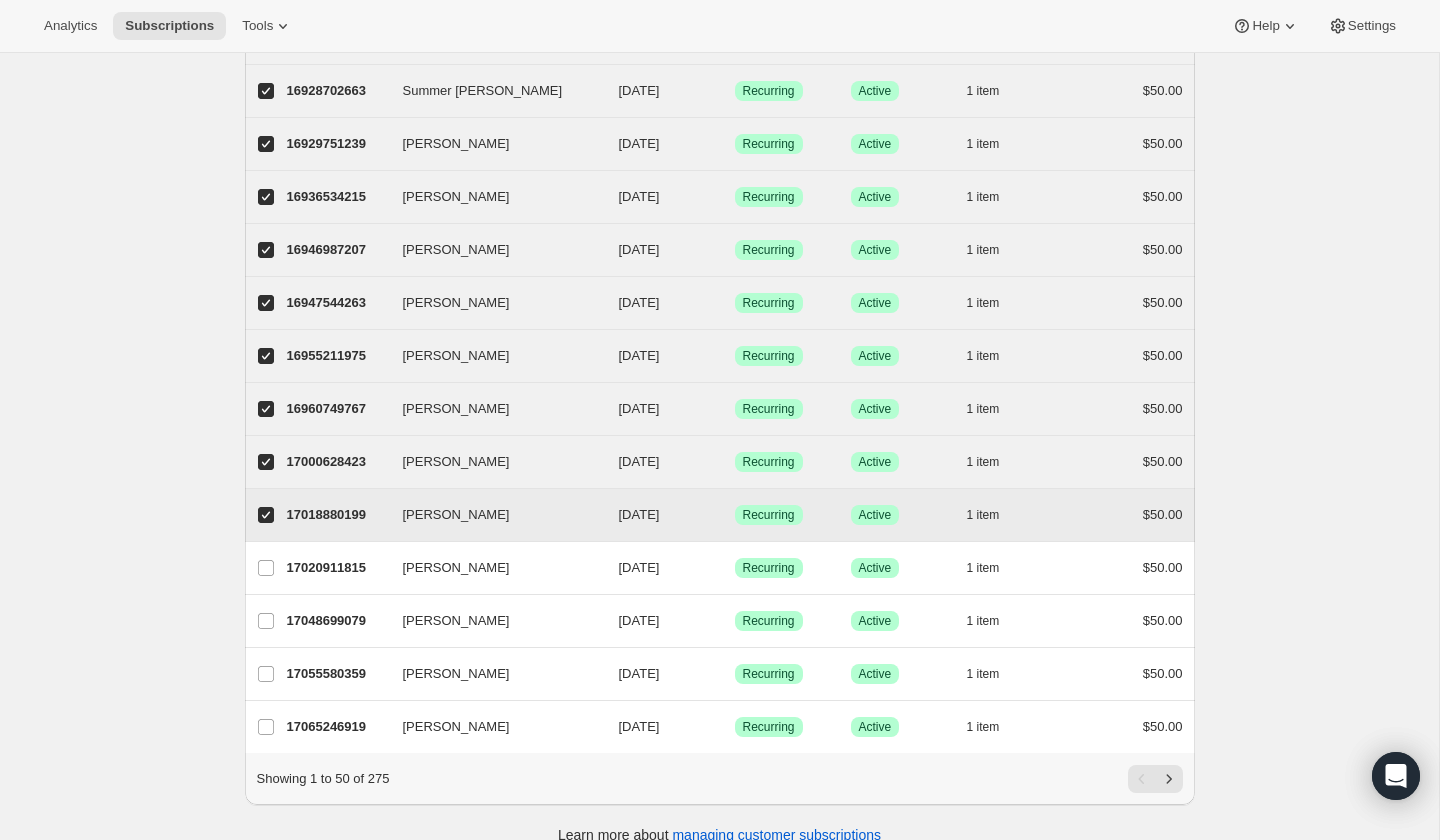 click on "[PERSON_NAME]" at bounding box center [266, 515] 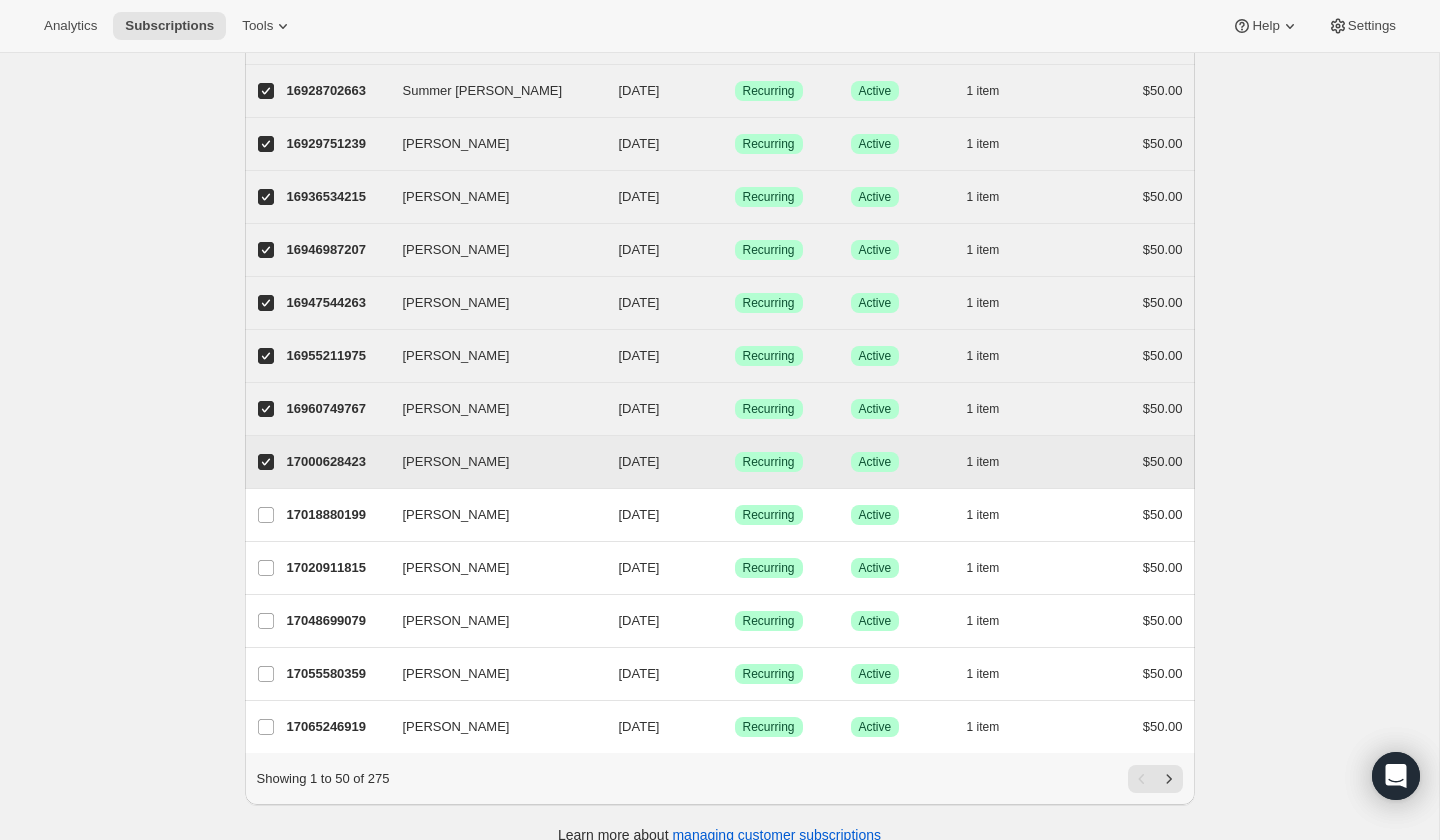 click on "[PERSON_NAME]" at bounding box center (266, 462) 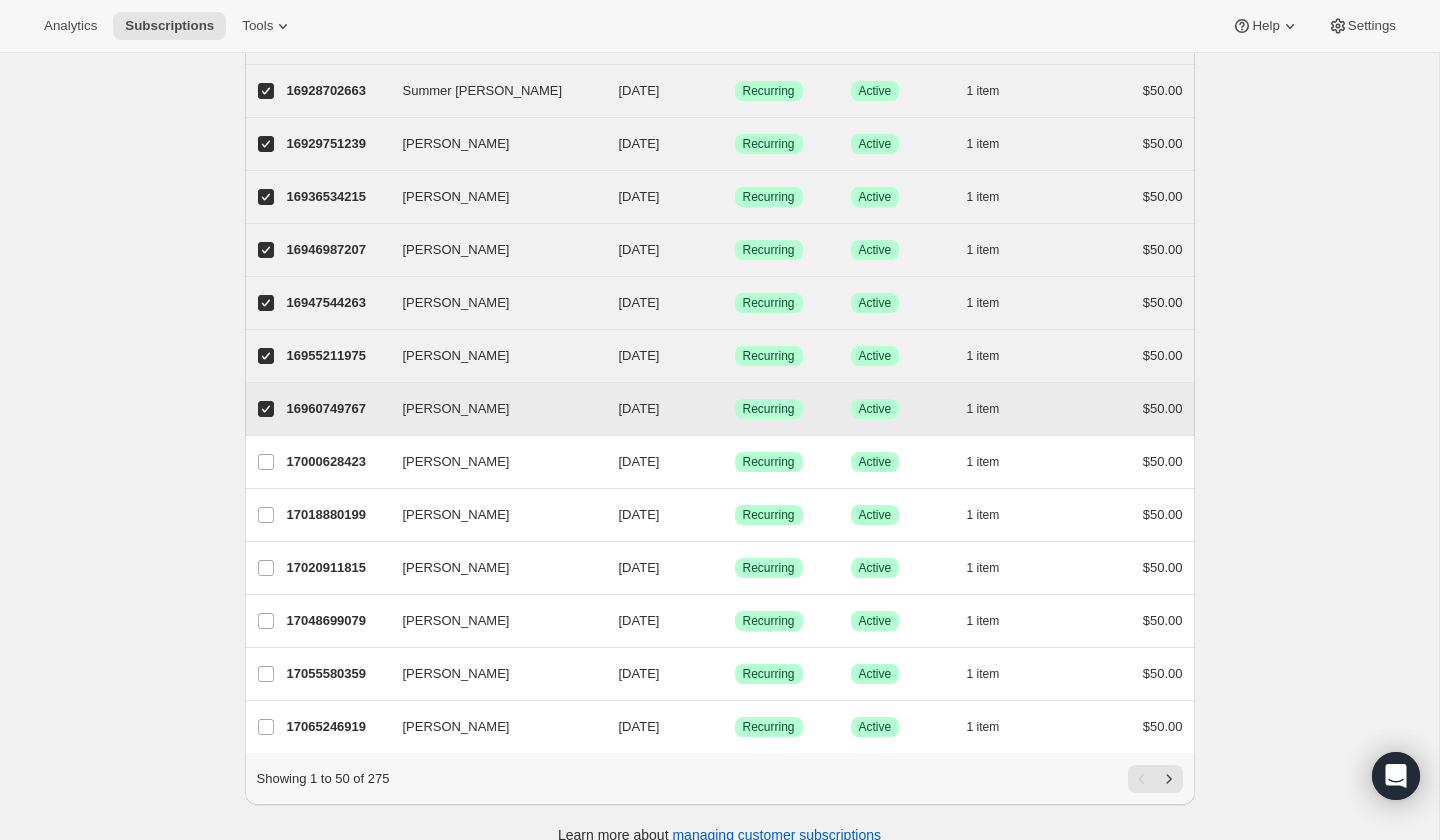 click on "[PERSON_NAME]" at bounding box center (266, 409) 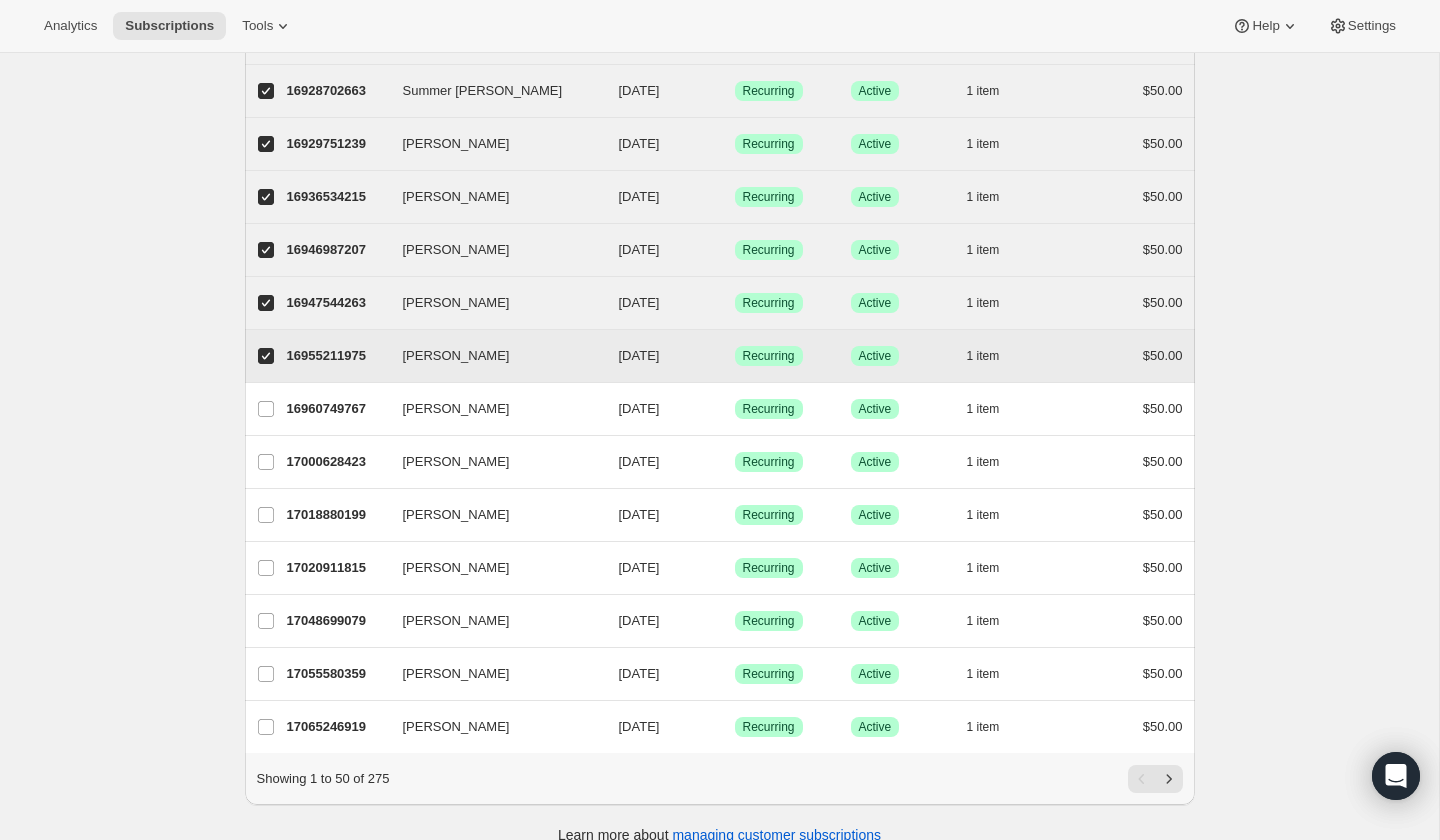 click on "[PERSON_NAME]" at bounding box center (266, 356) 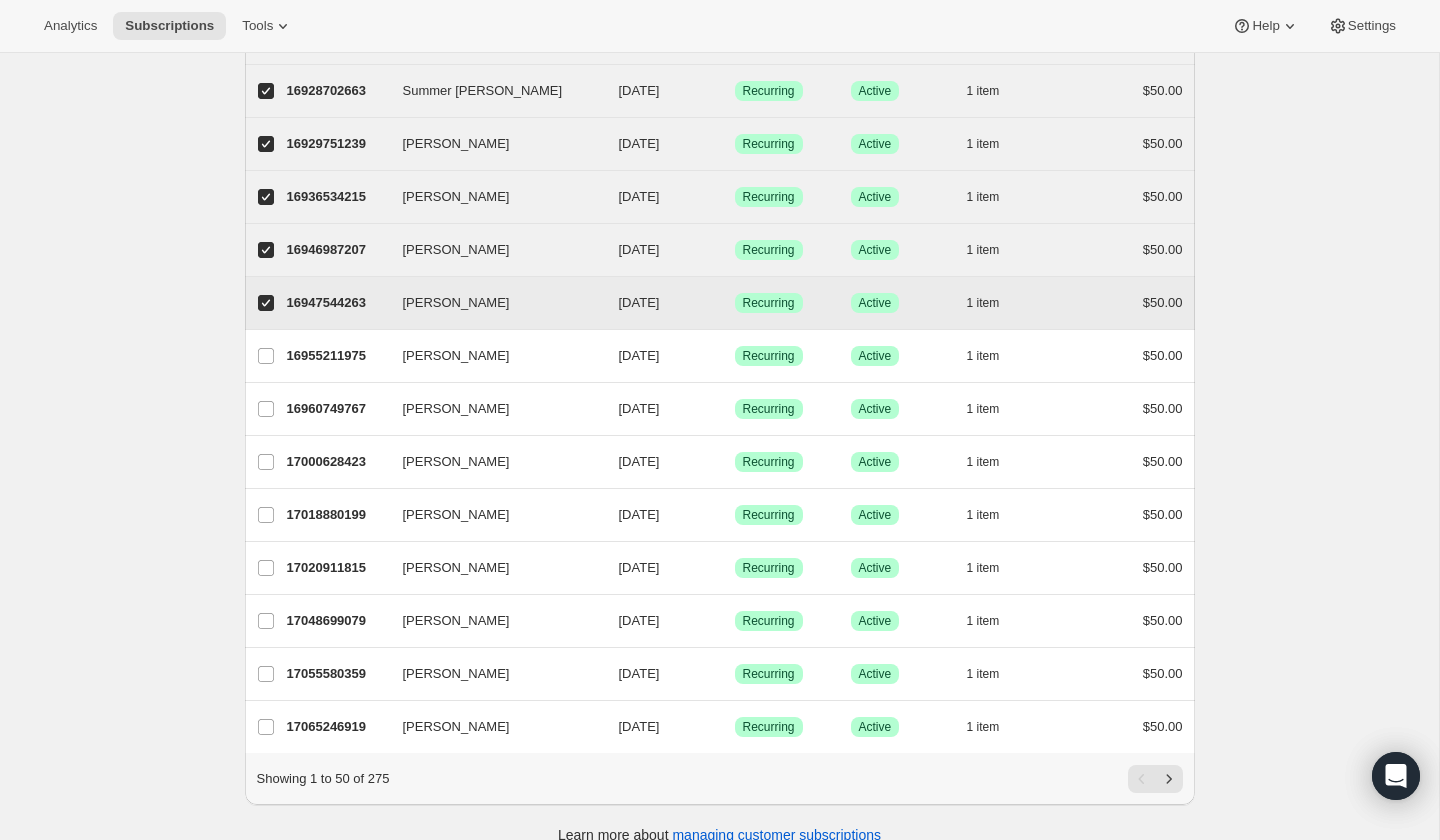 click on "[PERSON_NAME]" at bounding box center [266, 303] 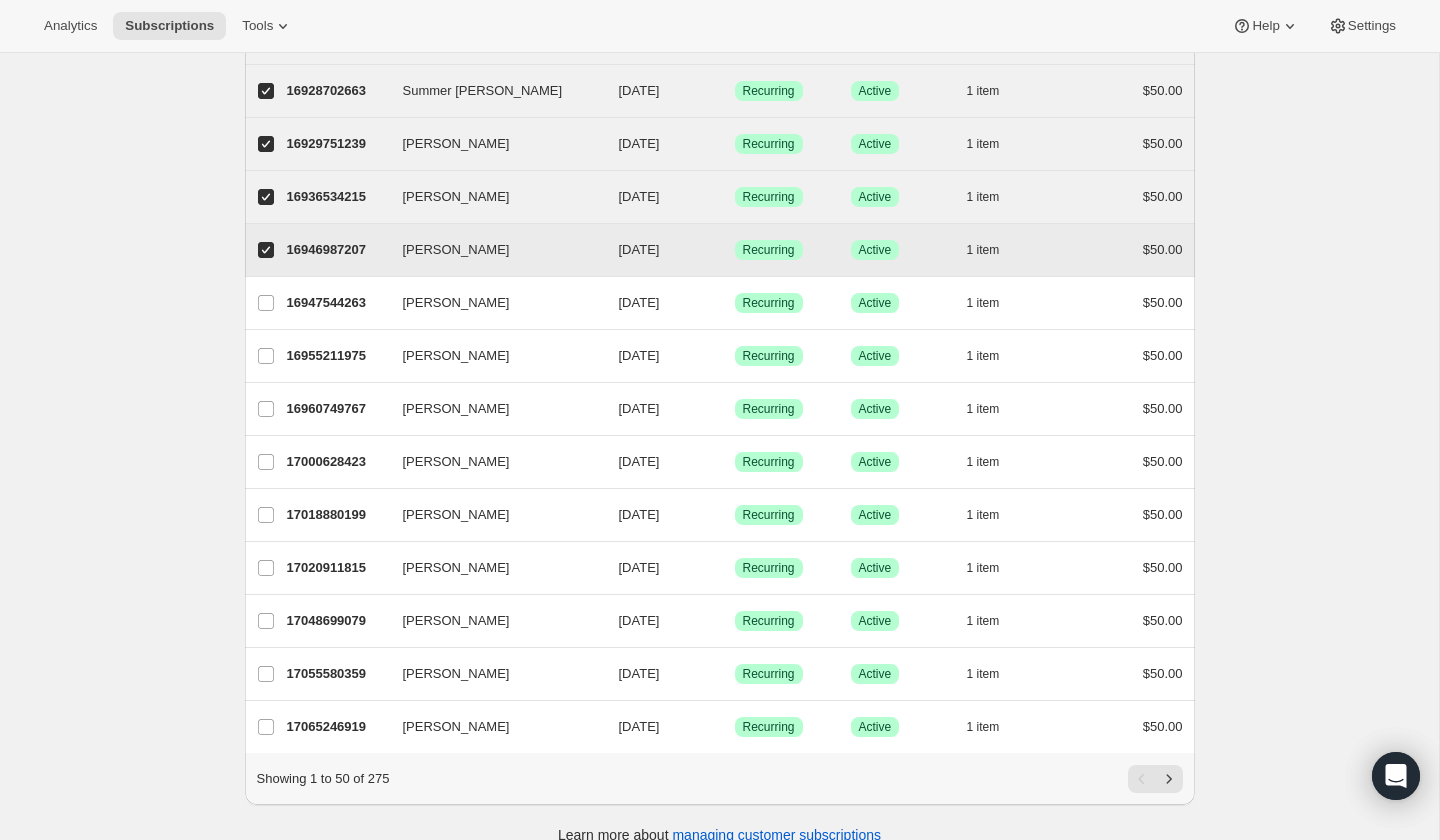 click on "[PERSON_NAME]" at bounding box center (266, 250) 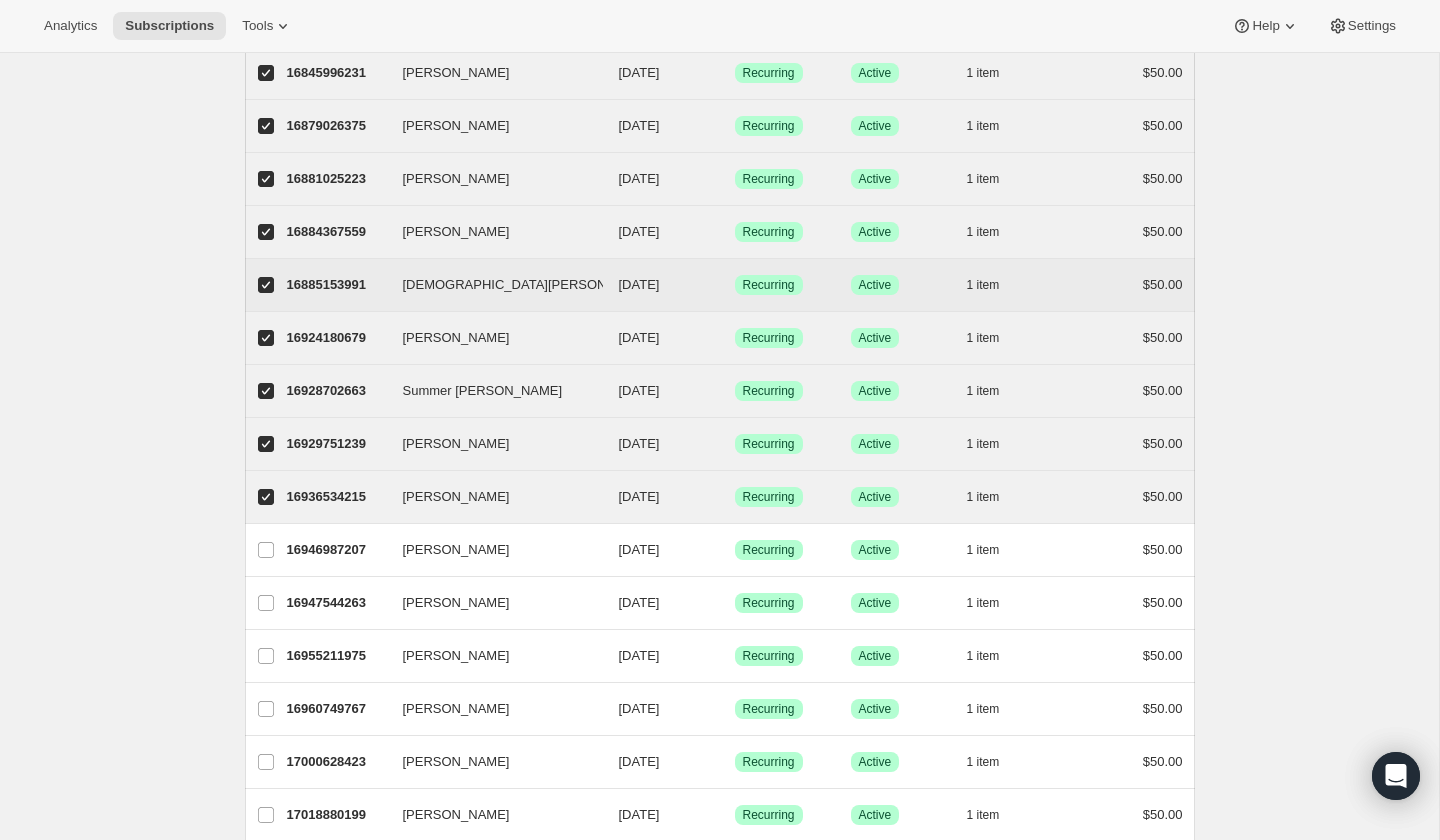 scroll, scrollTop: 1813, scrollLeft: 0, axis: vertical 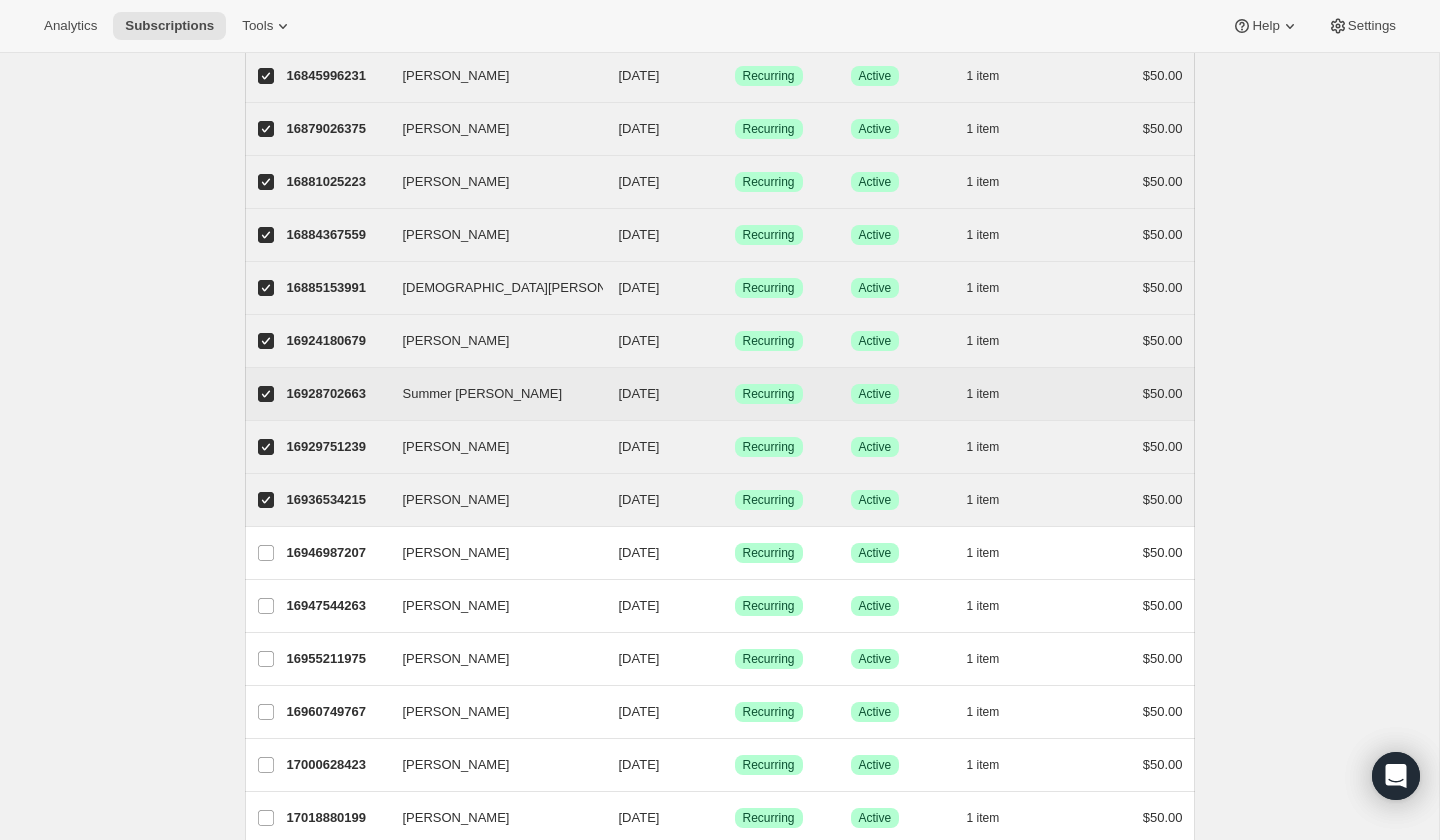 click on "Summer [PERSON_NAME]" at bounding box center (266, 394) 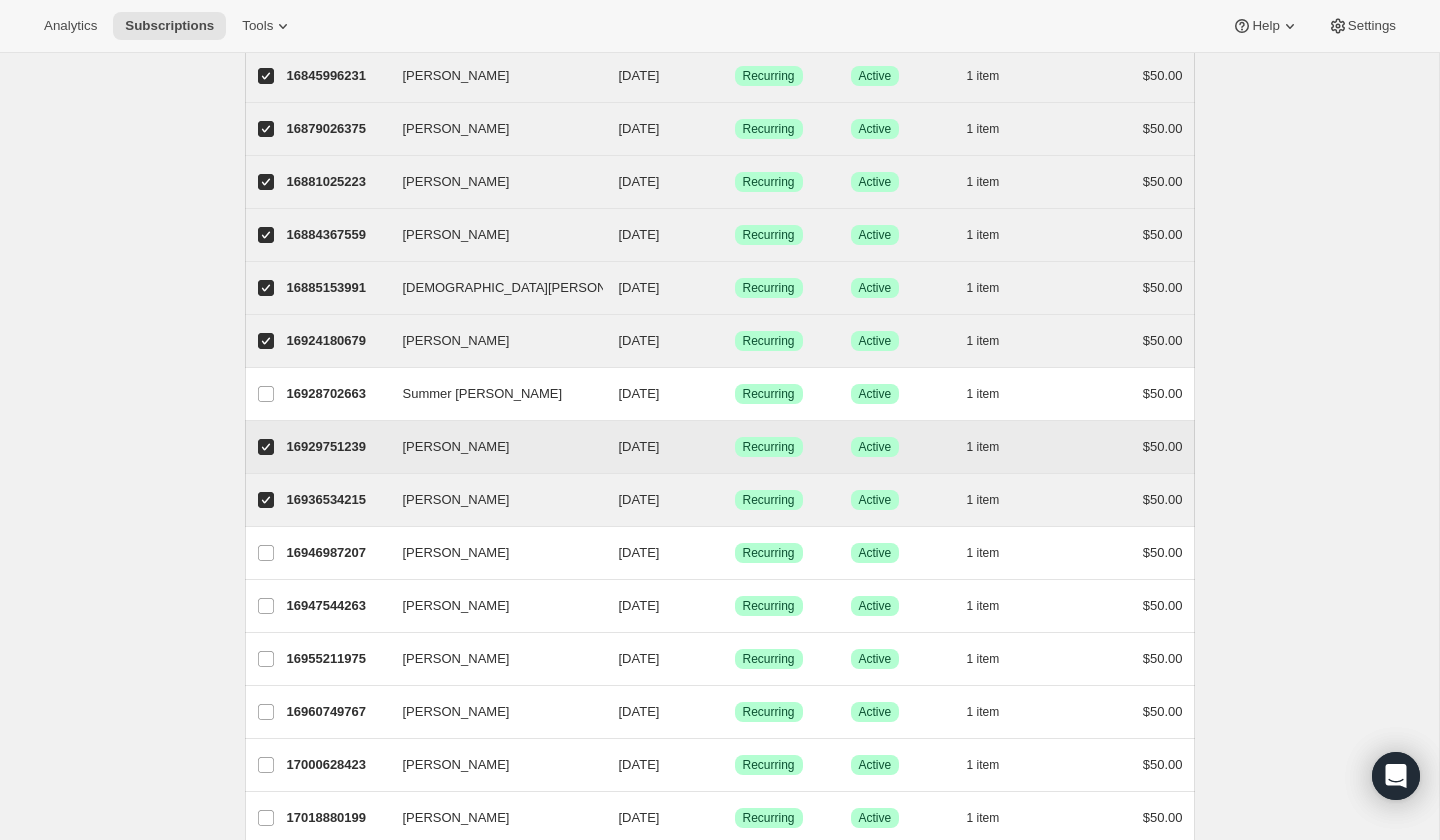 click on "[PERSON_NAME]" at bounding box center [266, 447] 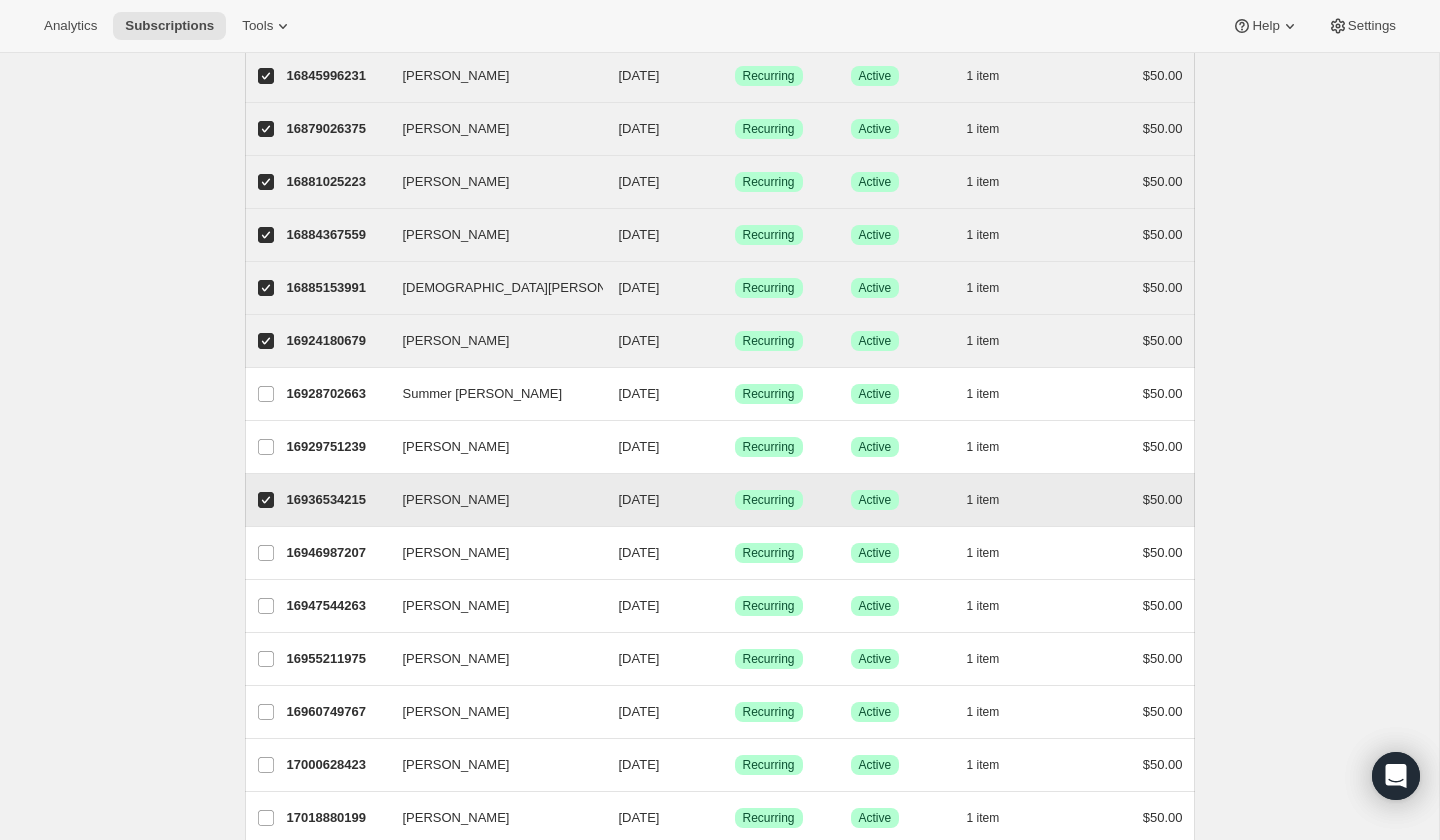 click on "[PERSON_NAME]" at bounding box center (266, 500) 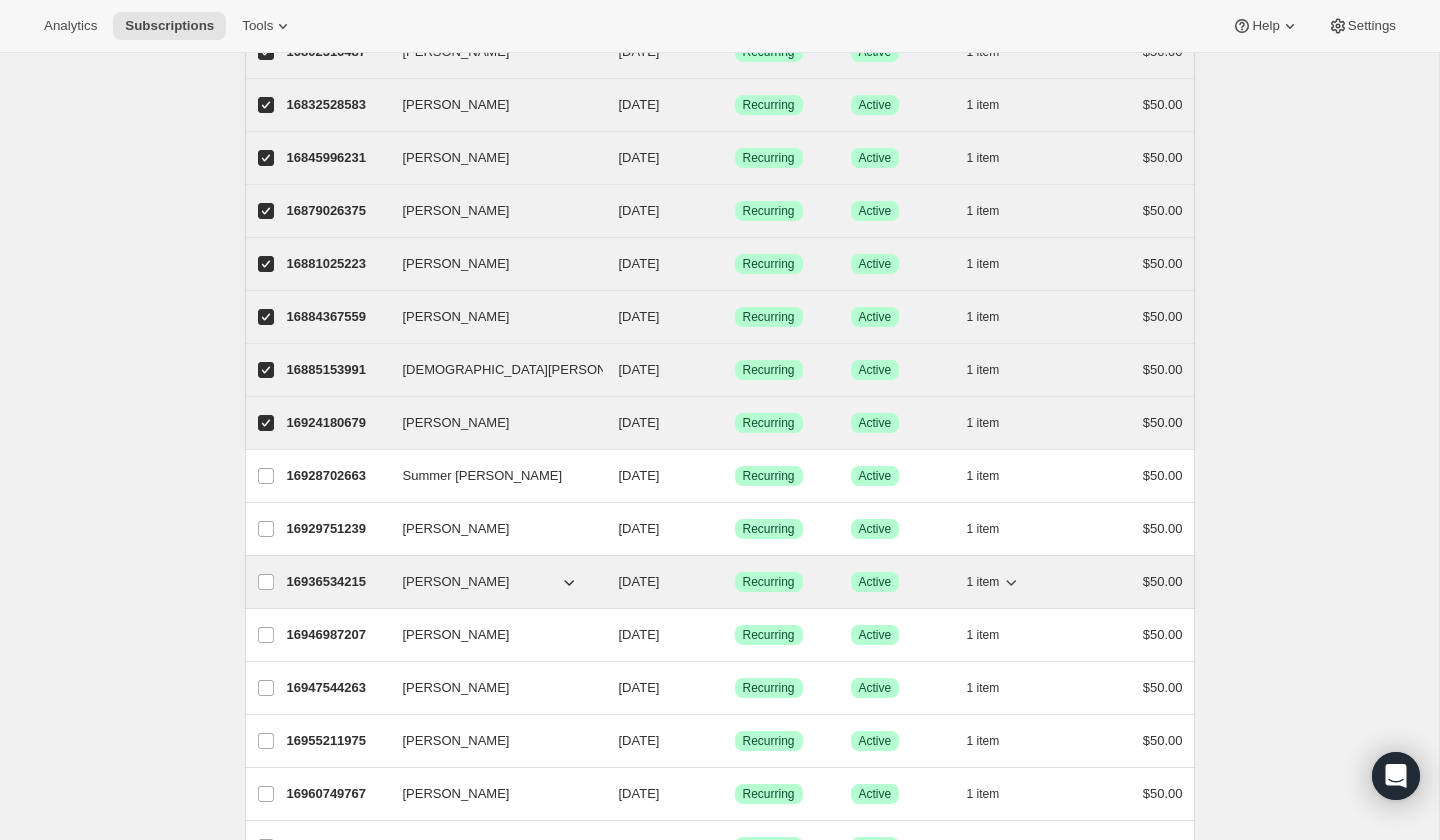 scroll, scrollTop: 1721, scrollLeft: 0, axis: vertical 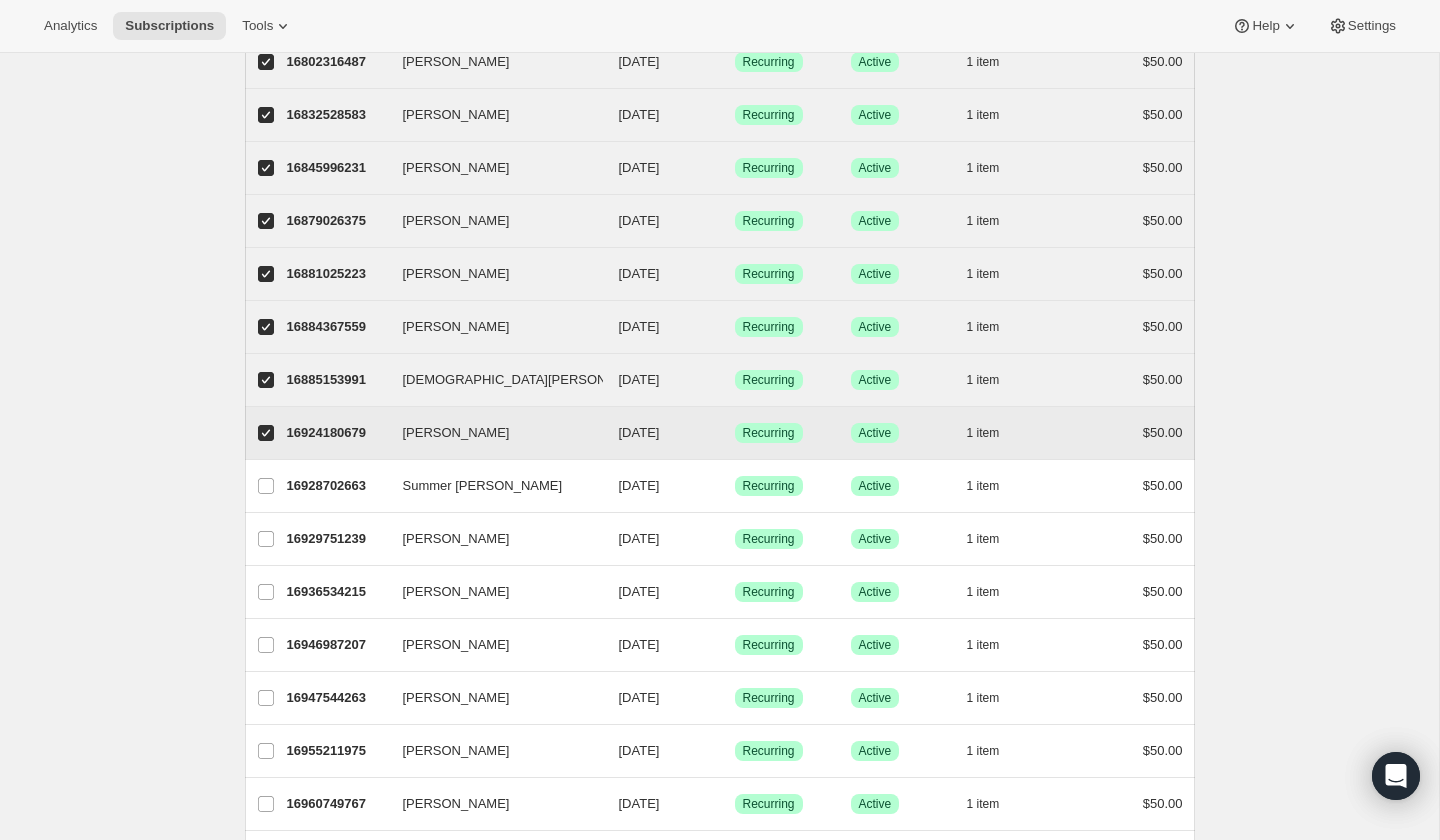 click on "[PERSON_NAME]" at bounding box center [266, 433] 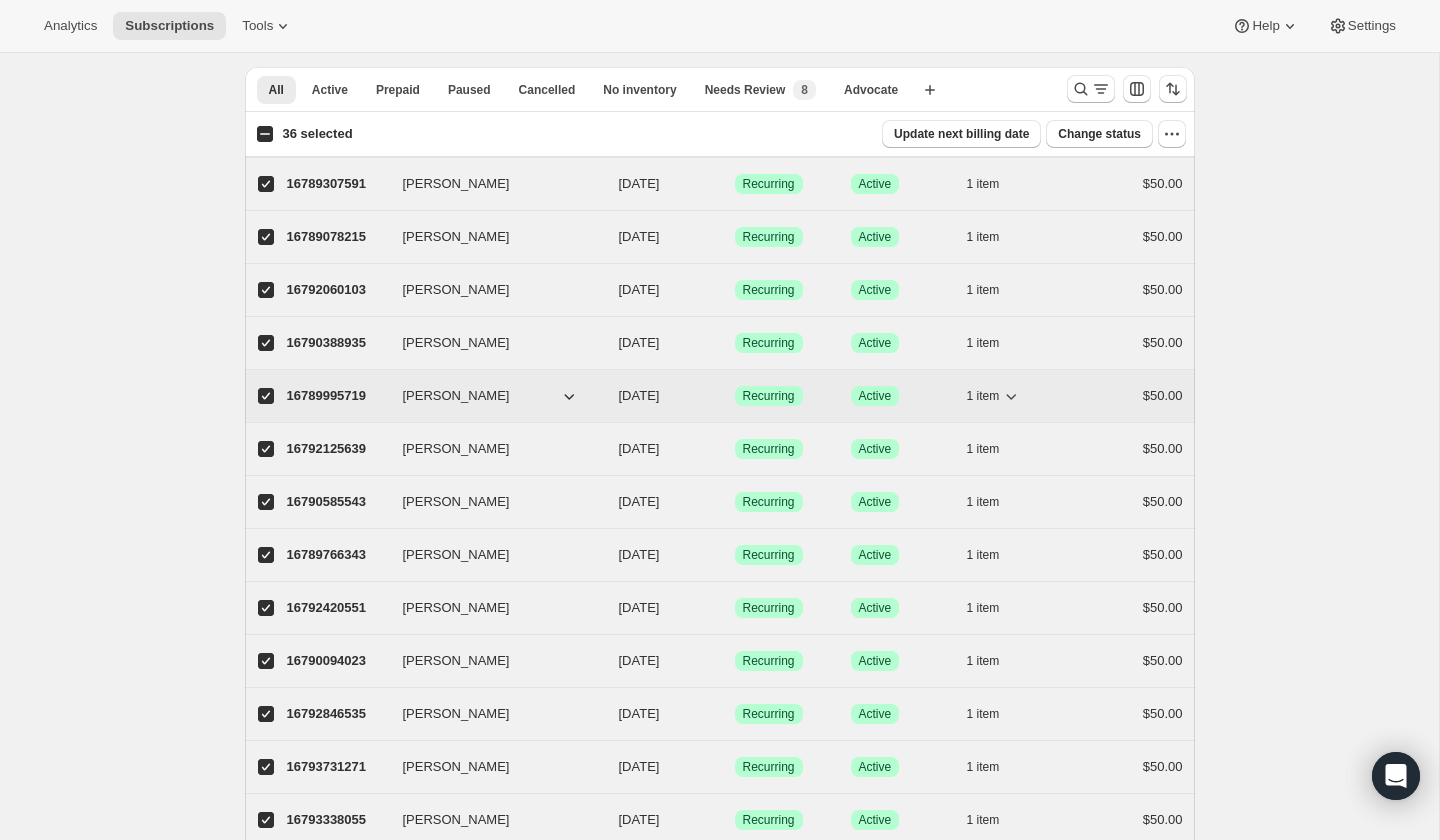 scroll, scrollTop: 0, scrollLeft: 0, axis: both 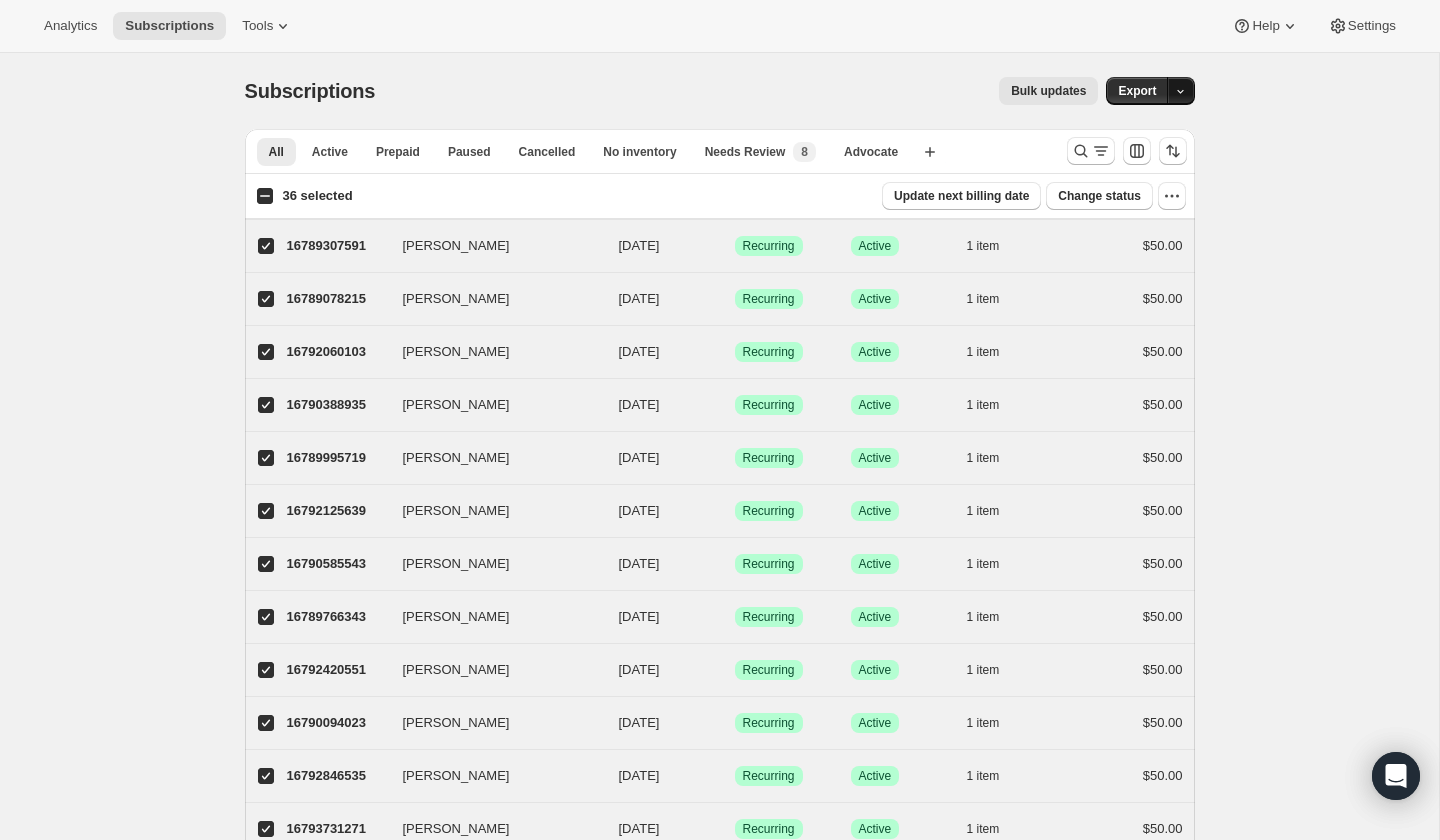 click at bounding box center (1181, 91) 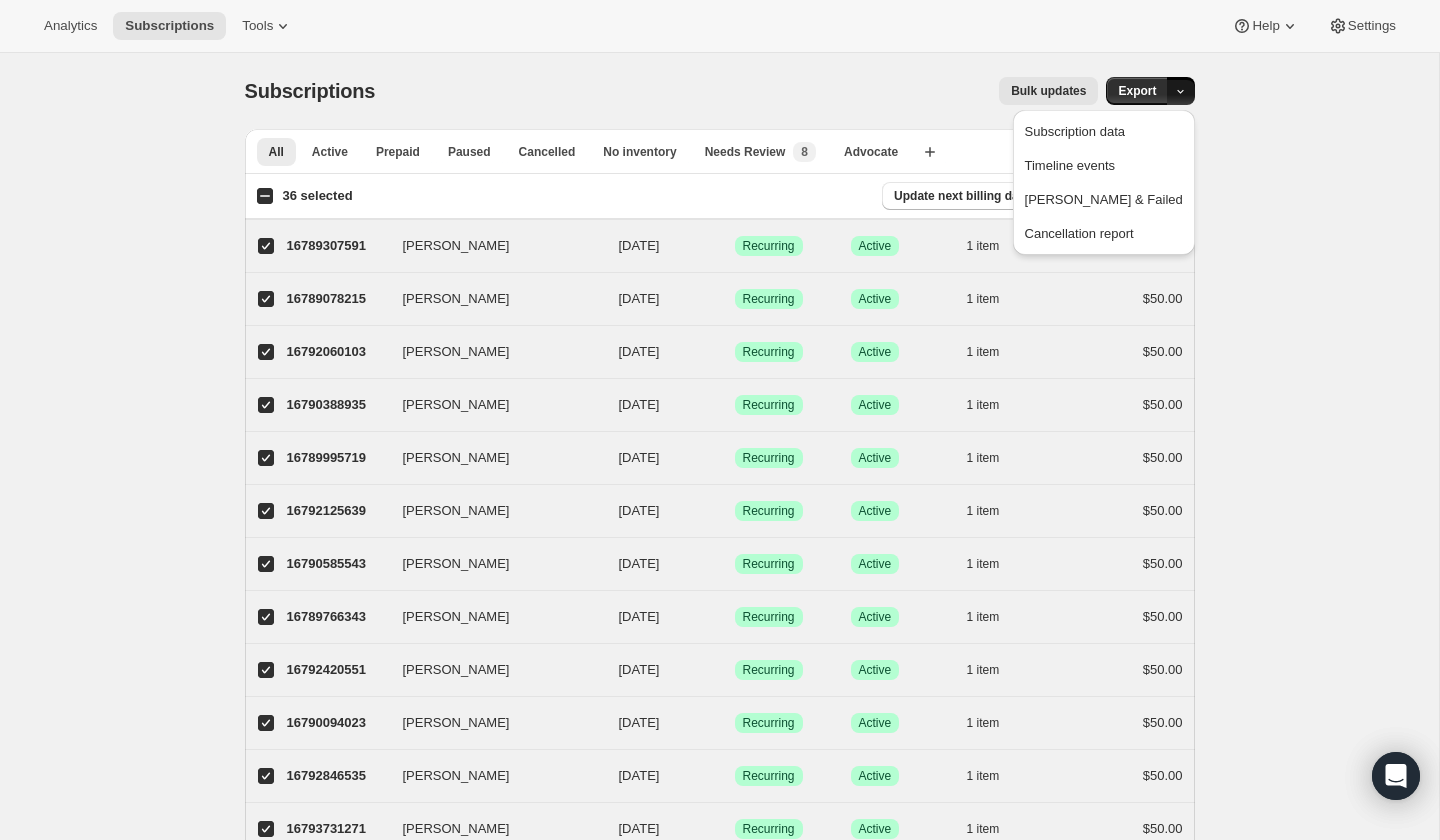click on "Subscriptions. This page is ready Subscriptions Bulk updates More actions Bulk updates Export All Active Prepaid Paused Cancelled No inventory Needs Review Advocate More views All Active Prepaid Paused Cancelled No inventory Needs Review New 8 Advocate More views Create new view 36 selected Update next billing date Change status Showing 51 subscriptions Select all 51 subscriptions Showing 51 subscriptions Select Select all 51 subscriptions 36 selected list header ID Customer Billing Date Type Status Items Total [PERSON_NAME] 16789307591 [PERSON_NAME] [DATE] Success Recurring Success Active 1   item $50.00 [PERSON_NAME] 16789078215 [PERSON_NAME] [DATE] Success Recurring Success Active 1   item $50.00 [PERSON_NAME] 16792060103 [PERSON_NAME] [DATE] Success Recurring Success Active 1   item $50.00 [PERSON_NAME] 16790388935 [PERSON_NAME] [DATE] Success Recurring Success Active 1   item $50.00 [PERSON_NAME] 16789995719 [PERSON_NAME] [DATE] Success Recurring Success Active 1   item $50.00" at bounding box center [719, 1517] 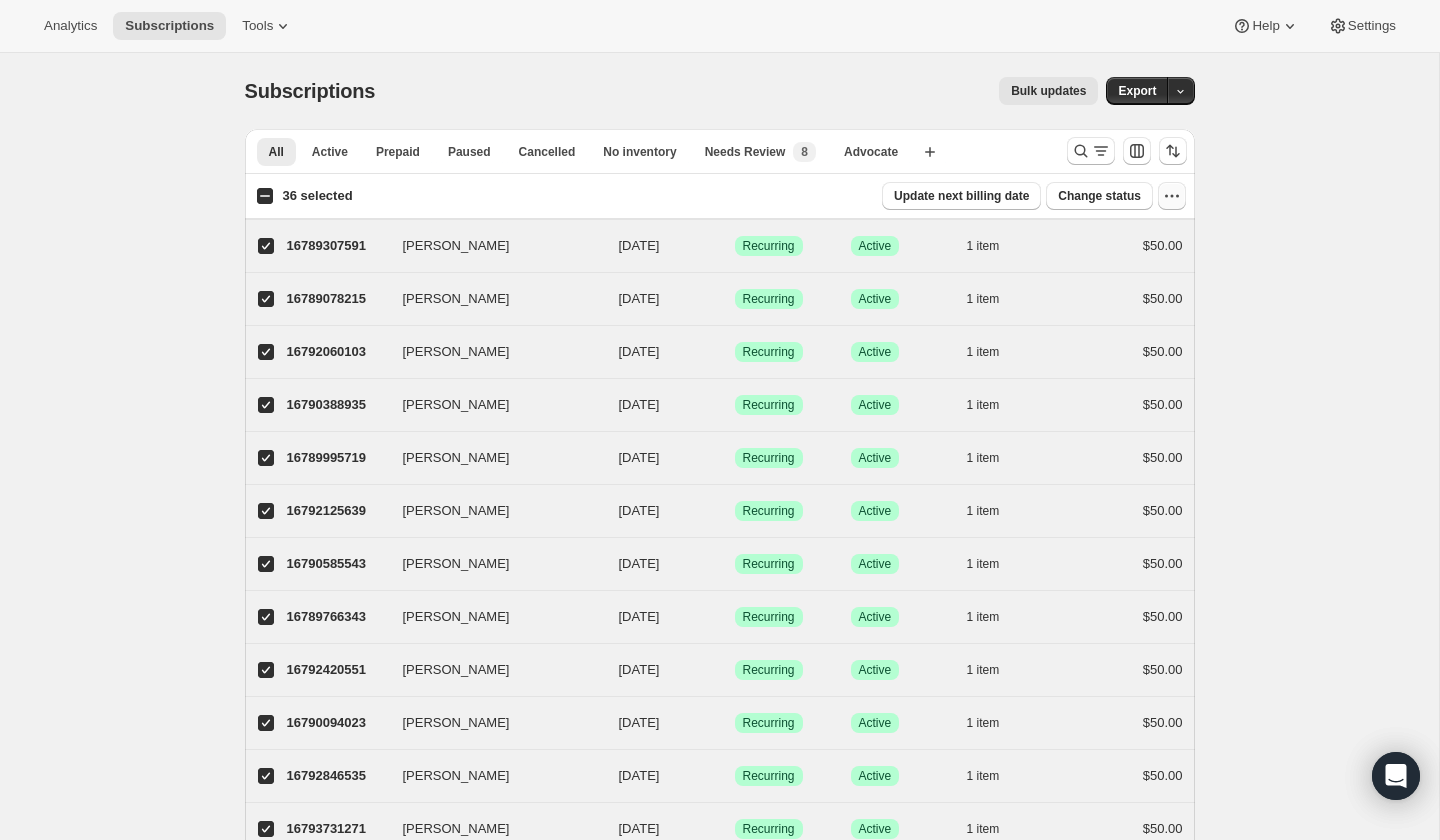click 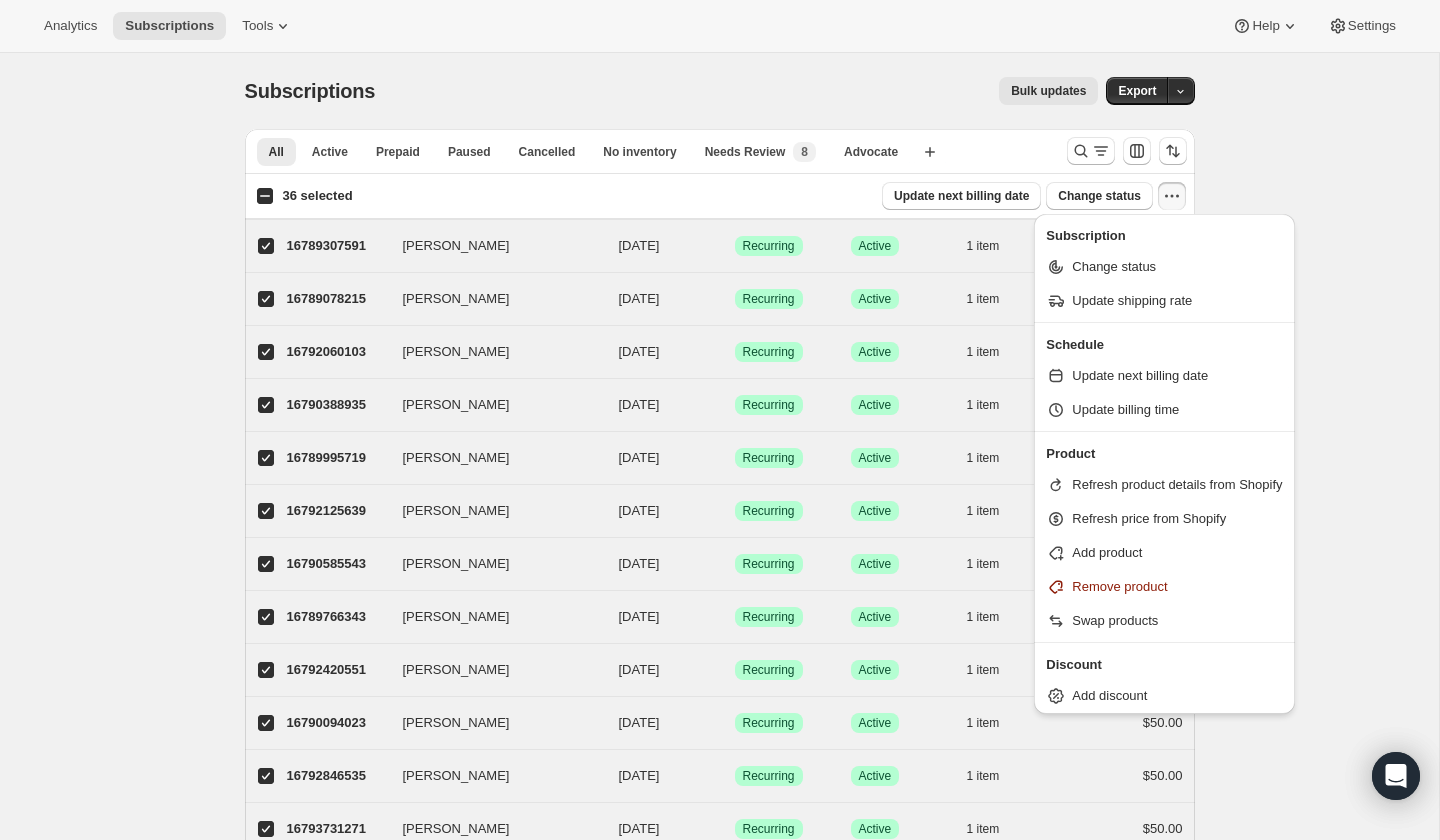 click 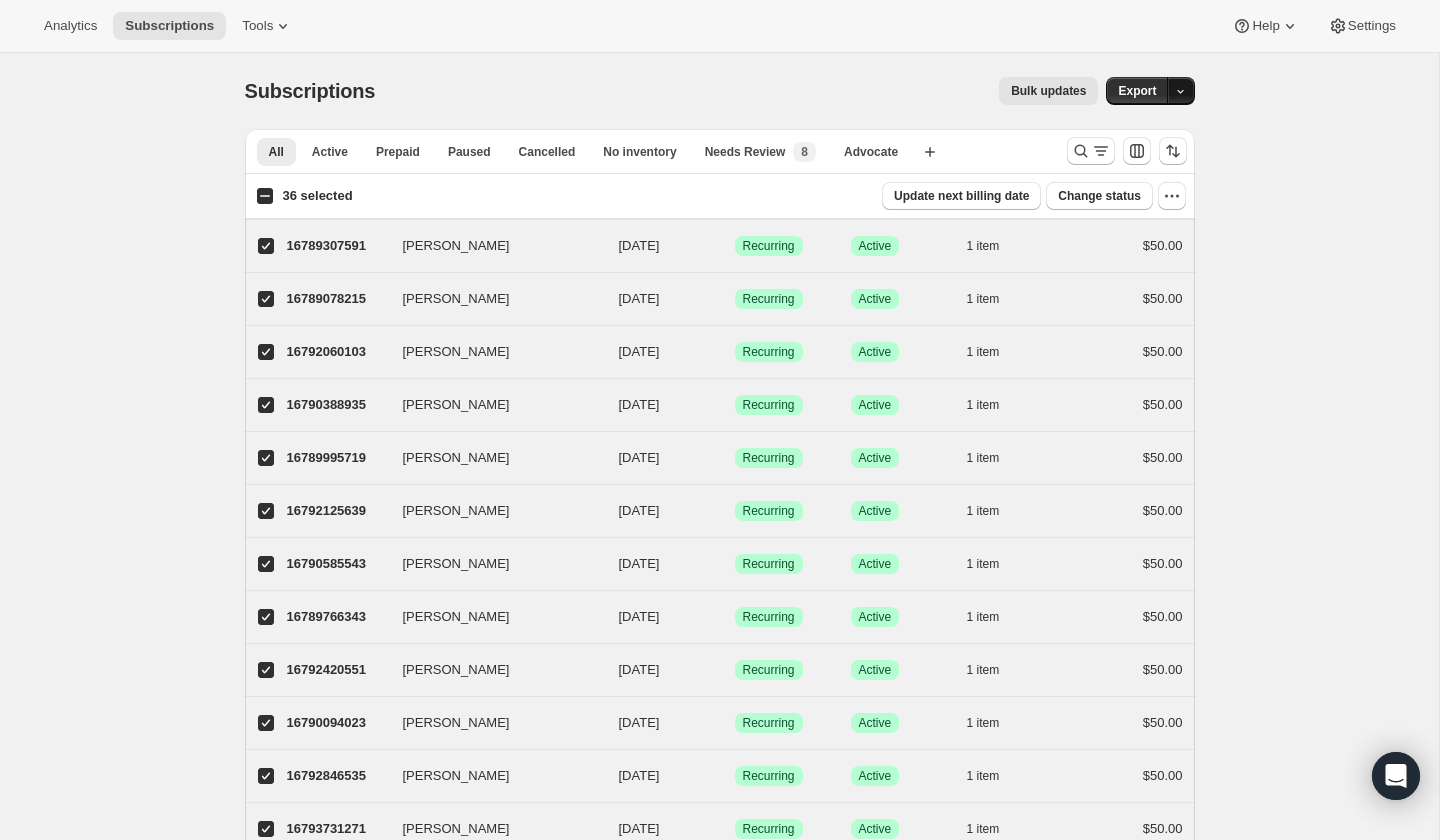 click at bounding box center [1181, 91] 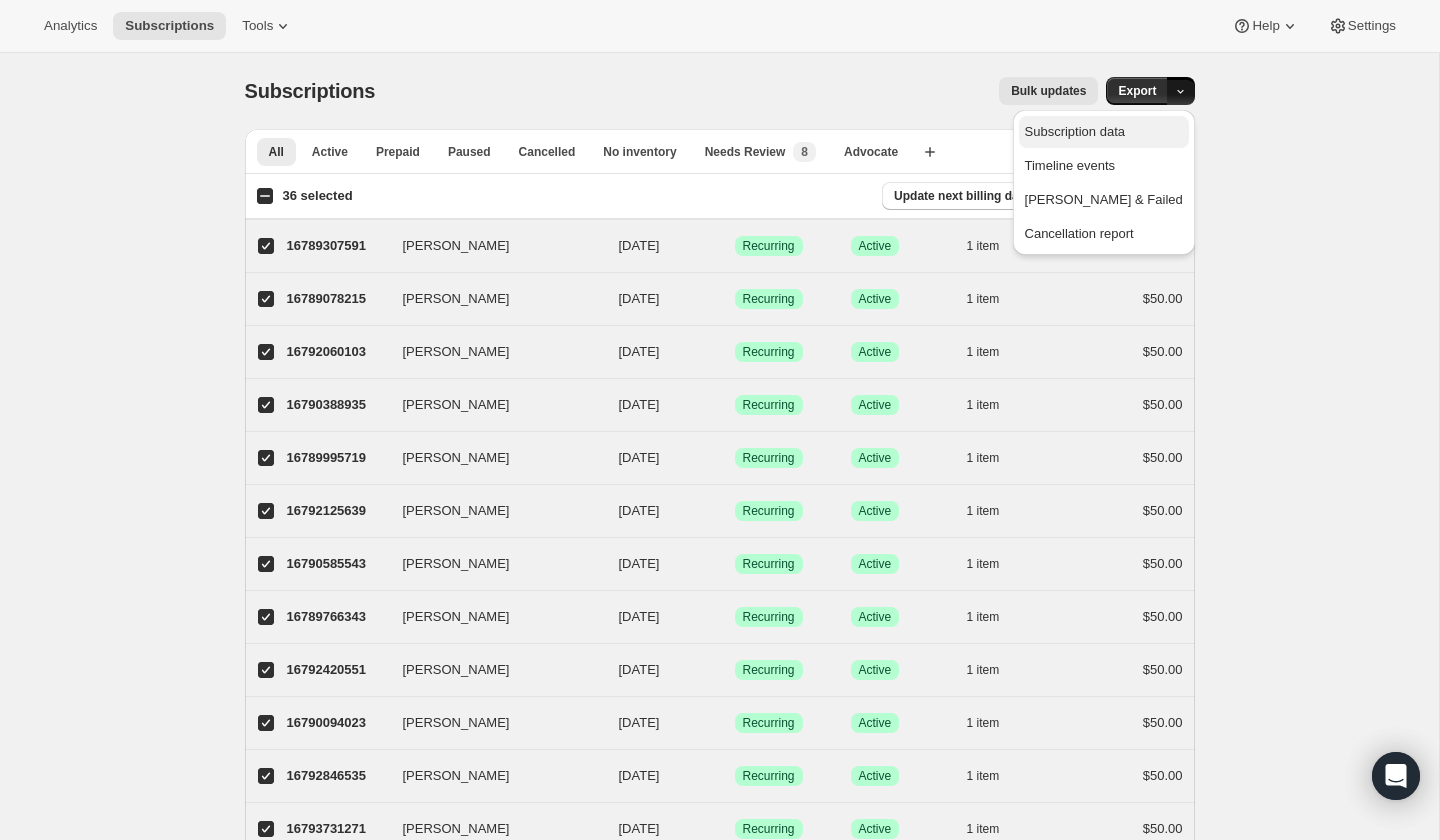 click on "Subscription data" at bounding box center [1075, 131] 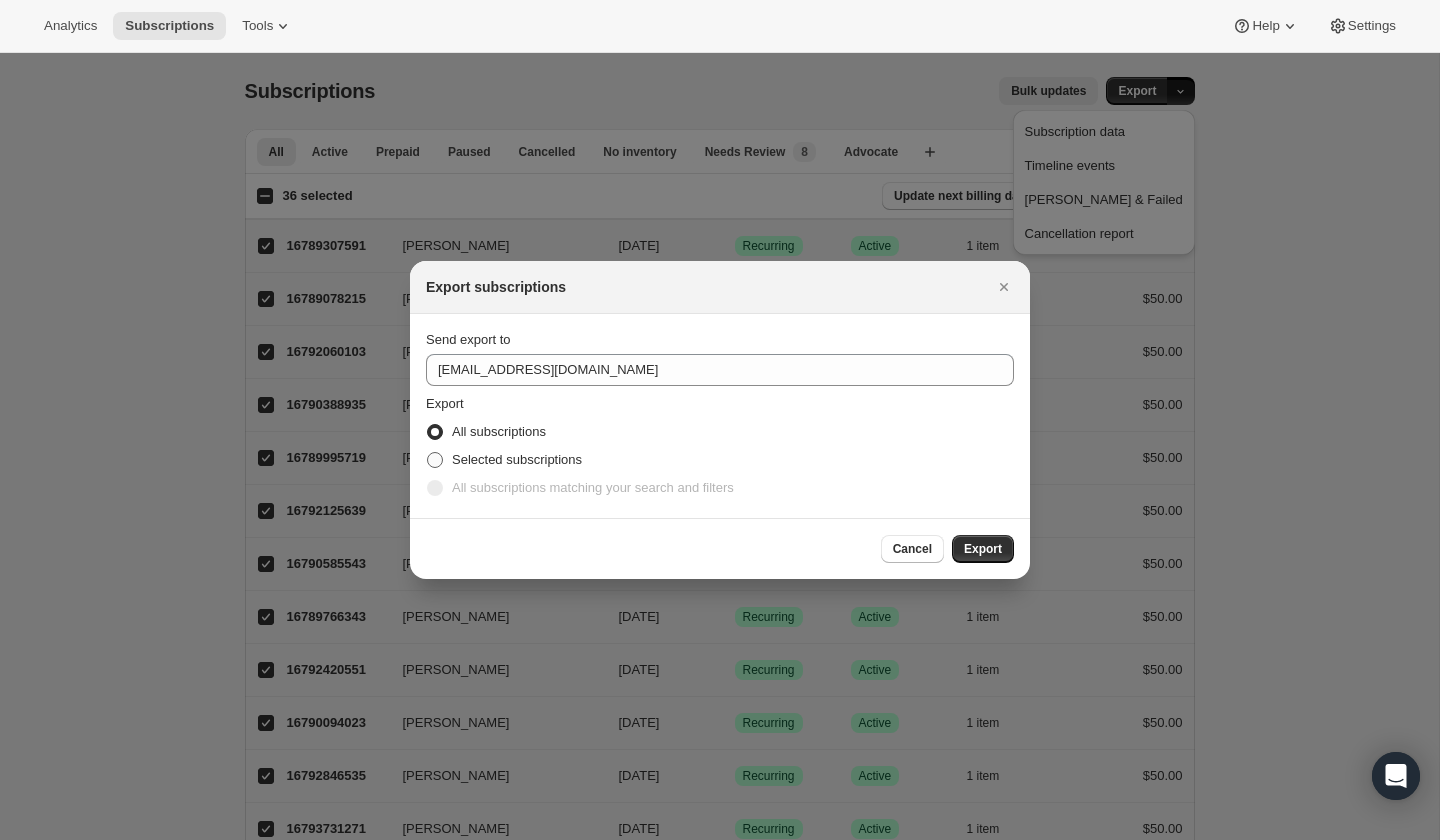 drag, startPoint x: 973, startPoint y: 546, endPoint x: 585, endPoint y: 469, distance: 395.56668 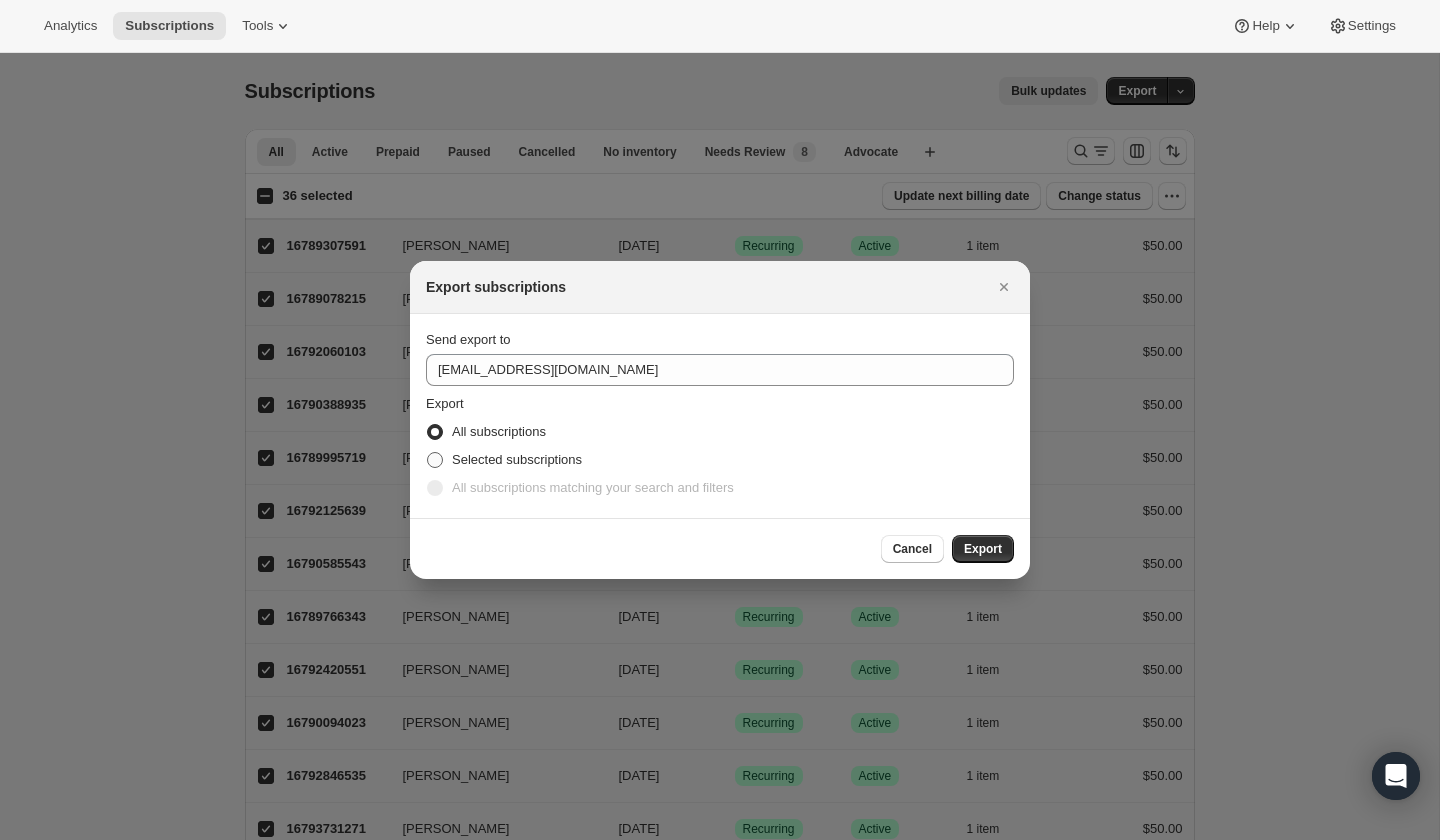 click on "Selected subscriptions" at bounding box center [517, 459] 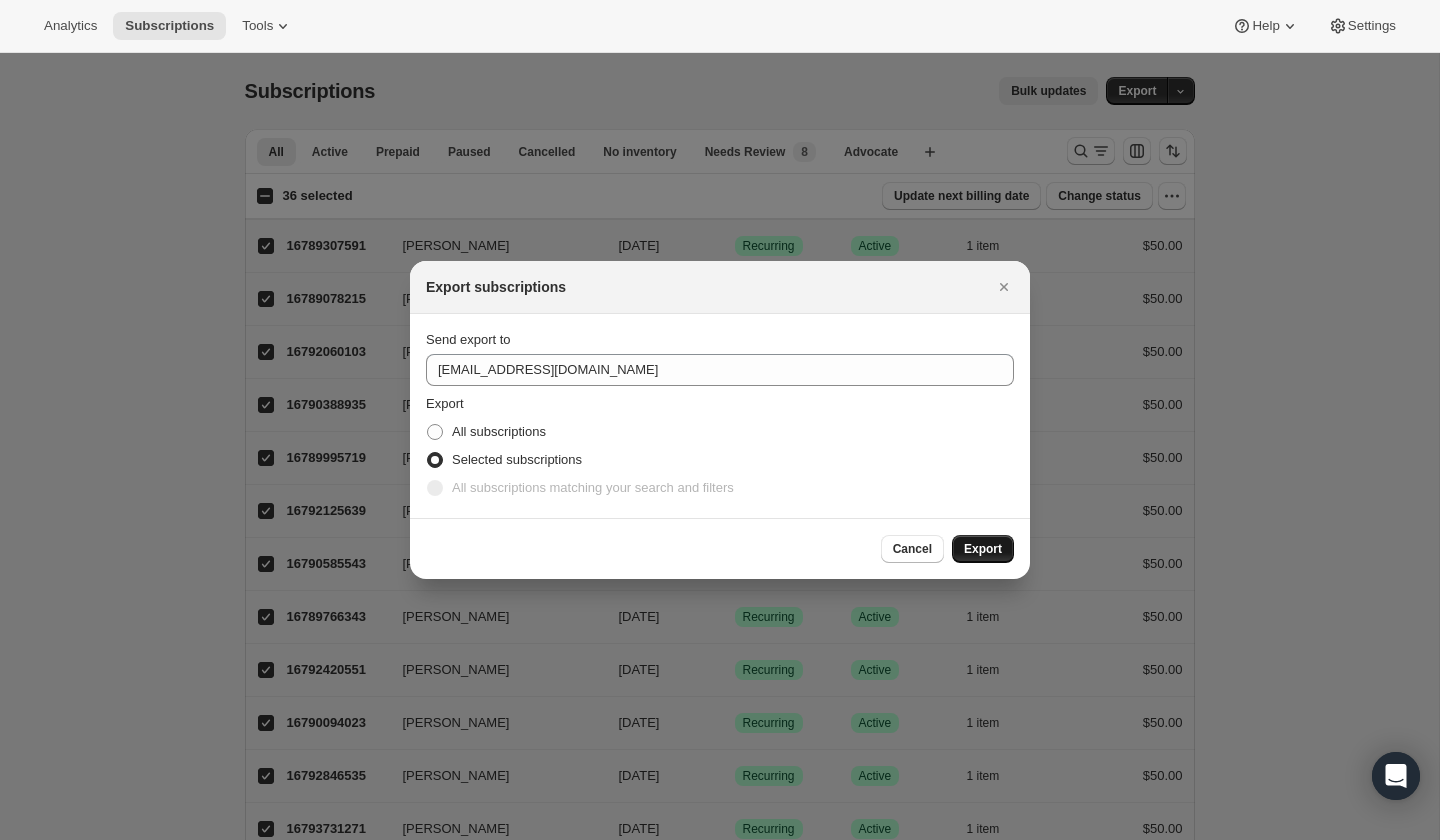 click on "Export" at bounding box center (983, 549) 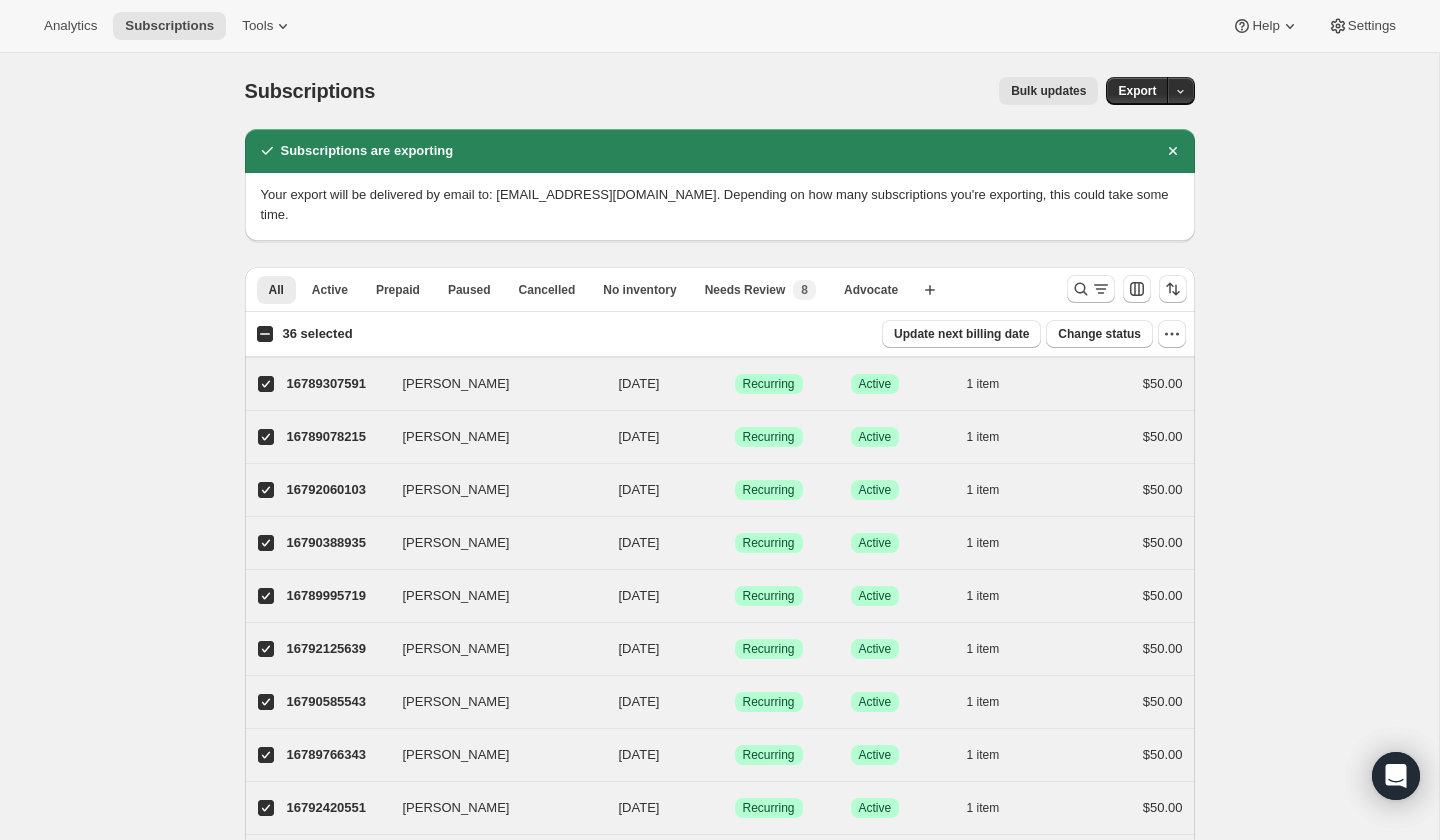 click on "Bulk updates" at bounding box center [1048, 91] 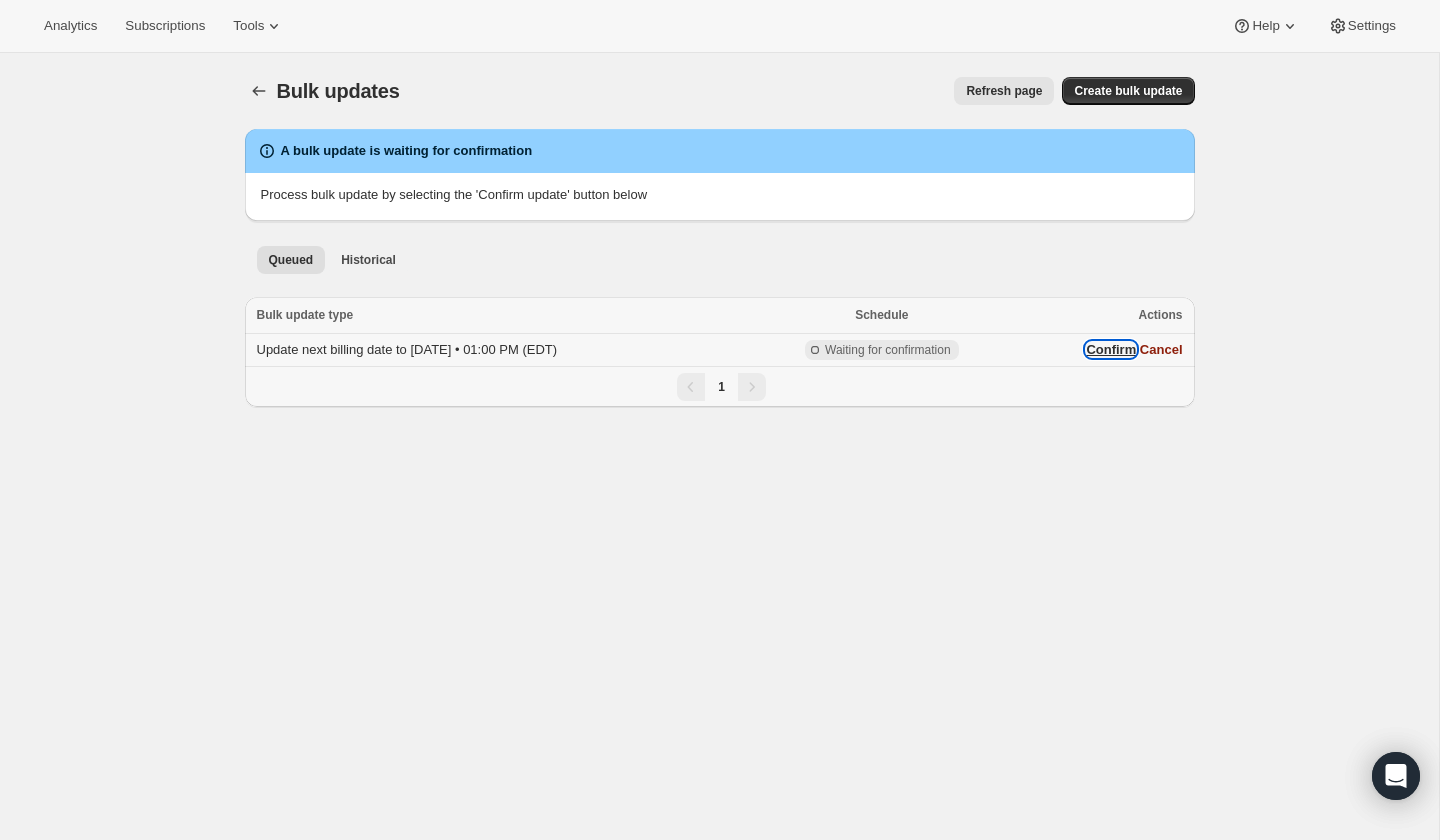 click on "Confirm" at bounding box center (1111, 349) 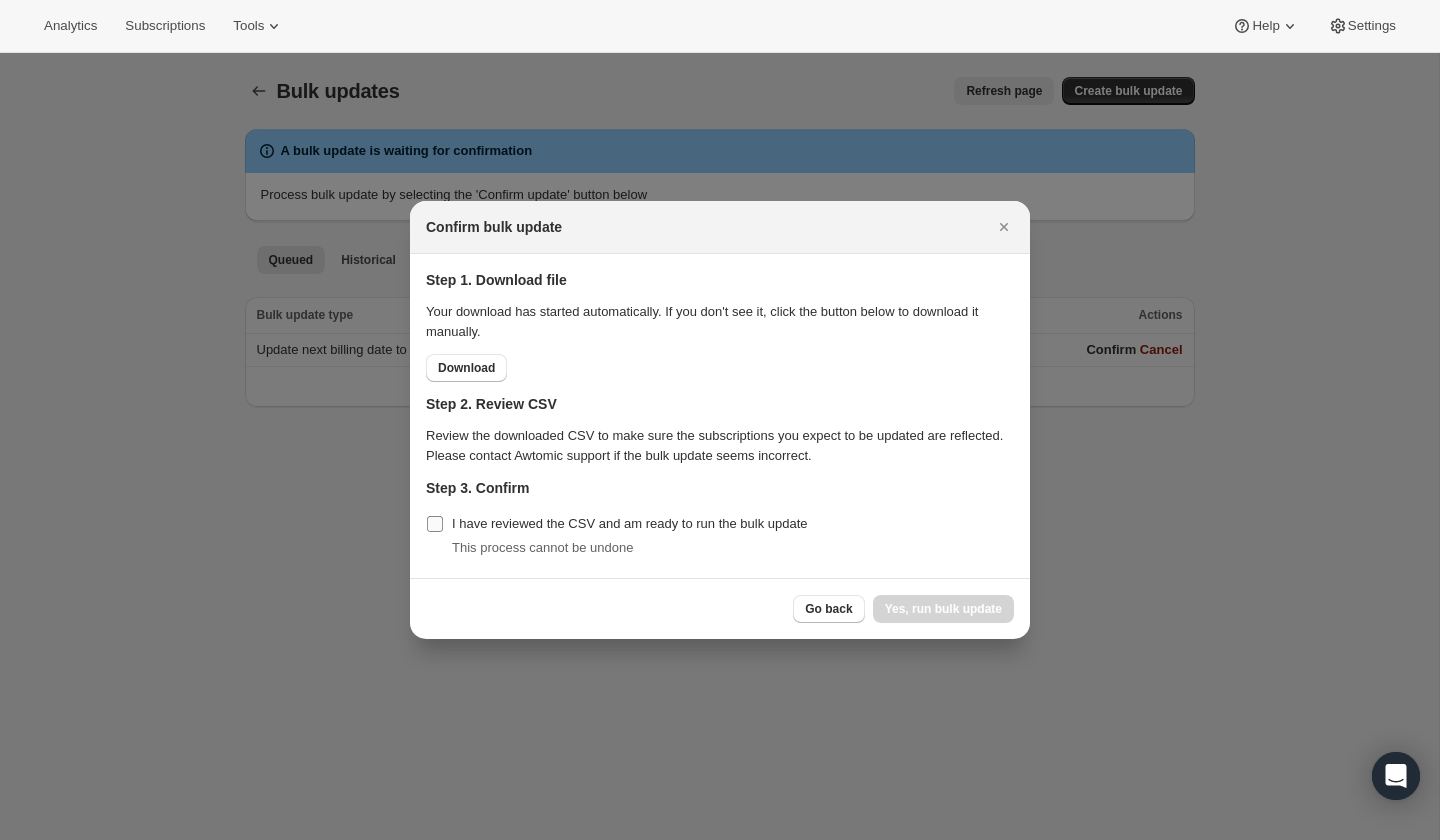 click on "I have reviewed the CSV and am ready to run the bulk update" at bounding box center [617, 524] 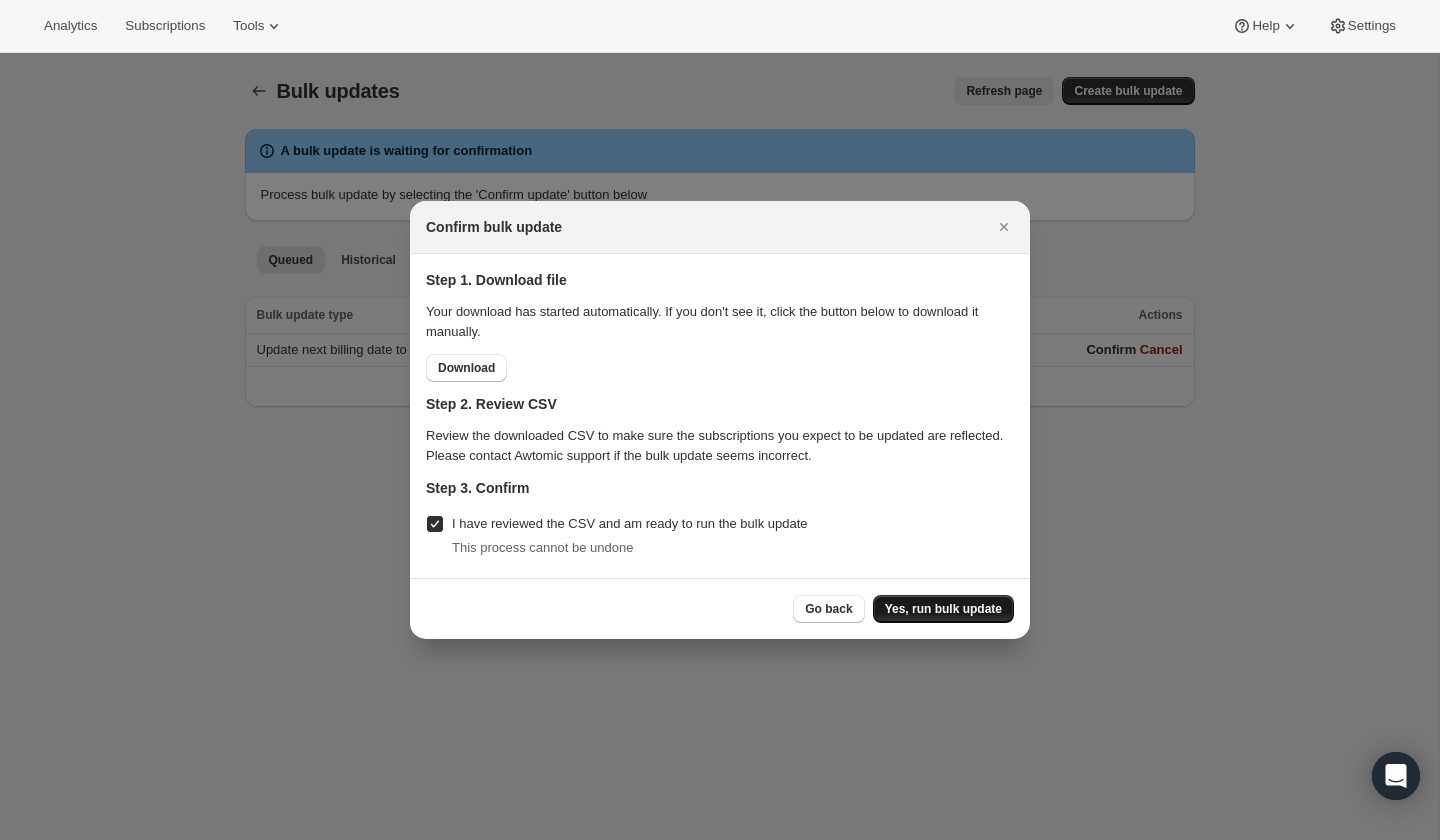 click on "Yes, run bulk update" at bounding box center (943, 609) 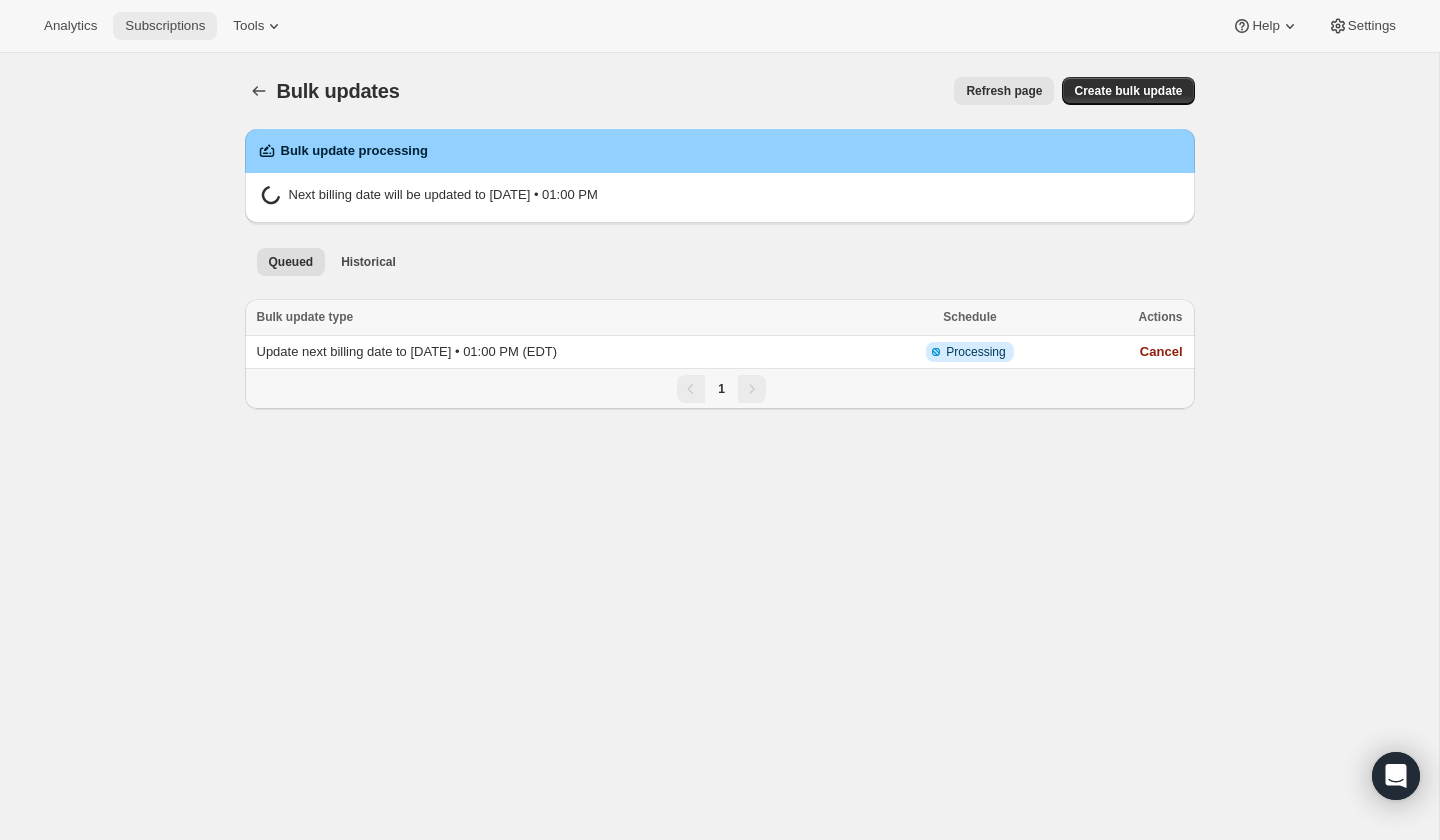 click on "Subscriptions" at bounding box center [165, 26] 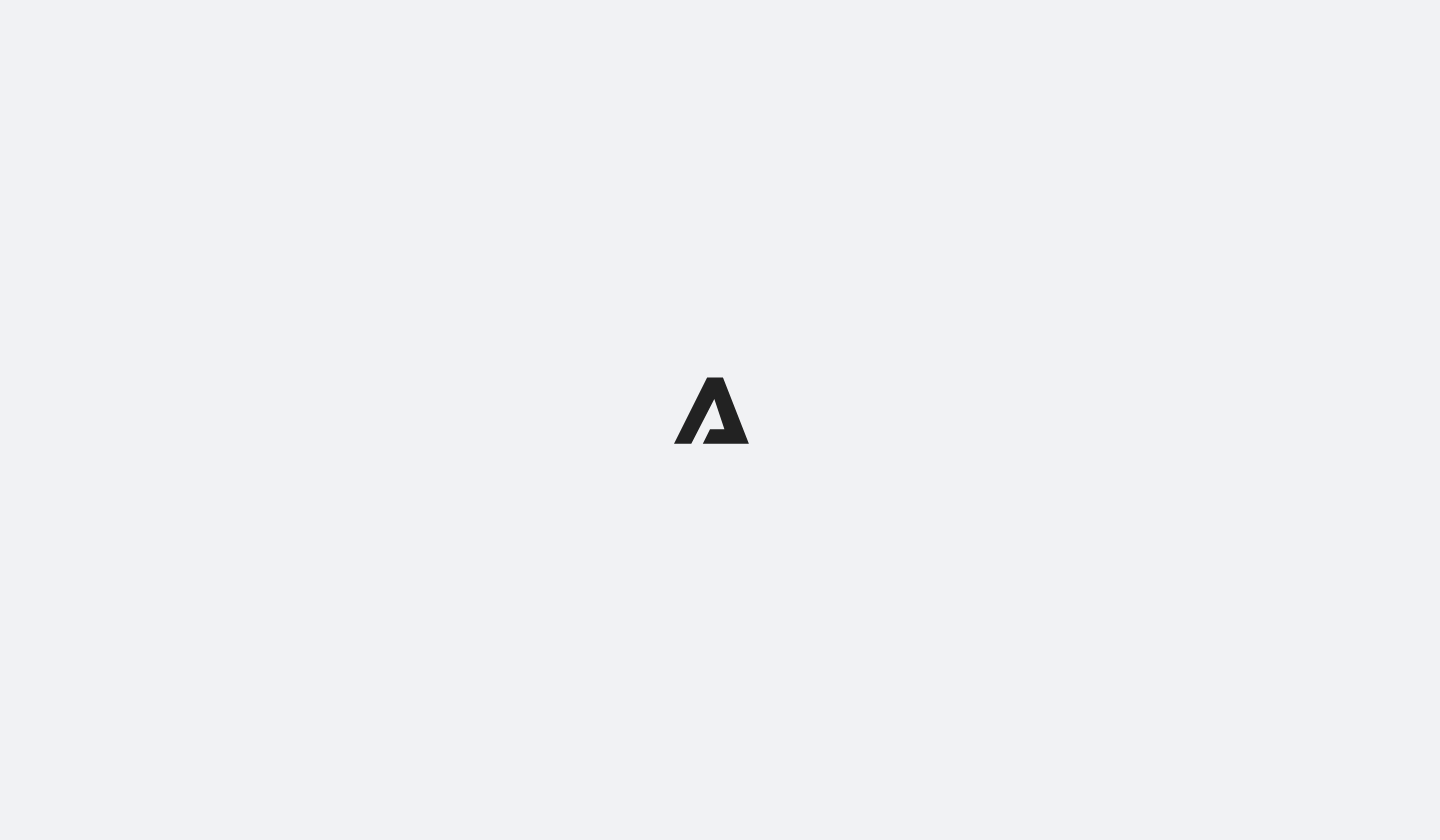 scroll, scrollTop: 0, scrollLeft: 0, axis: both 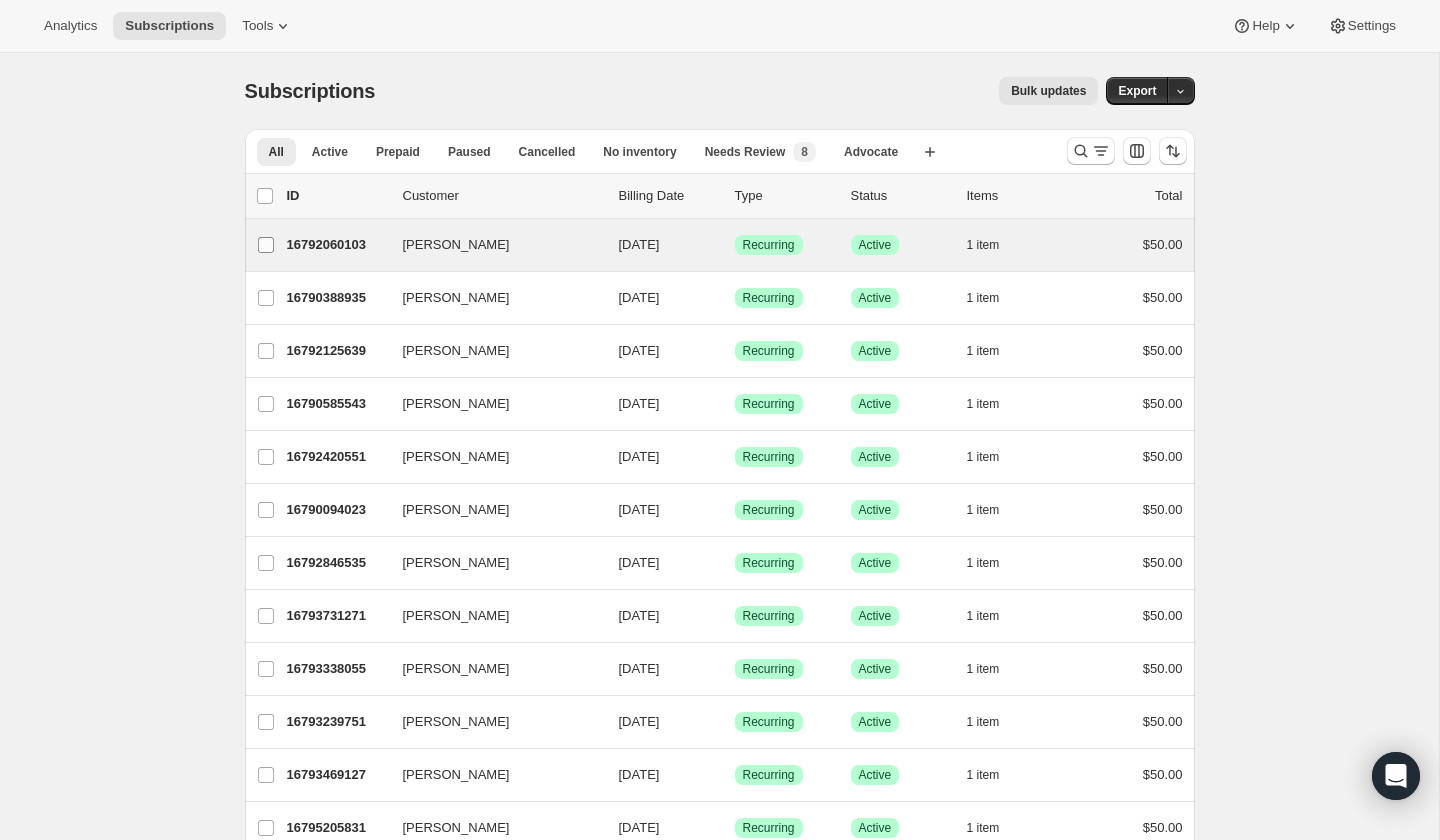 click on "[PERSON_NAME]" at bounding box center (266, 245) 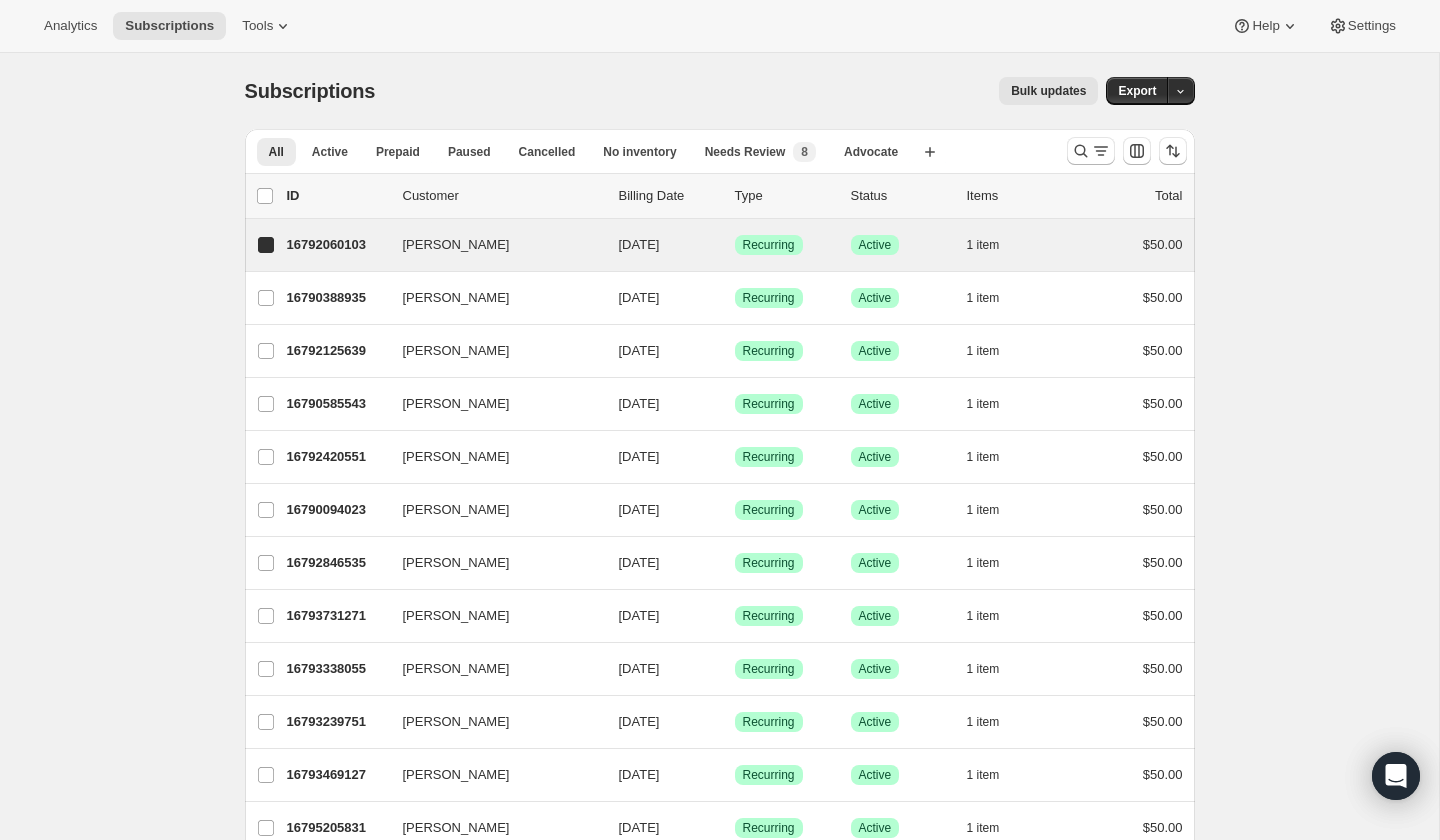 checkbox on "true" 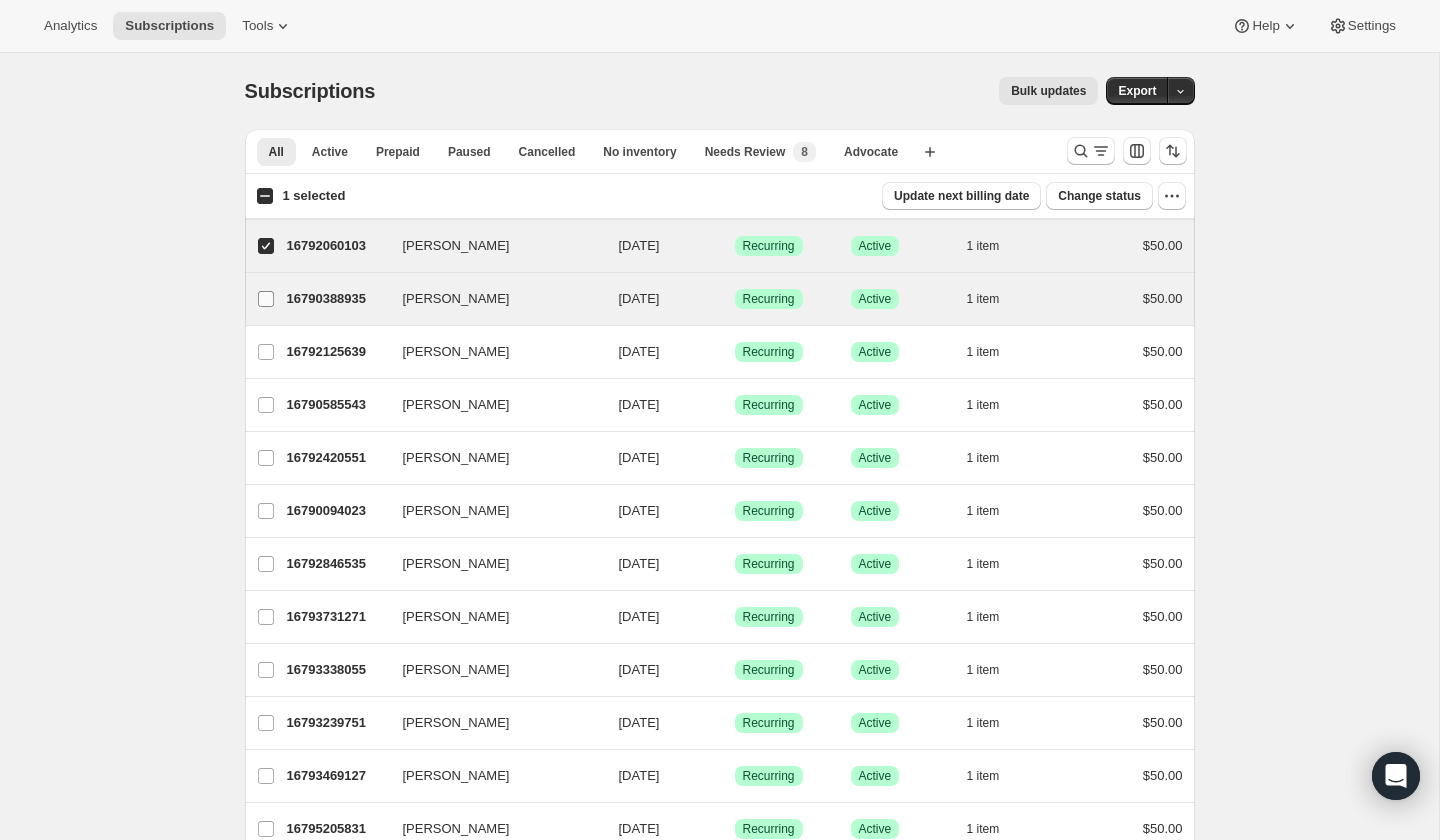 click on "[PERSON_NAME]" at bounding box center [266, 299] 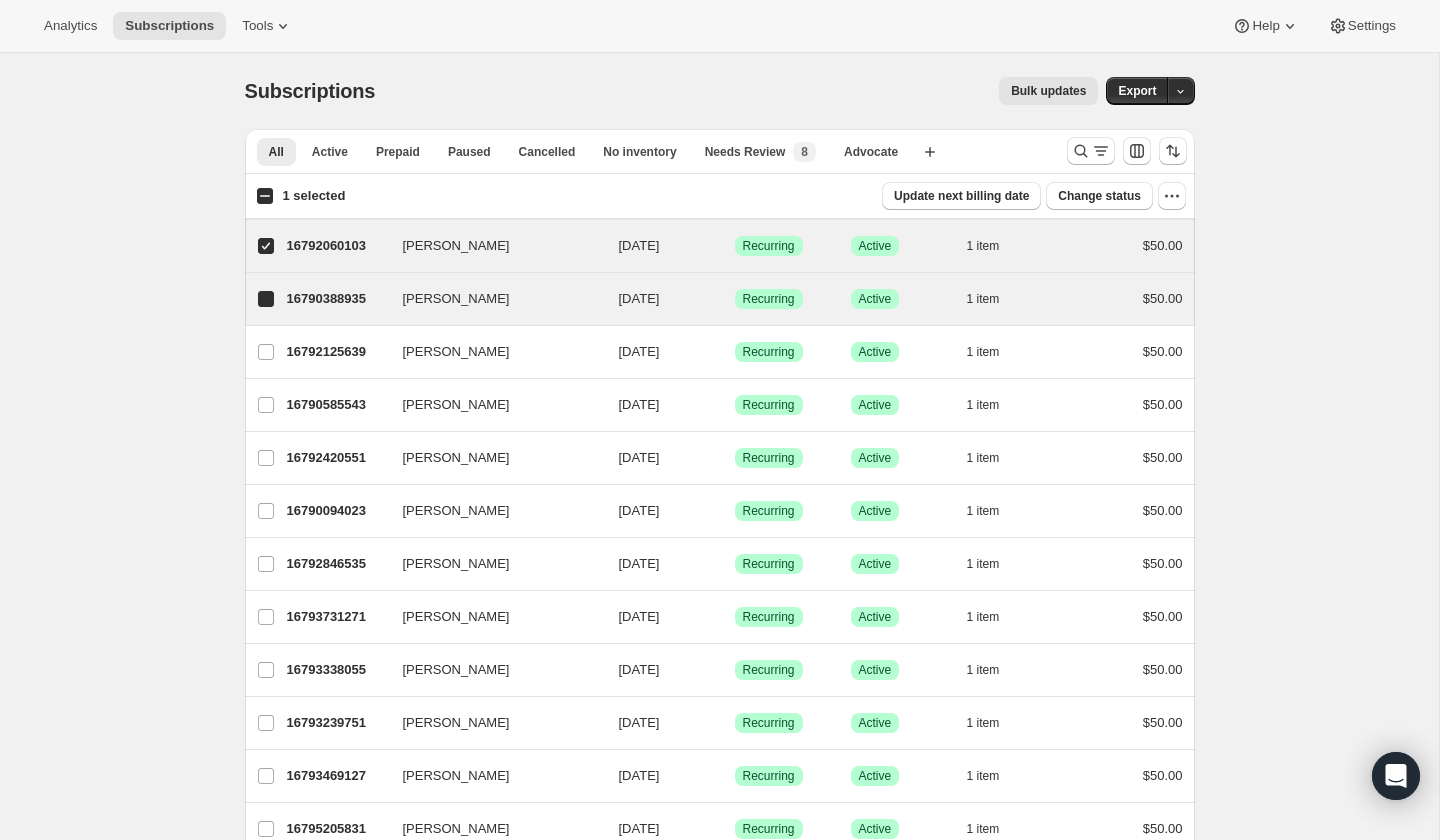 checkbox on "true" 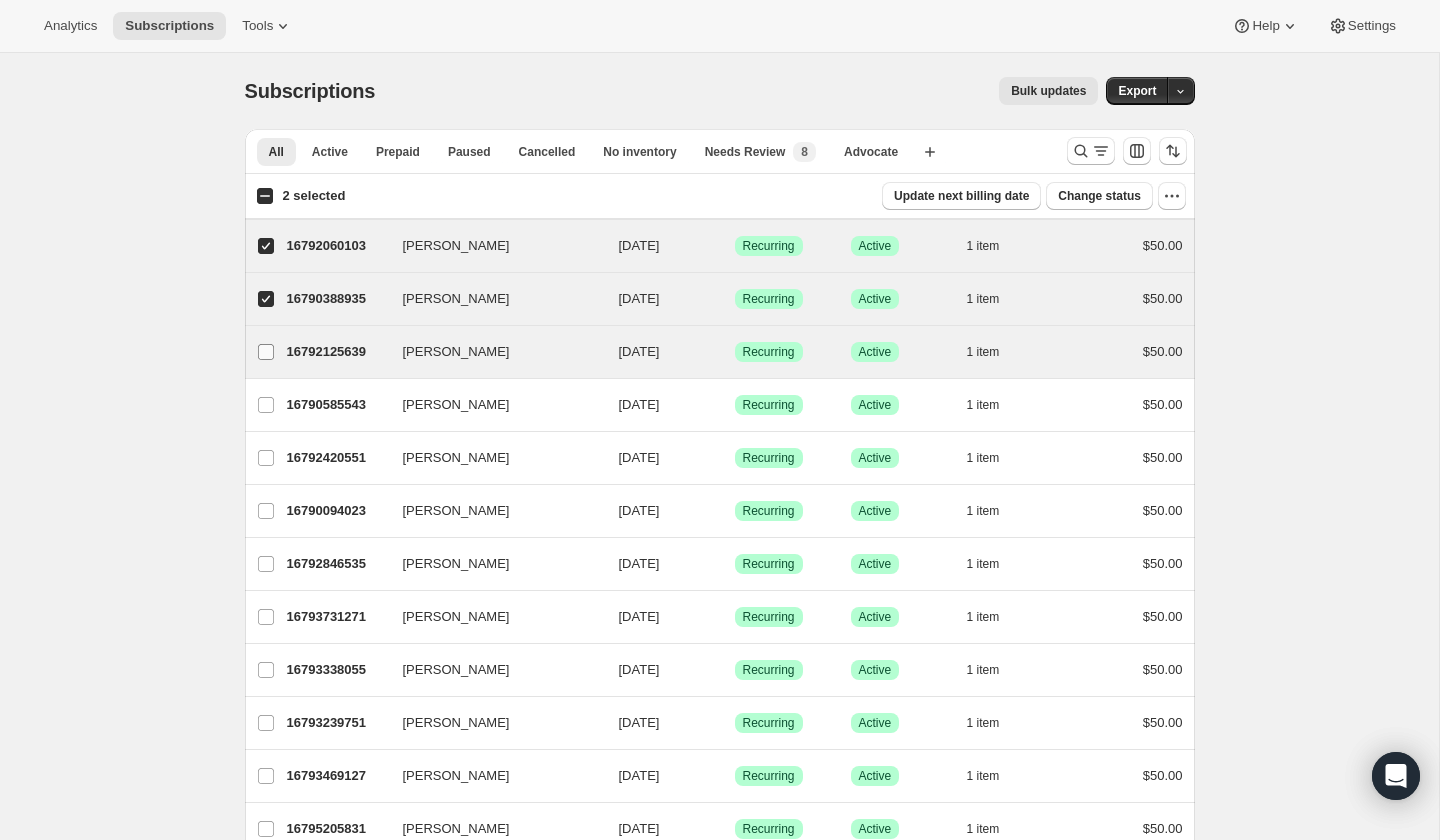 click on "[PERSON_NAME]" at bounding box center [266, 352] 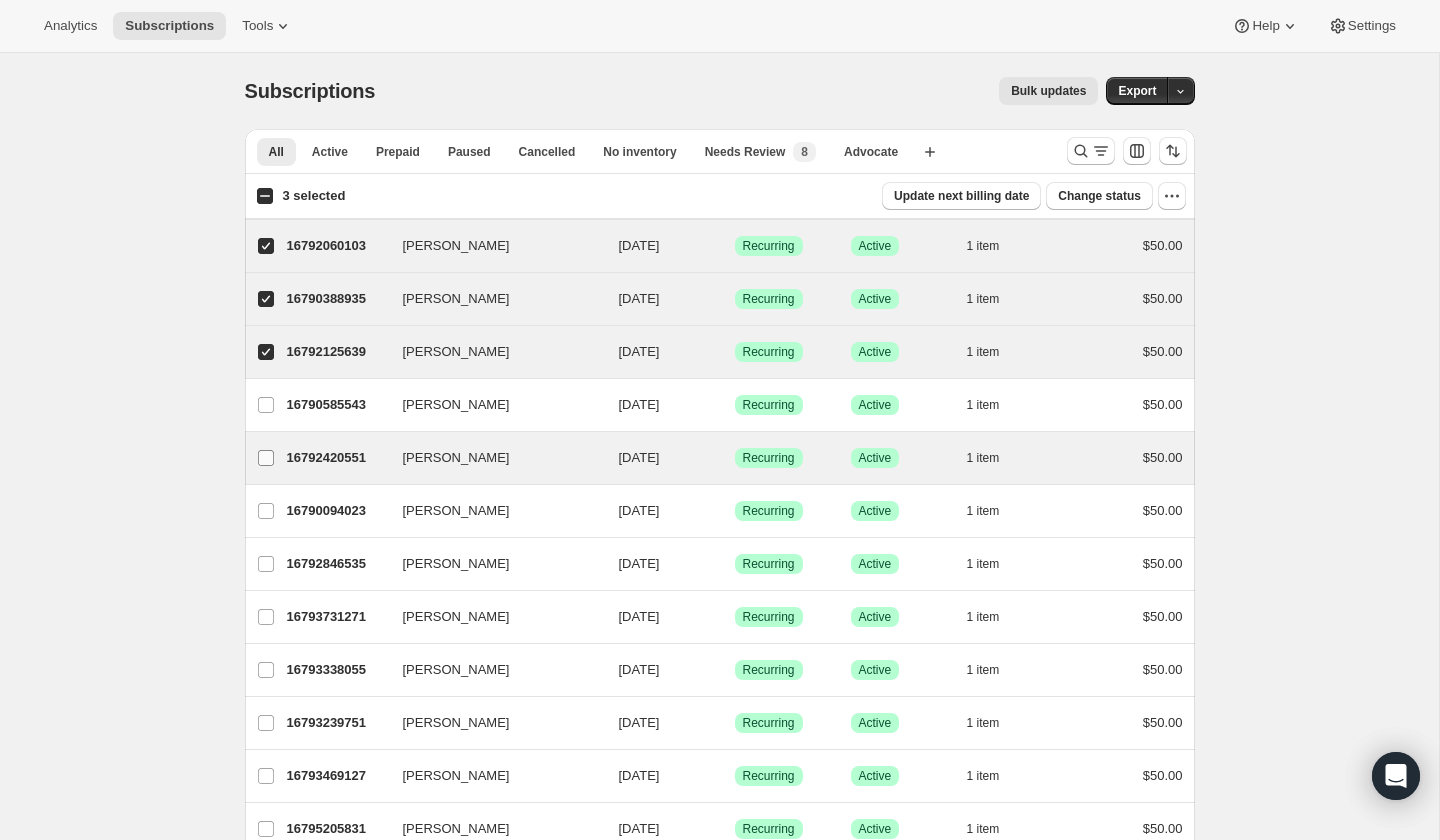 drag, startPoint x: 265, startPoint y: 403, endPoint x: 270, endPoint y: 441, distance: 38.327538 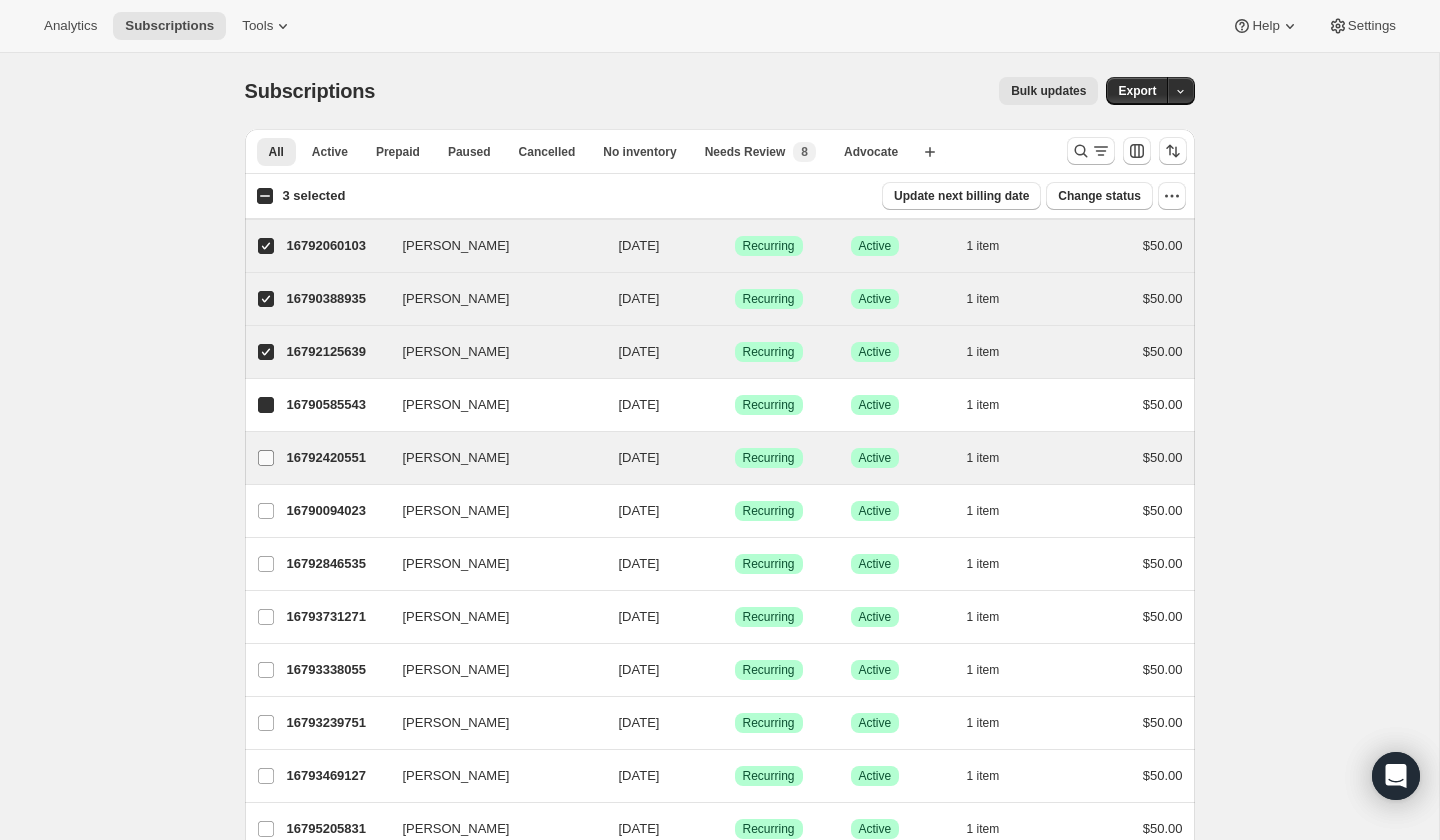 checkbox on "true" 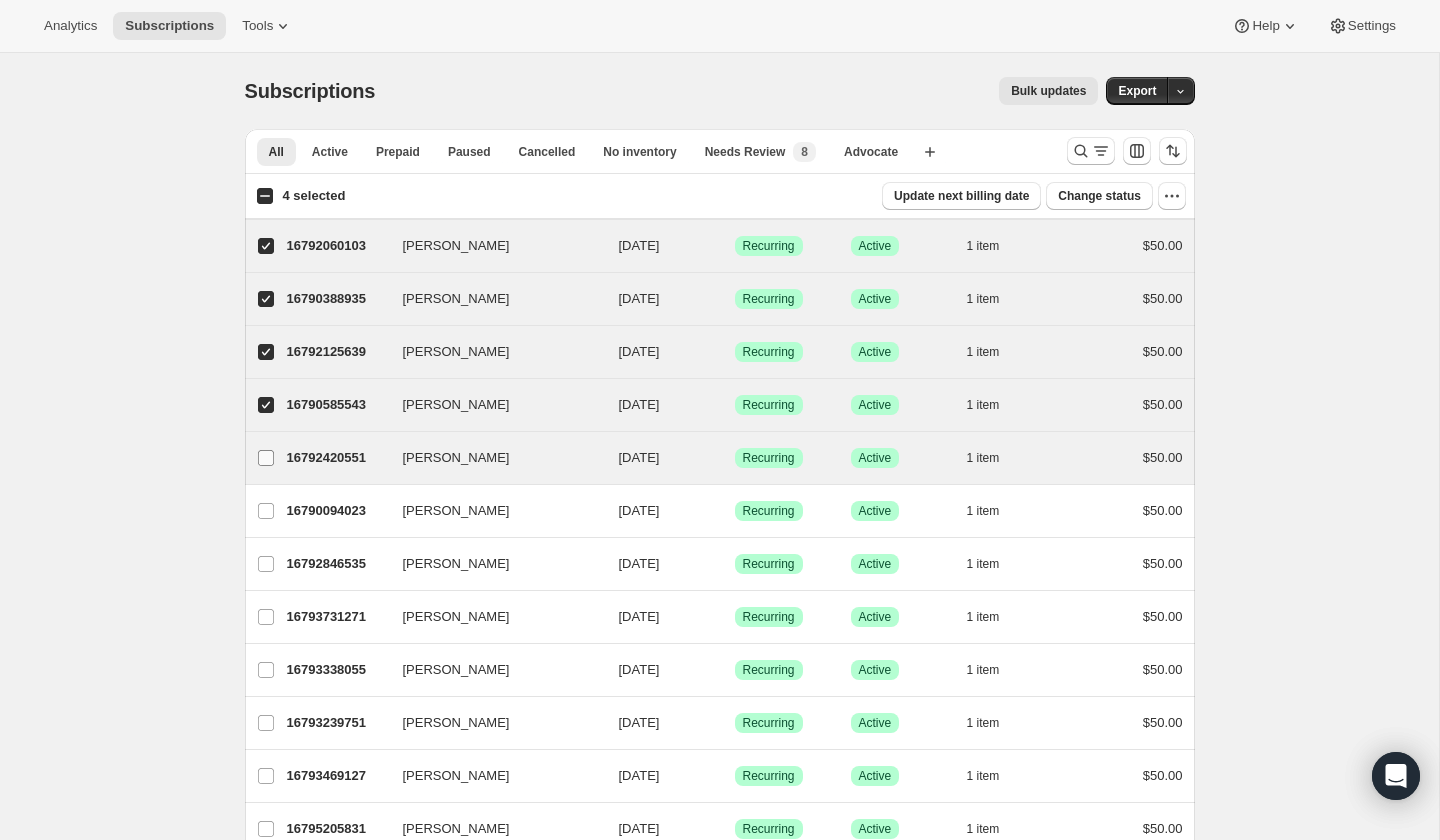 click on "[PERSON_NAME]" at bounding box center (266, 458) 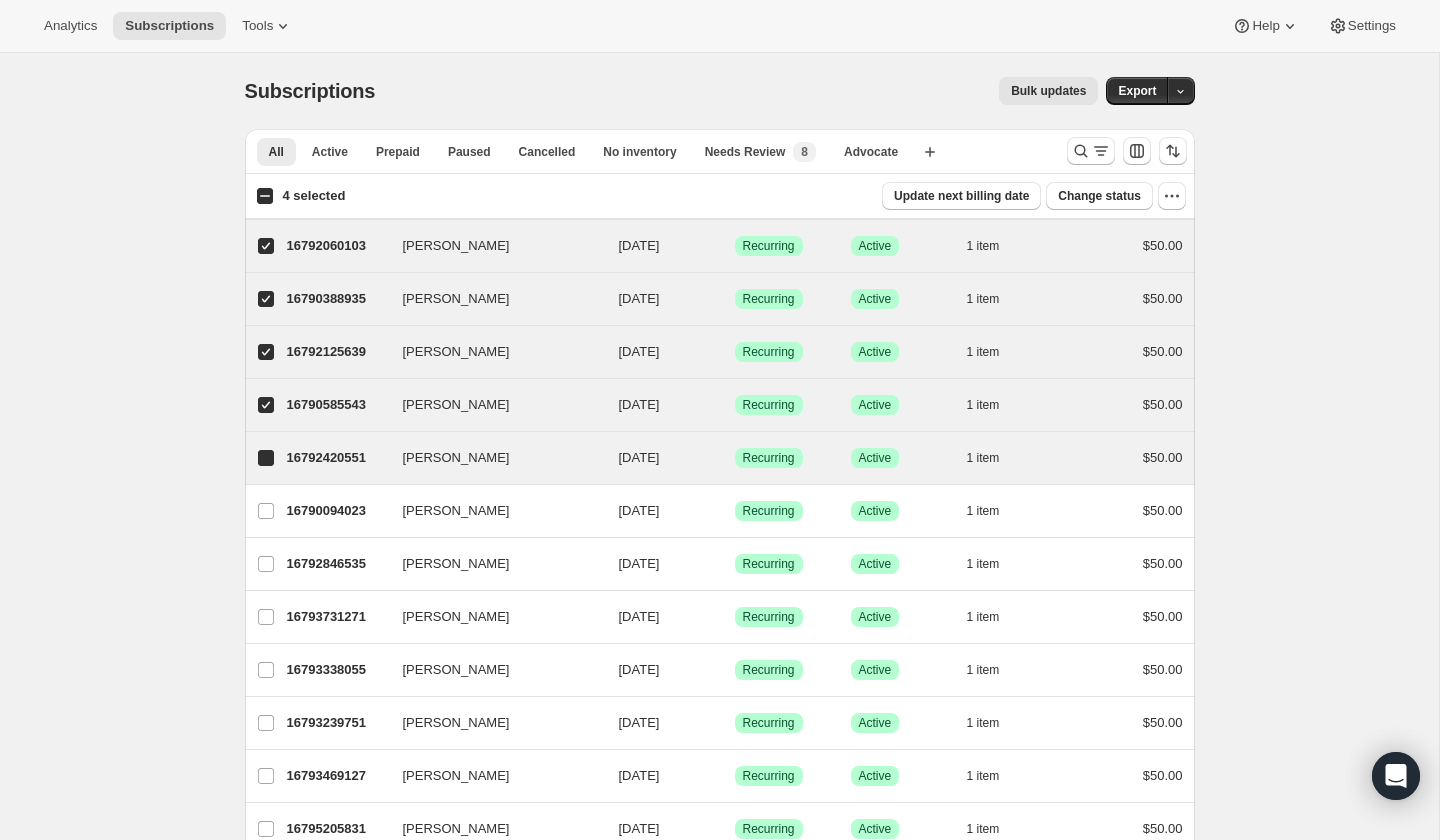 checkbox on "true" 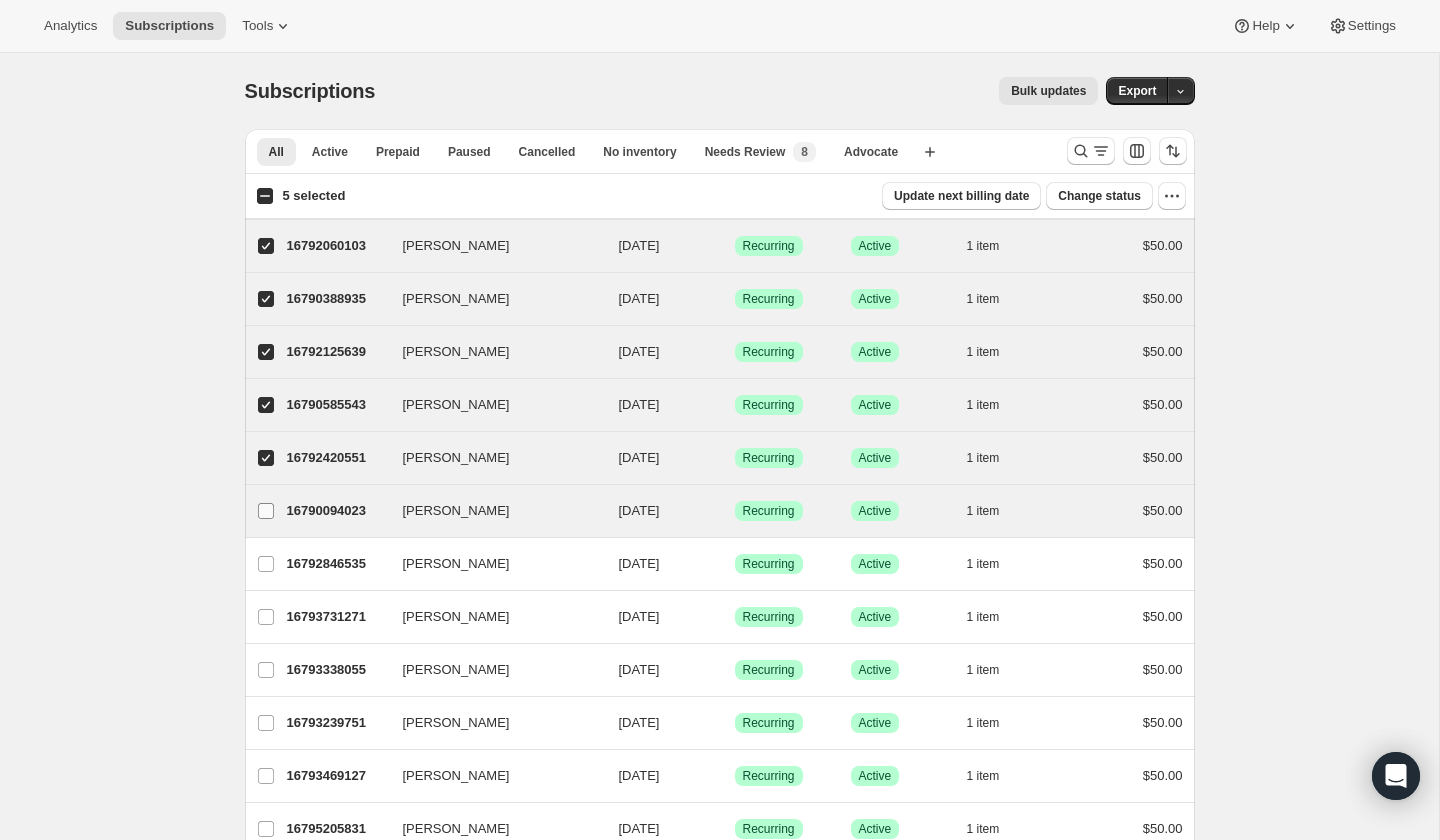 click on "[PERSON_NAME]" at bounding box center [266, 511] 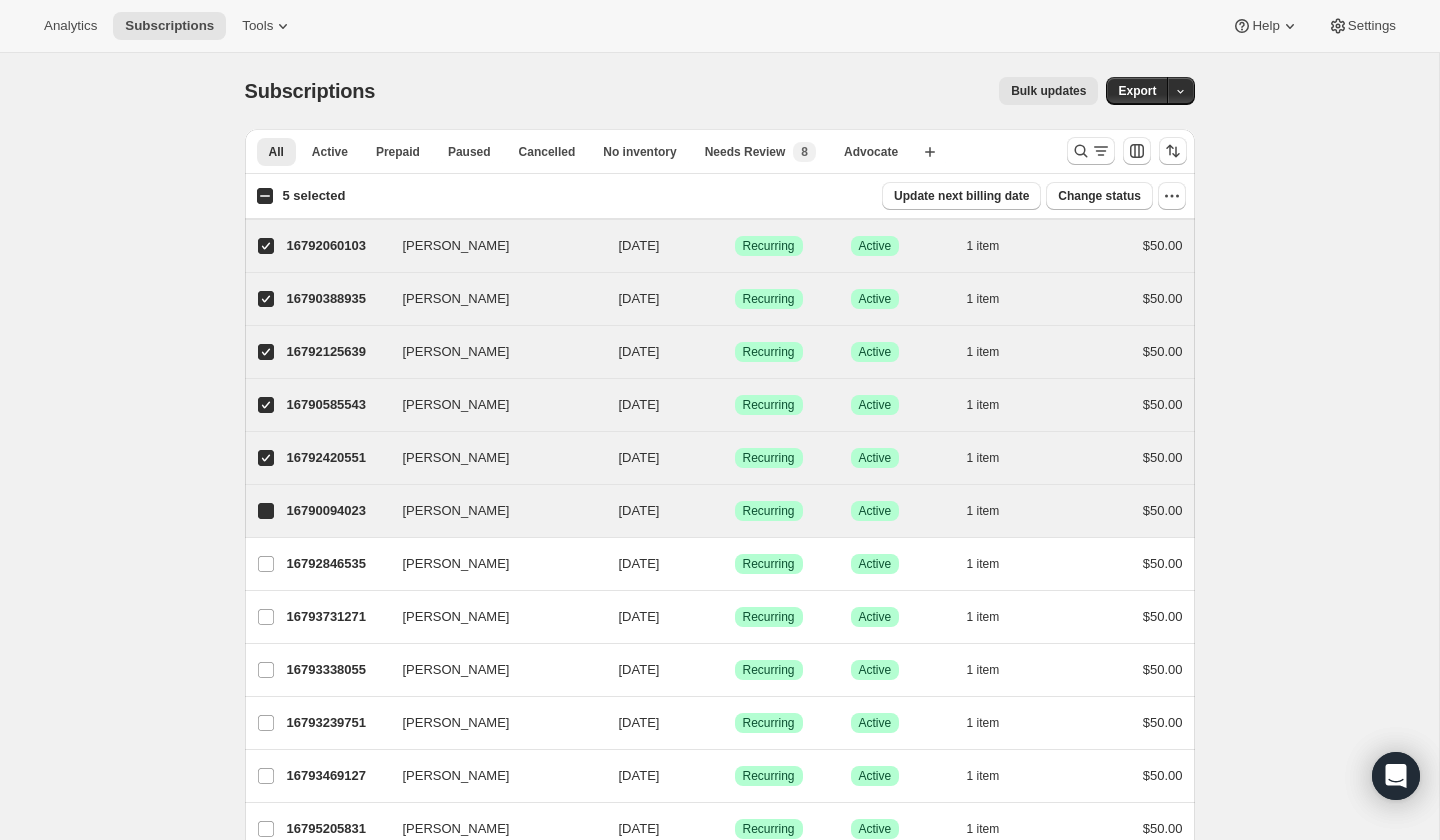 checkbox on "true" 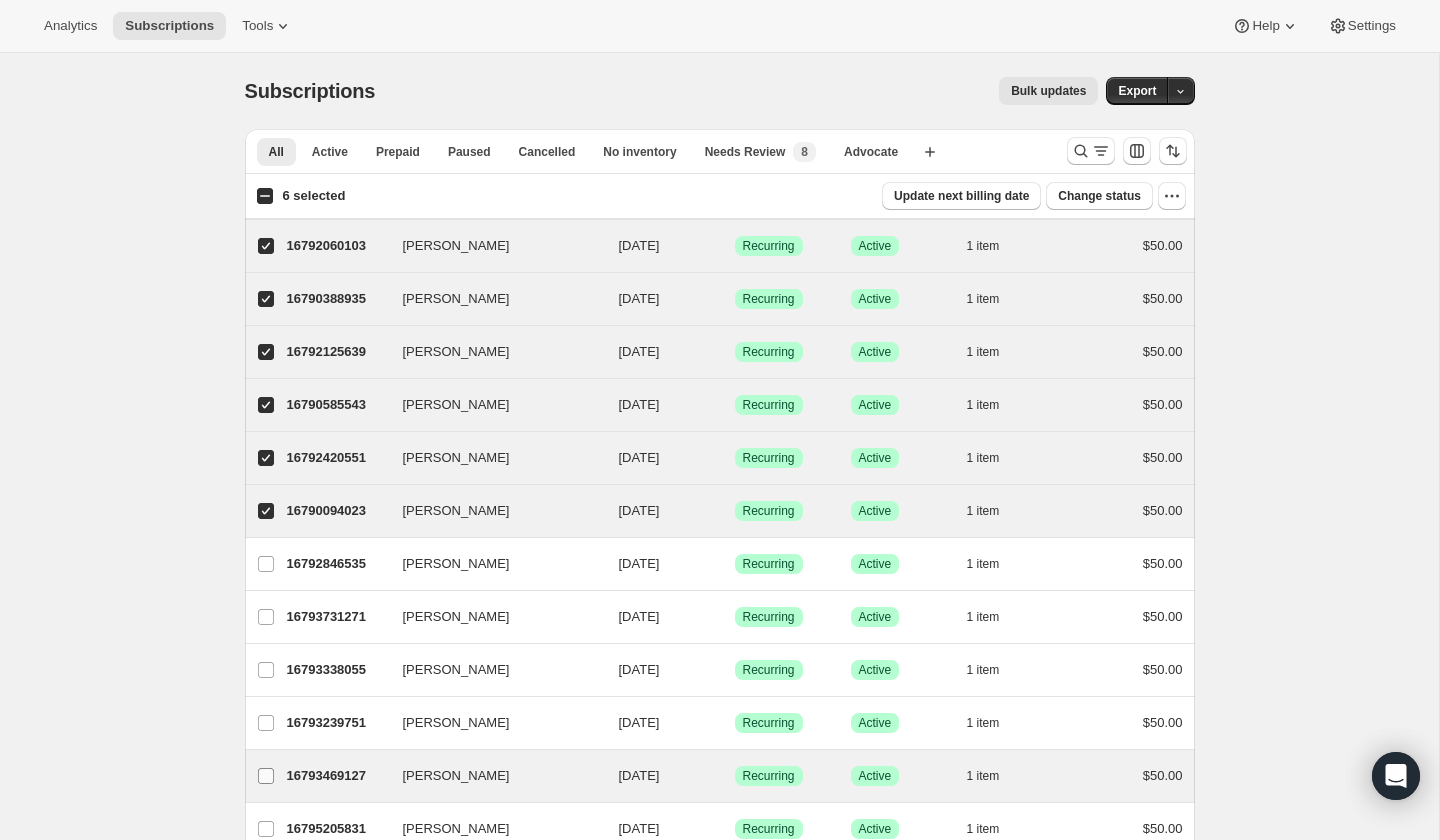 drag, startPoint x: 264, startPoint y: 769, endPoint x: 266, endPoint y: 748, distance: 21.095022 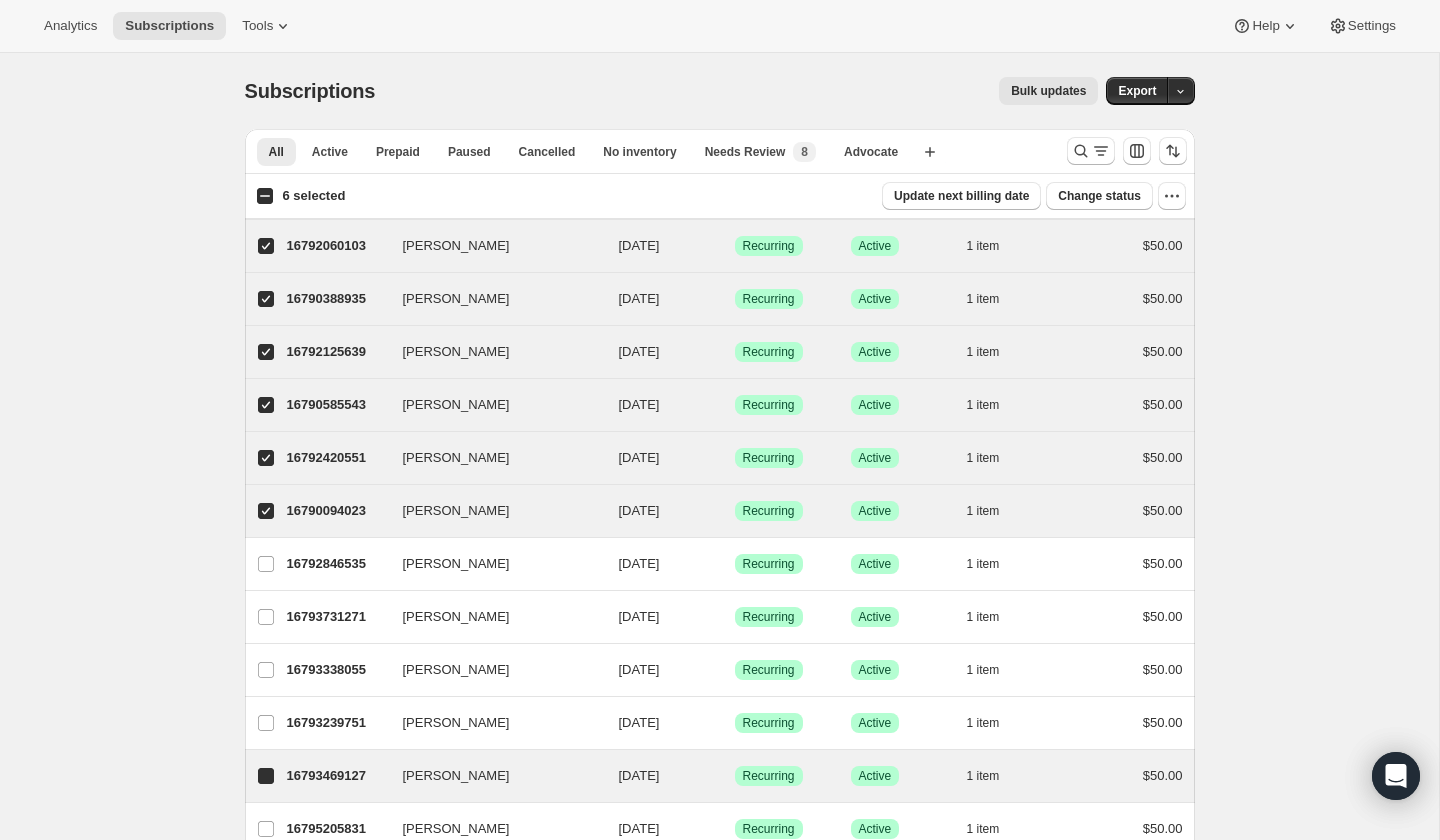 checkbox on "true" 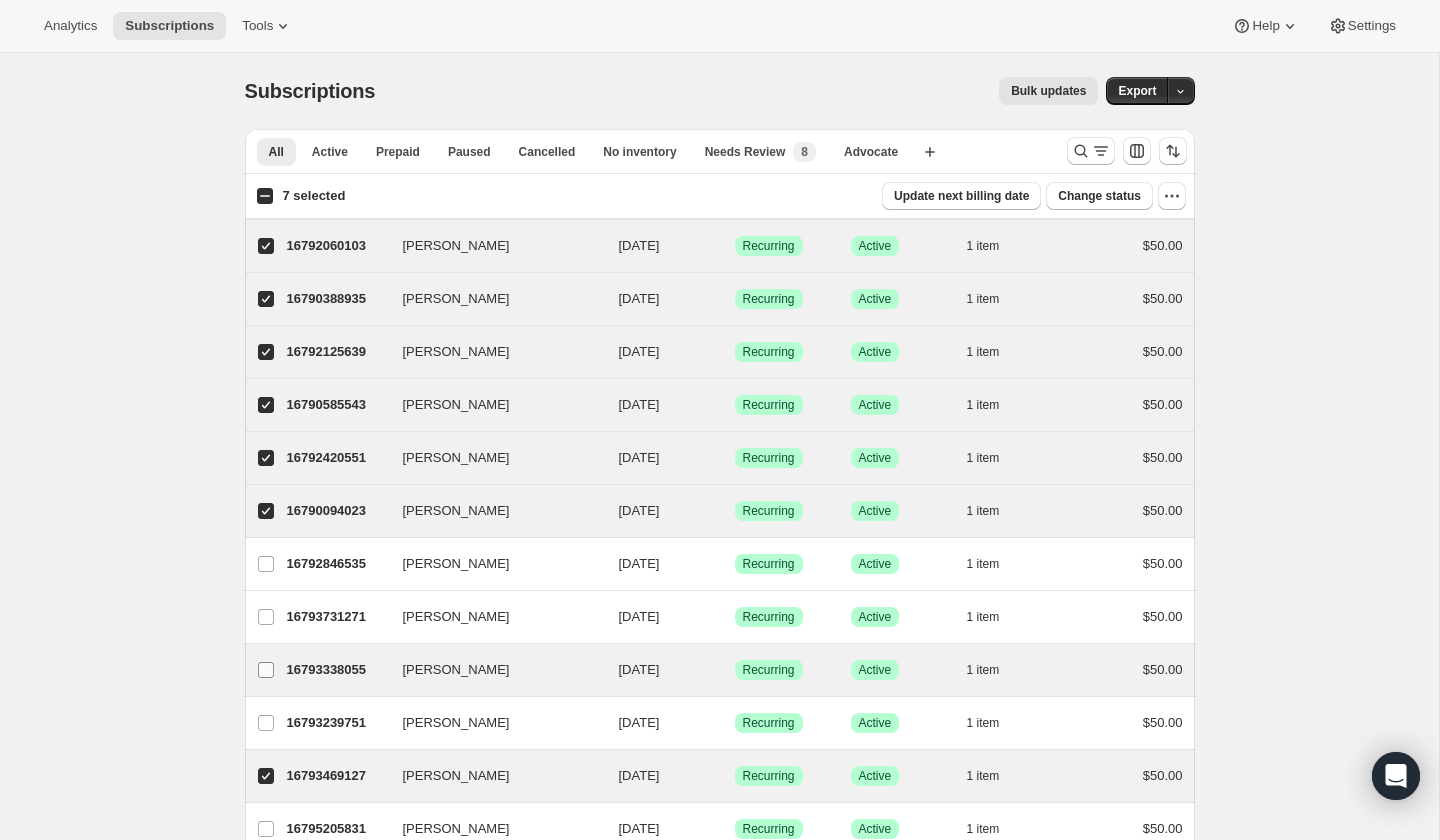 drag, startPoint x: 266, startPoint y: 724, endPoint x: 260, endPoint y: 675, distance: 49.365982 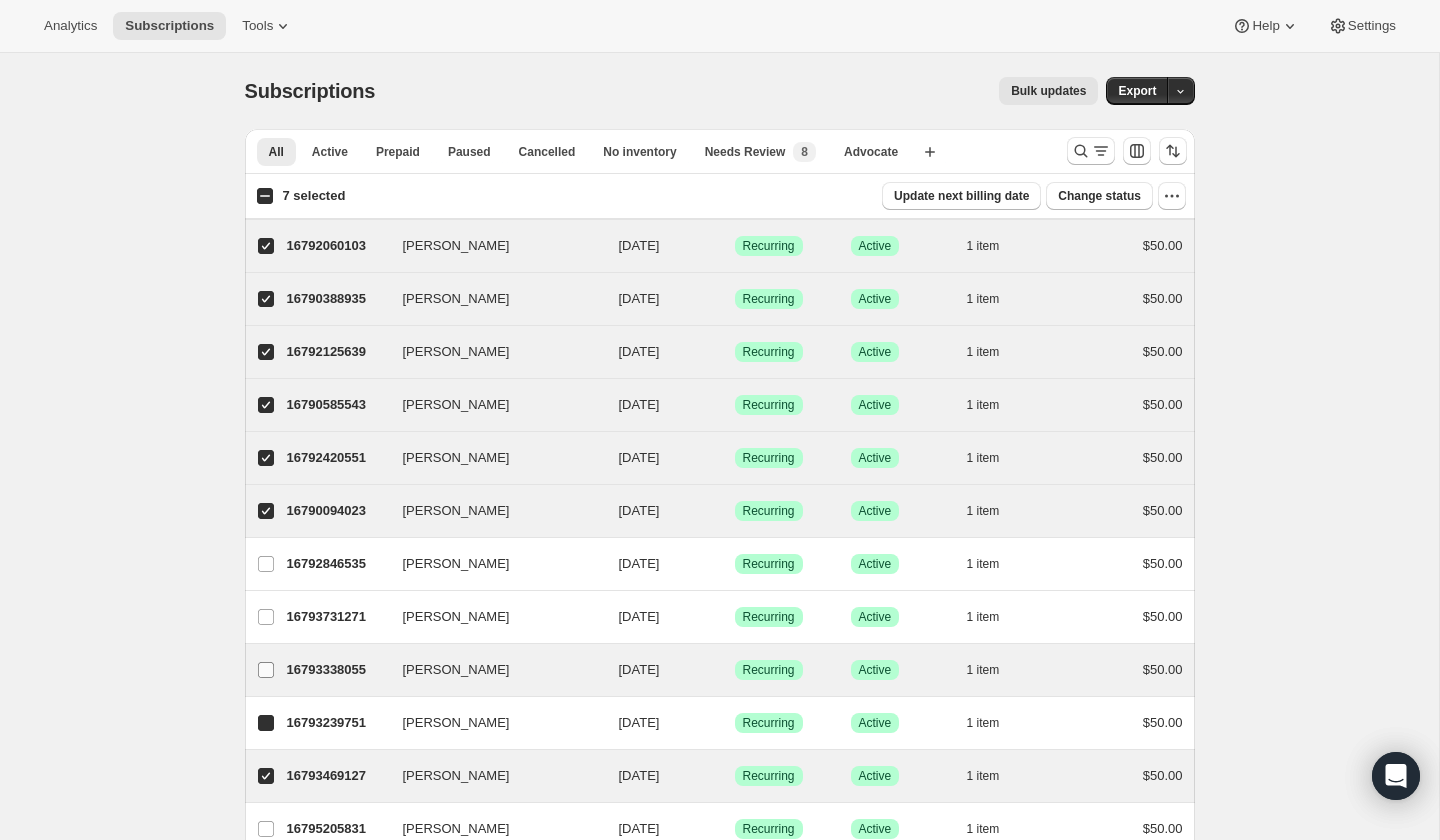 checkbox on "true" 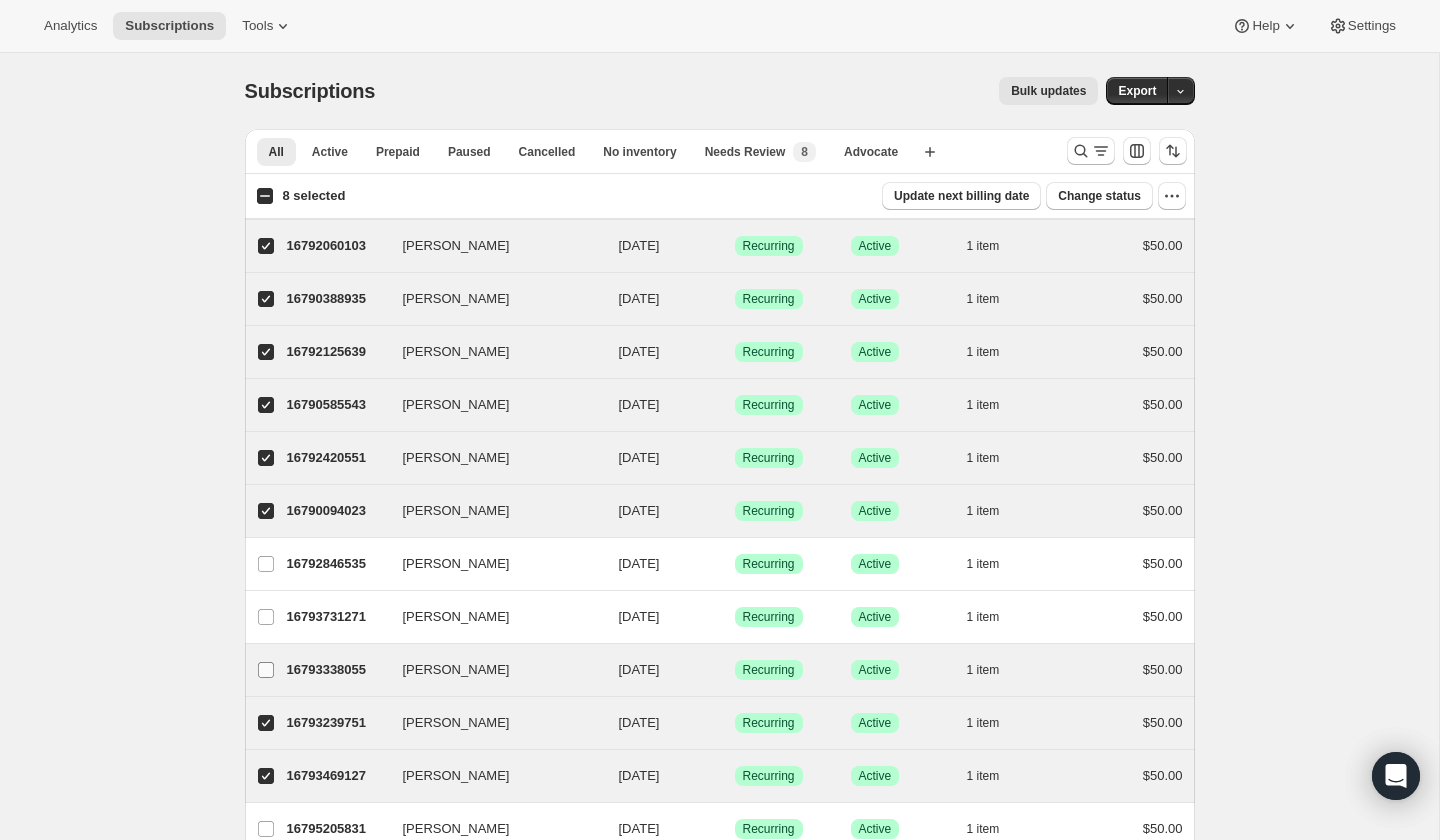click on "[PERSON_NAME]" at bounding box center (266, 670) 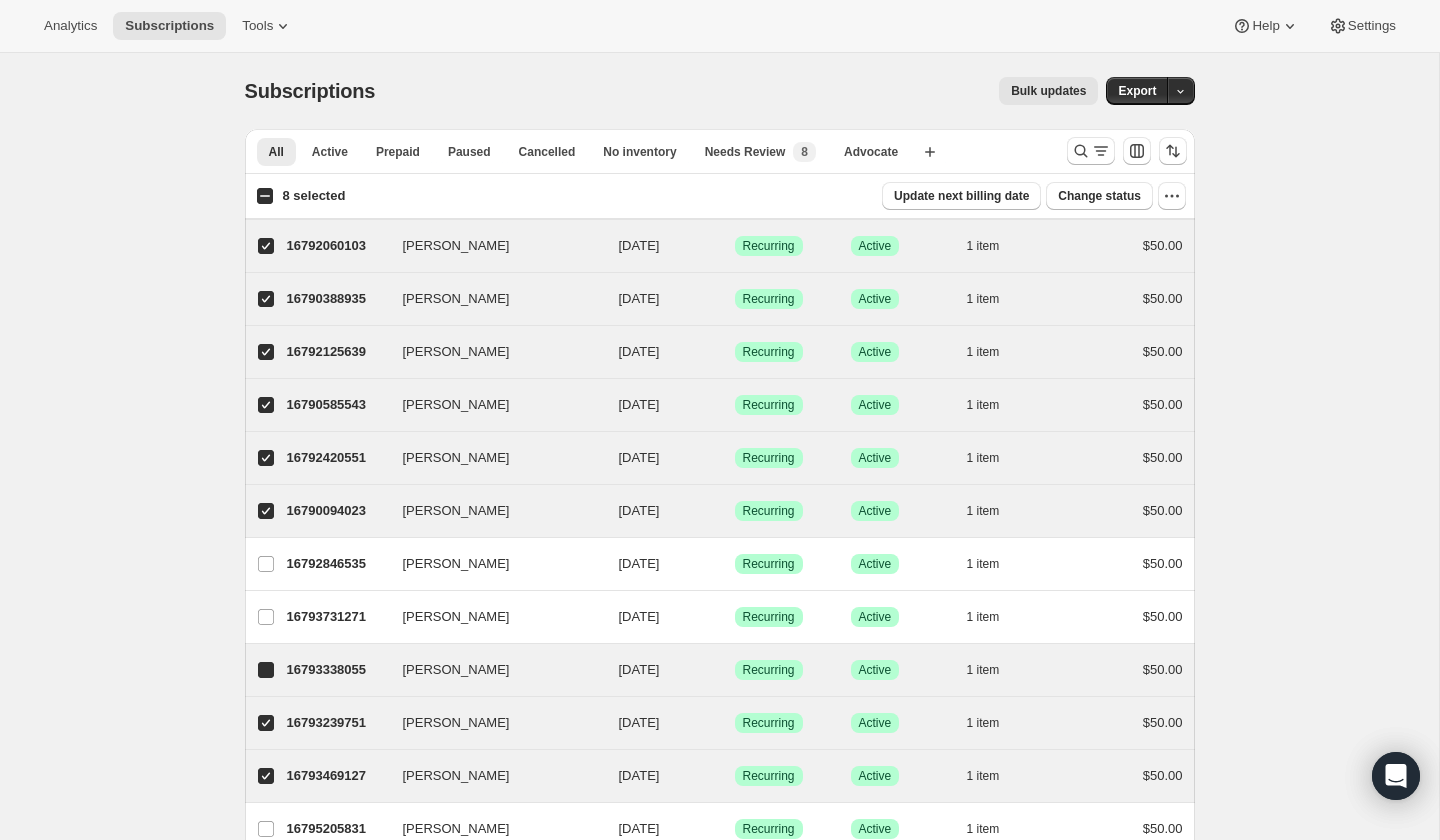 checkbox on "true" 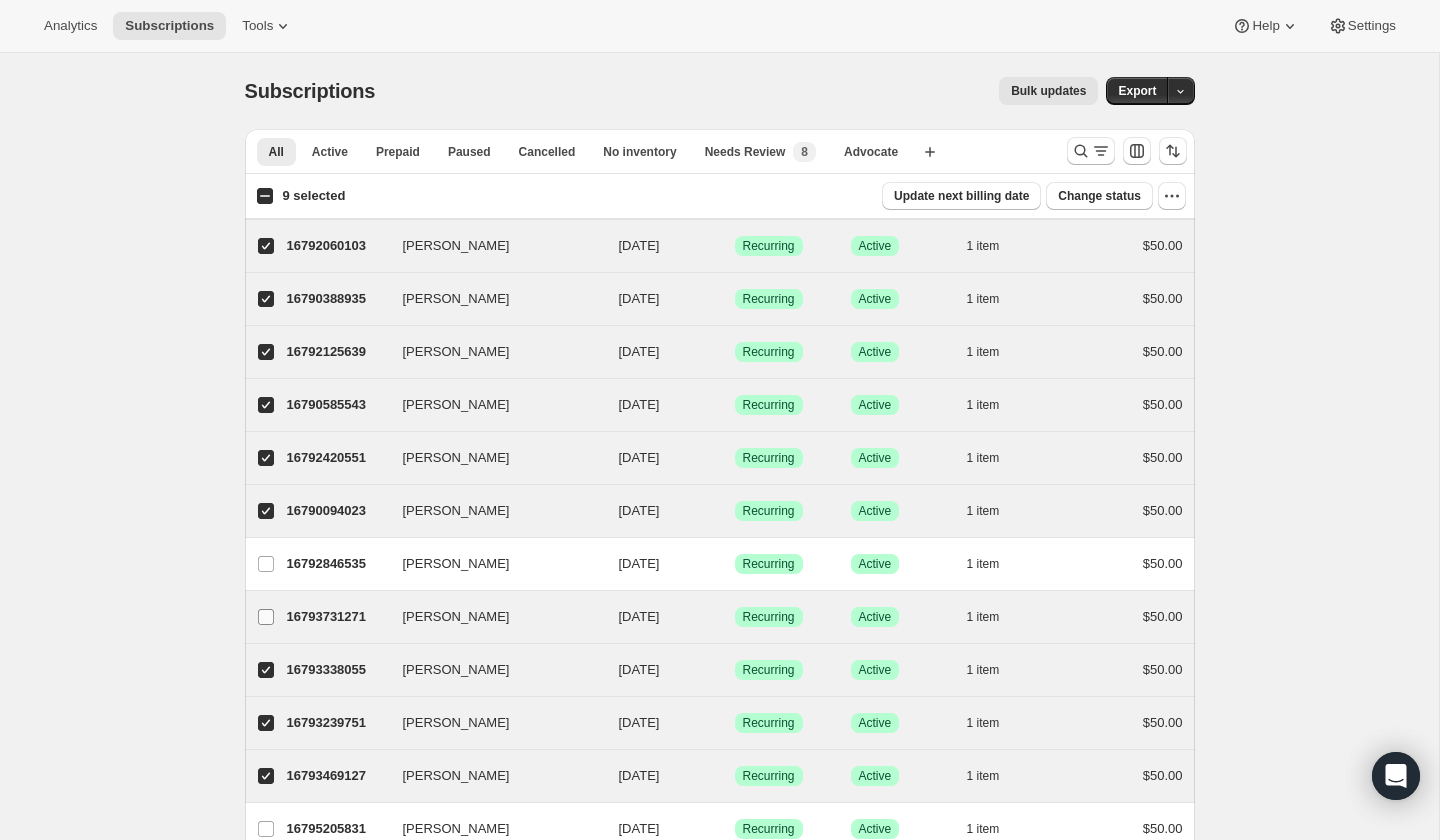 click on "[PERSON_NAME]" at bounding box center (266, 617) 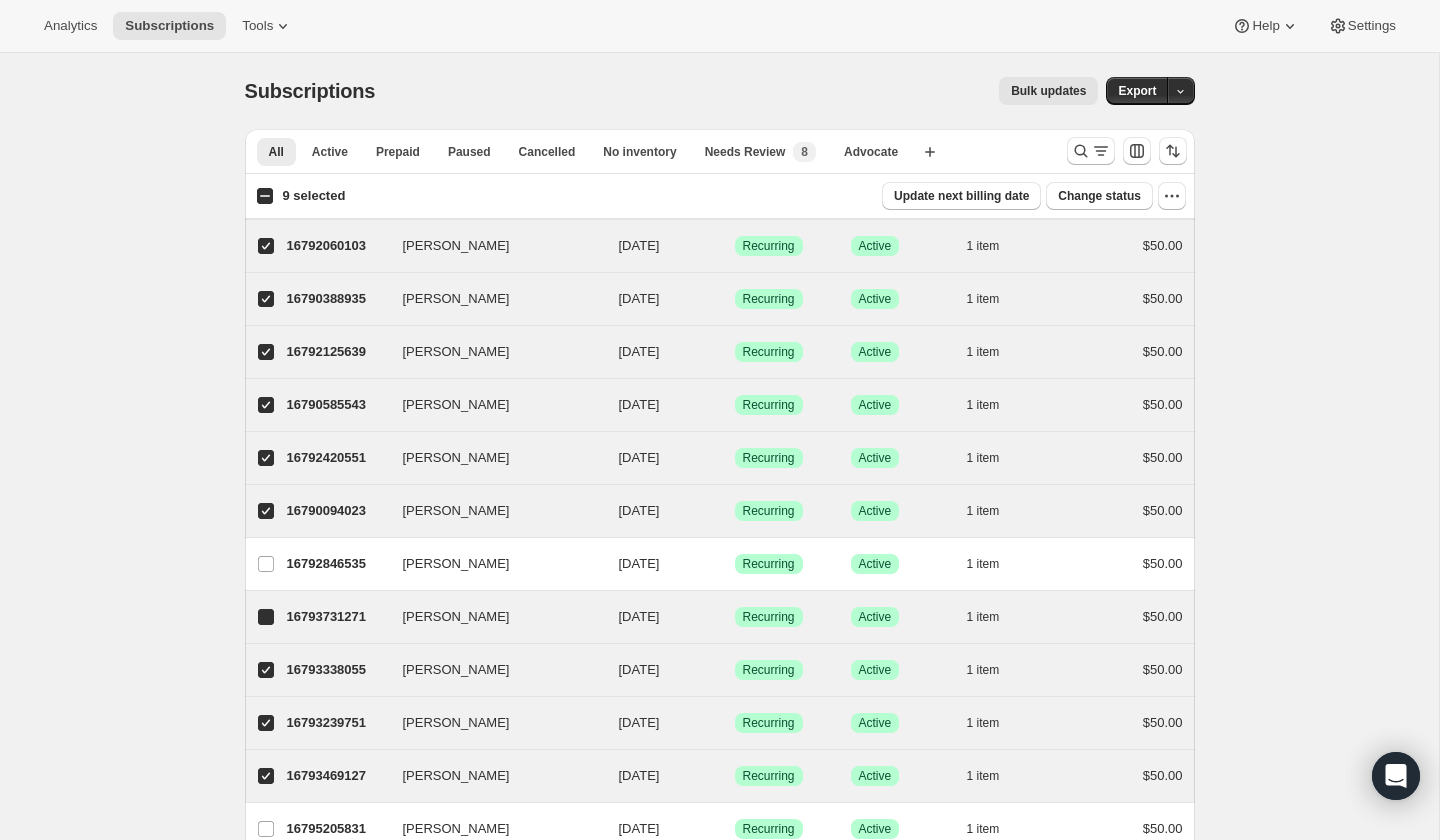 checkbox on "true" 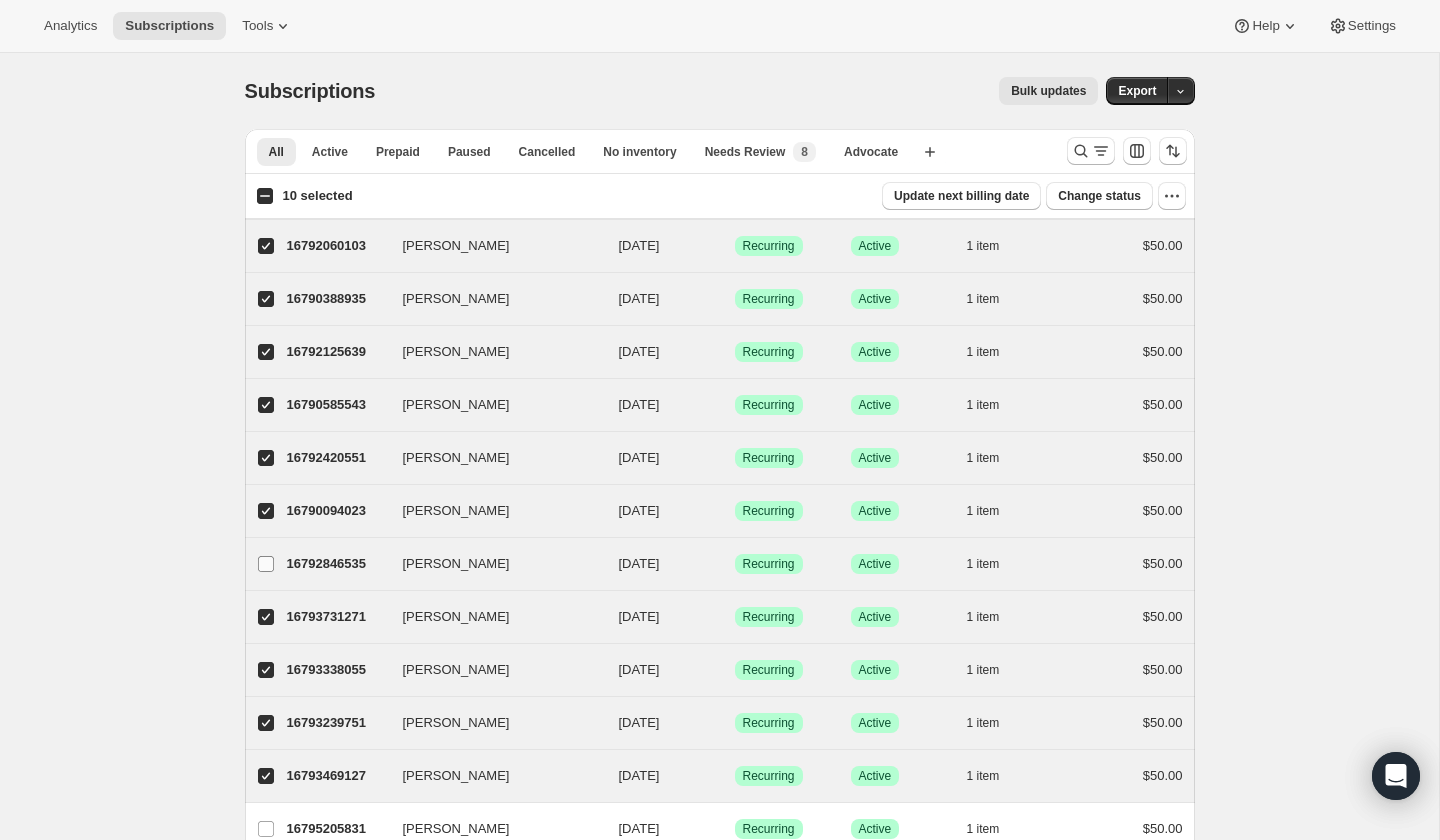 click on "[PERSON_NAME]" at bounding box center (266, 564) 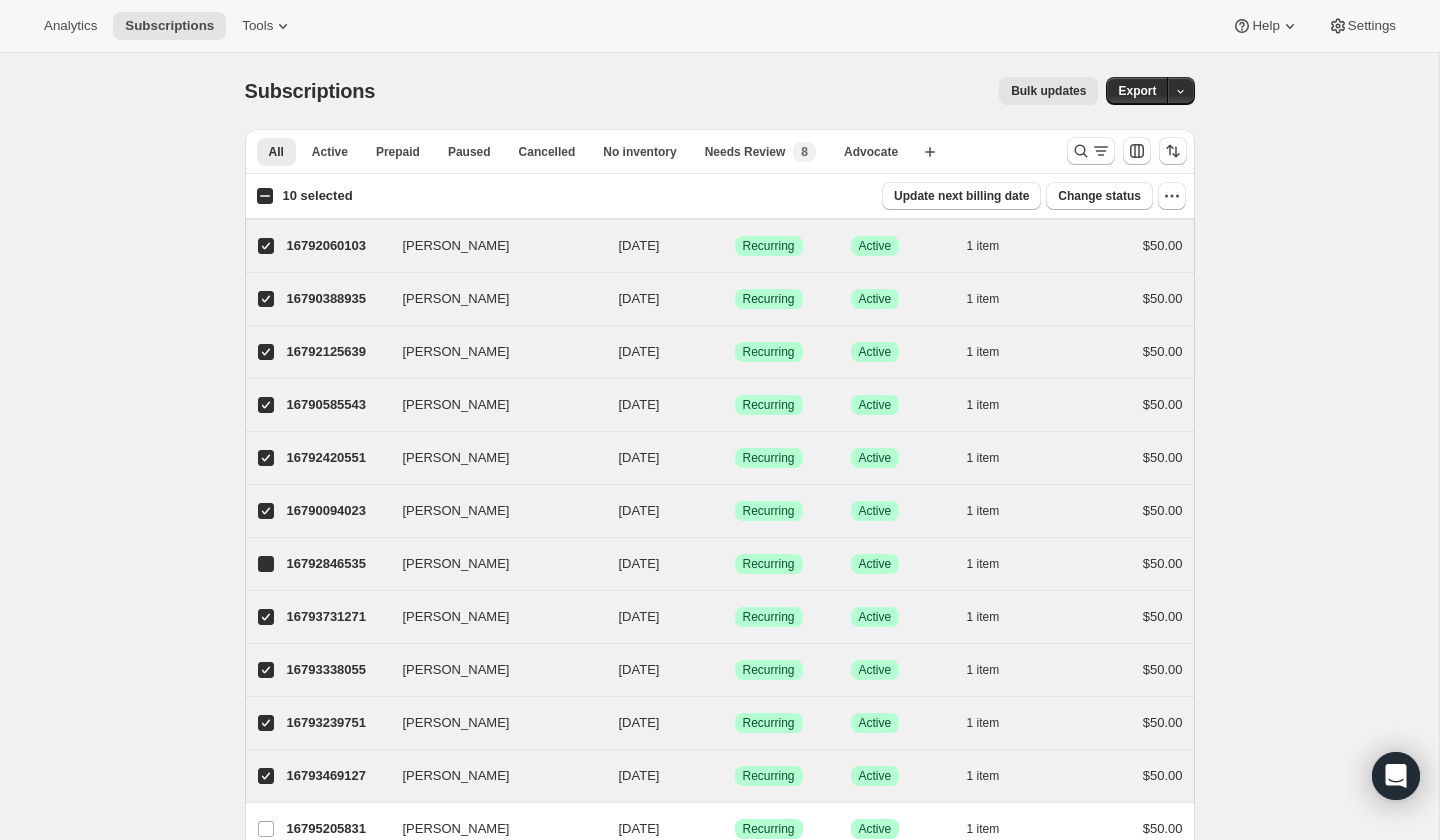 checkbox on "true" 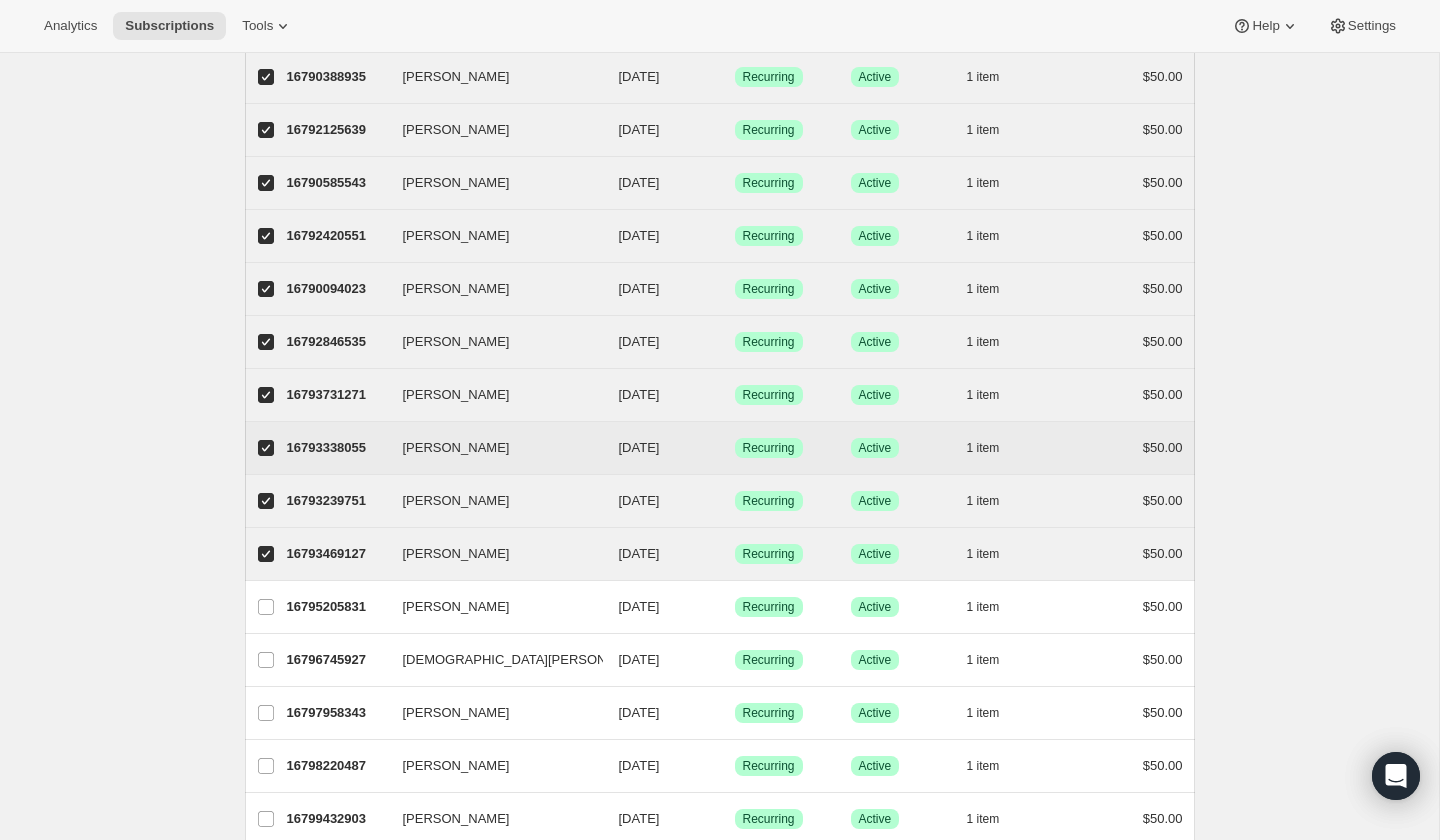 scroll, scrollTop: 322, scrollLeft: 0, axis: vertical 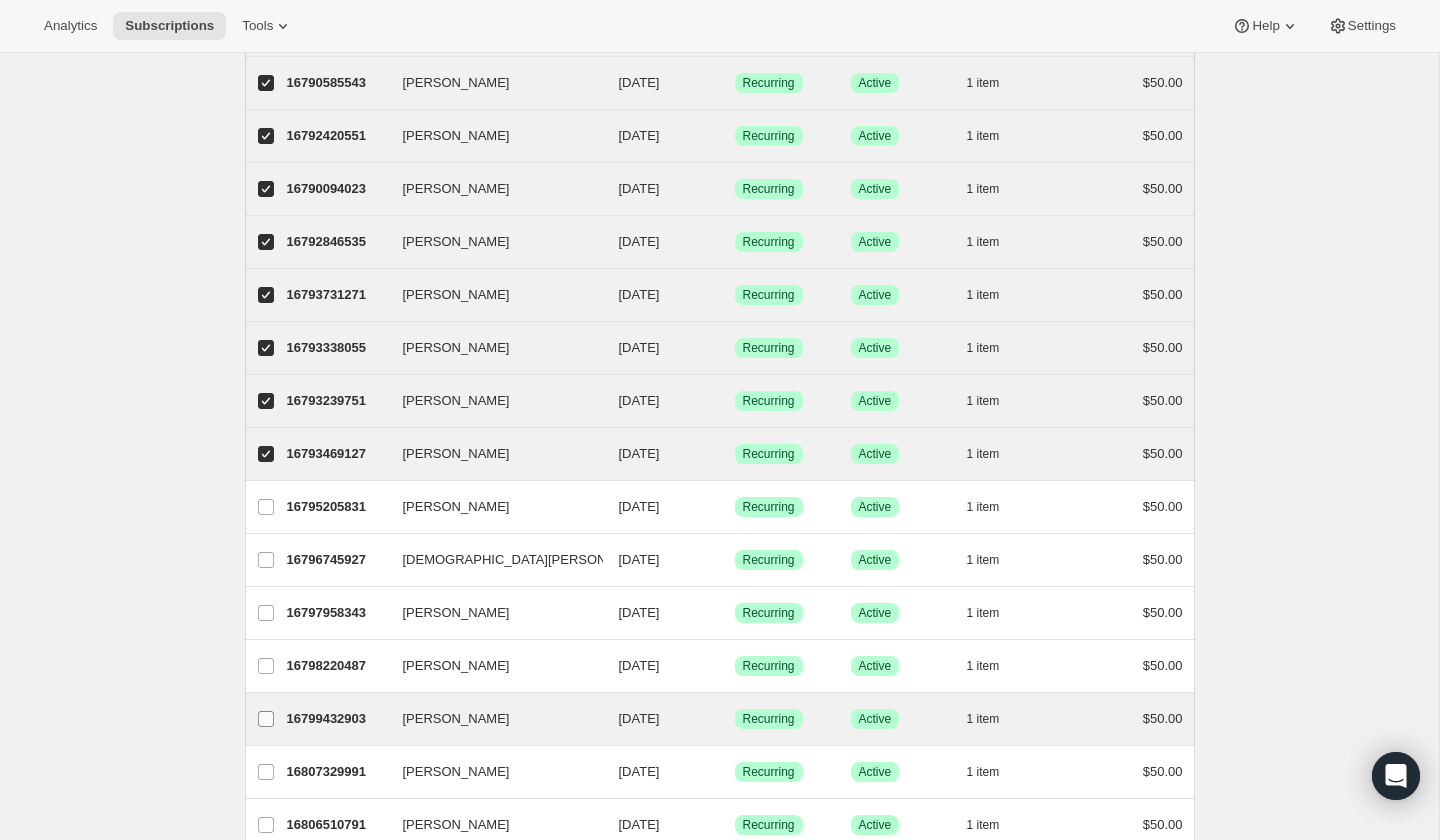 drag, startPoint x: 263, startPoint y: 712, endPoint x: 271, endPoint y: 689, distance: 24.351591 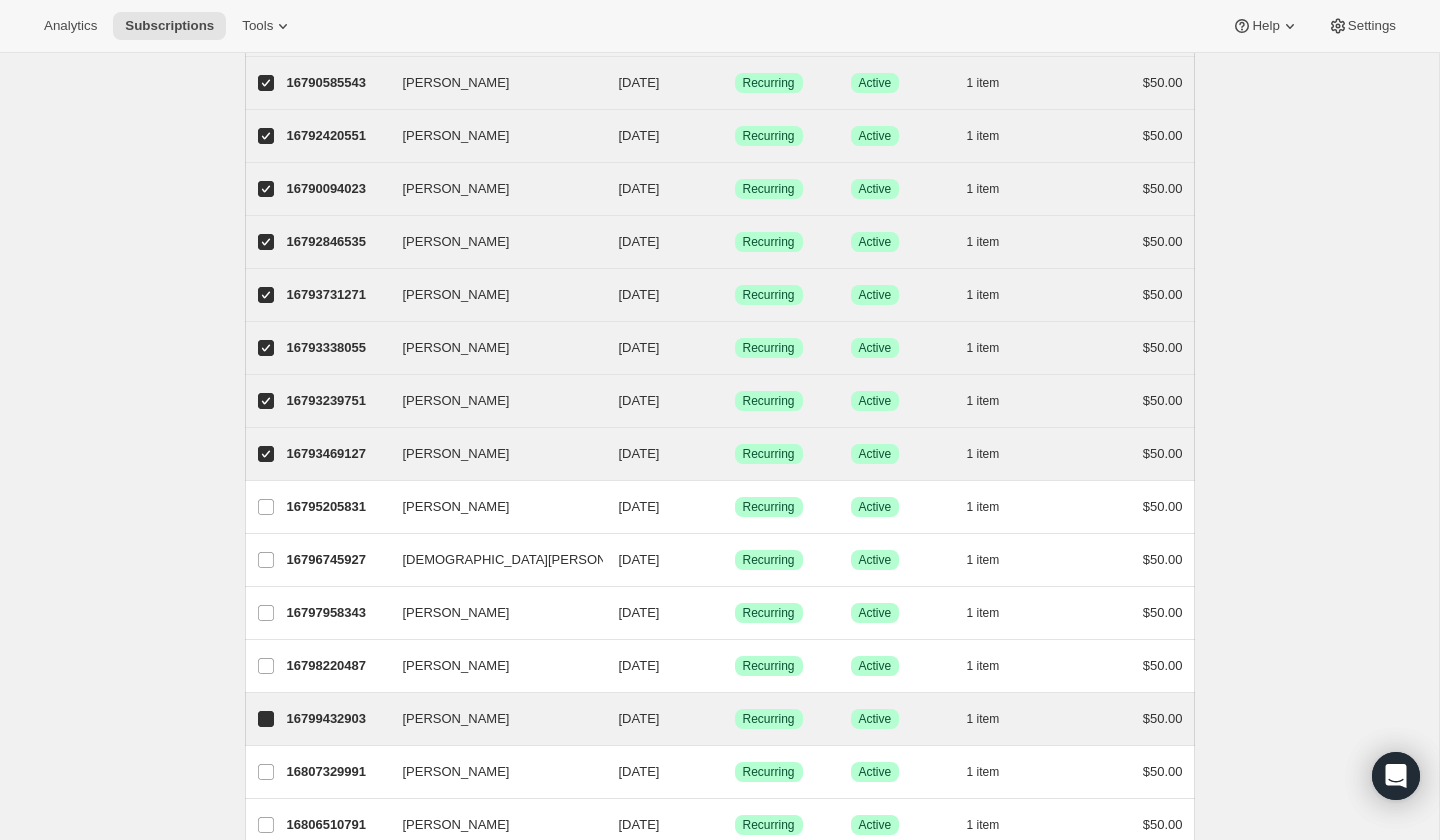 checkbox on "true" 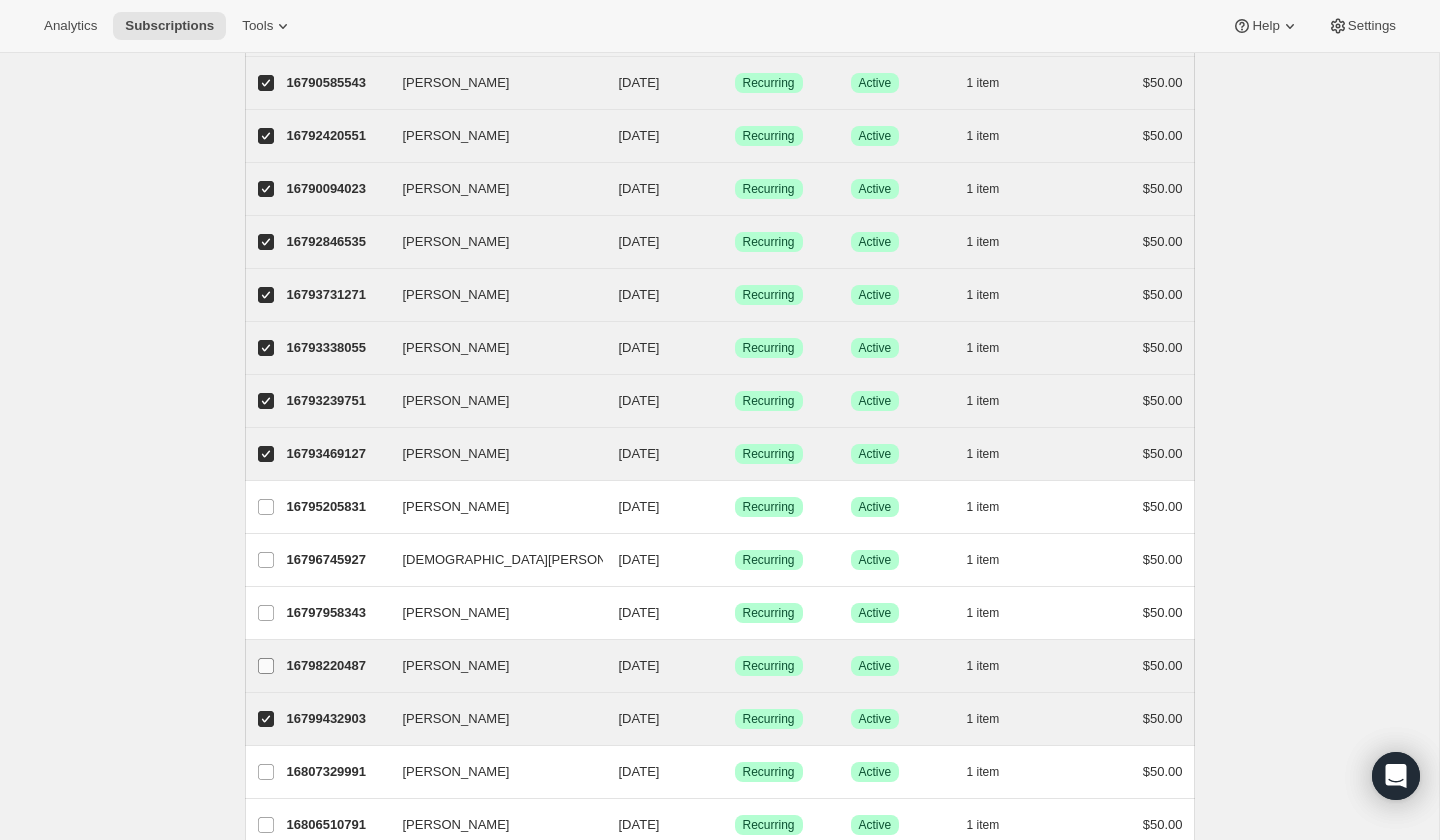 click on "[PERSON_NAME]" at bounding box center (266, 666) 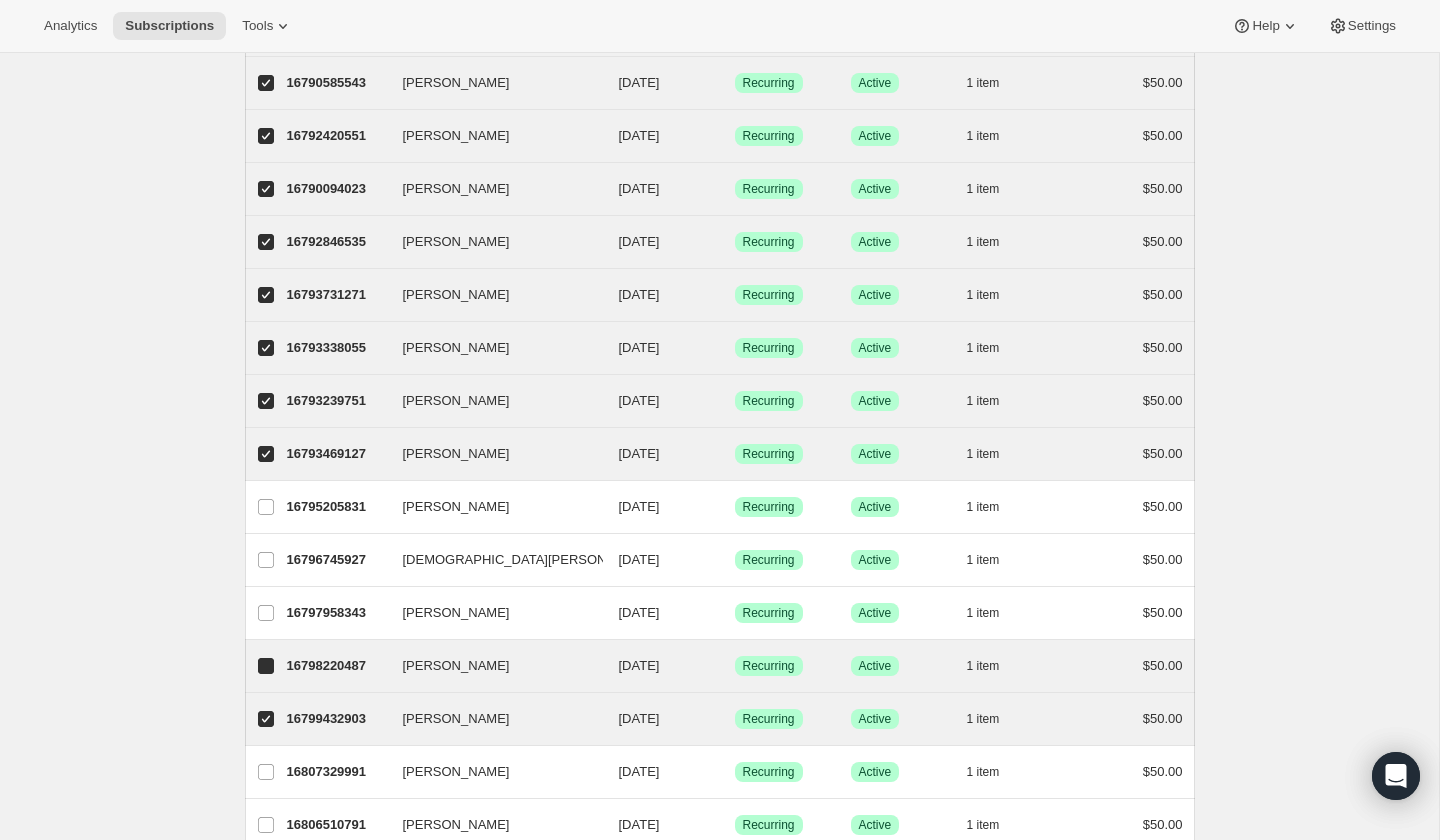 checkbox on "true" 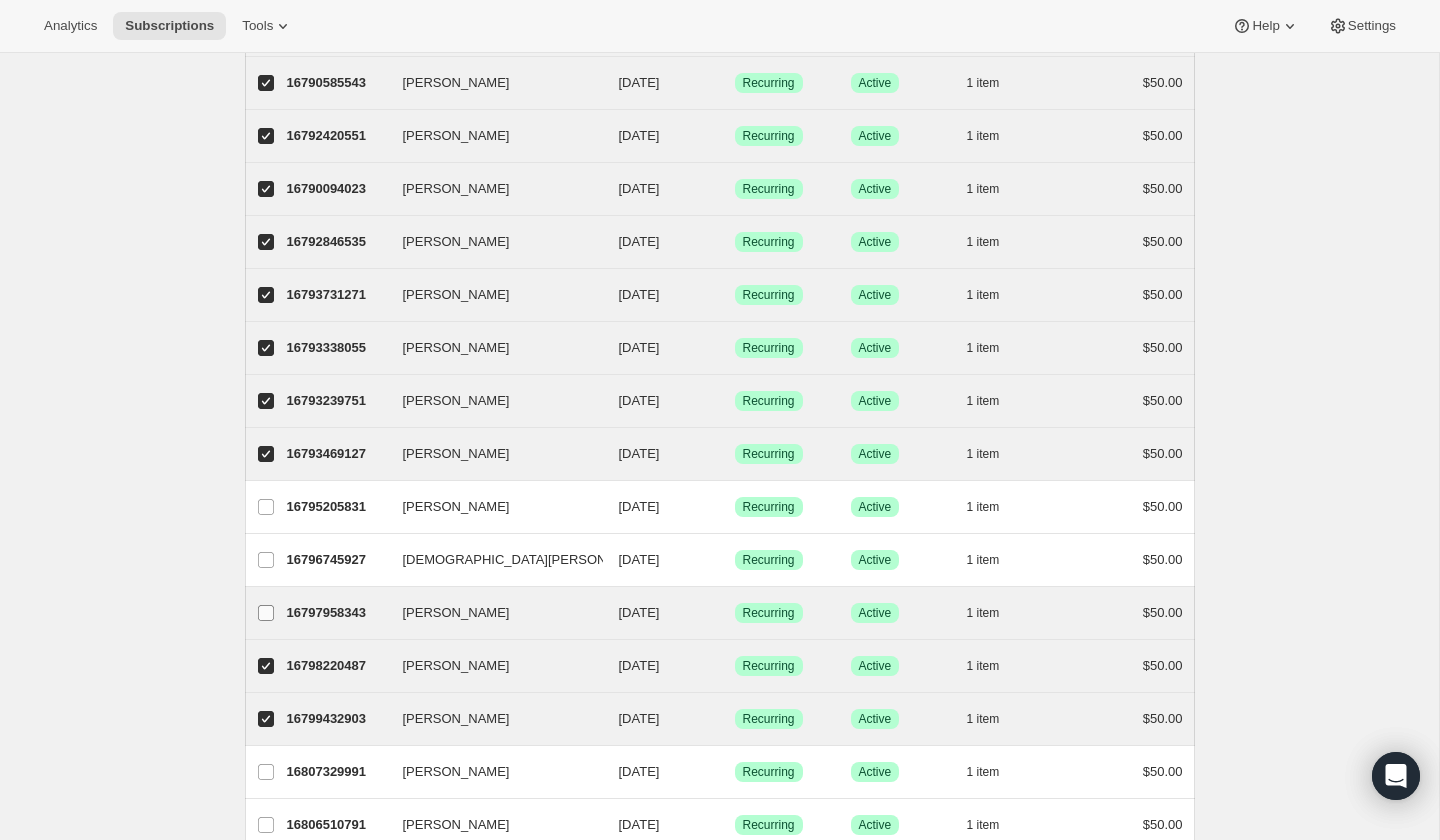 click at bounding box center [266, 613] 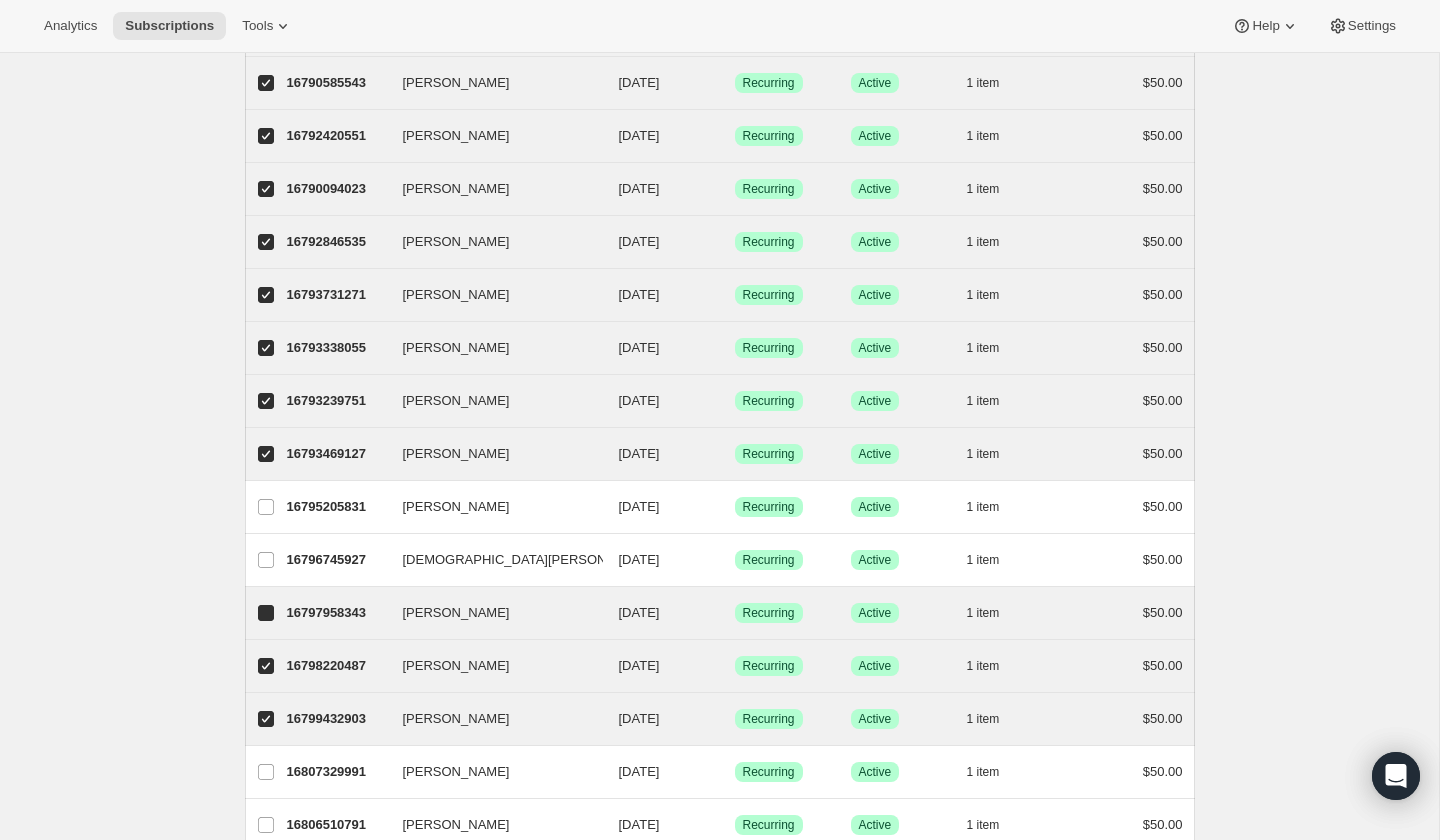 checkbox on "true" 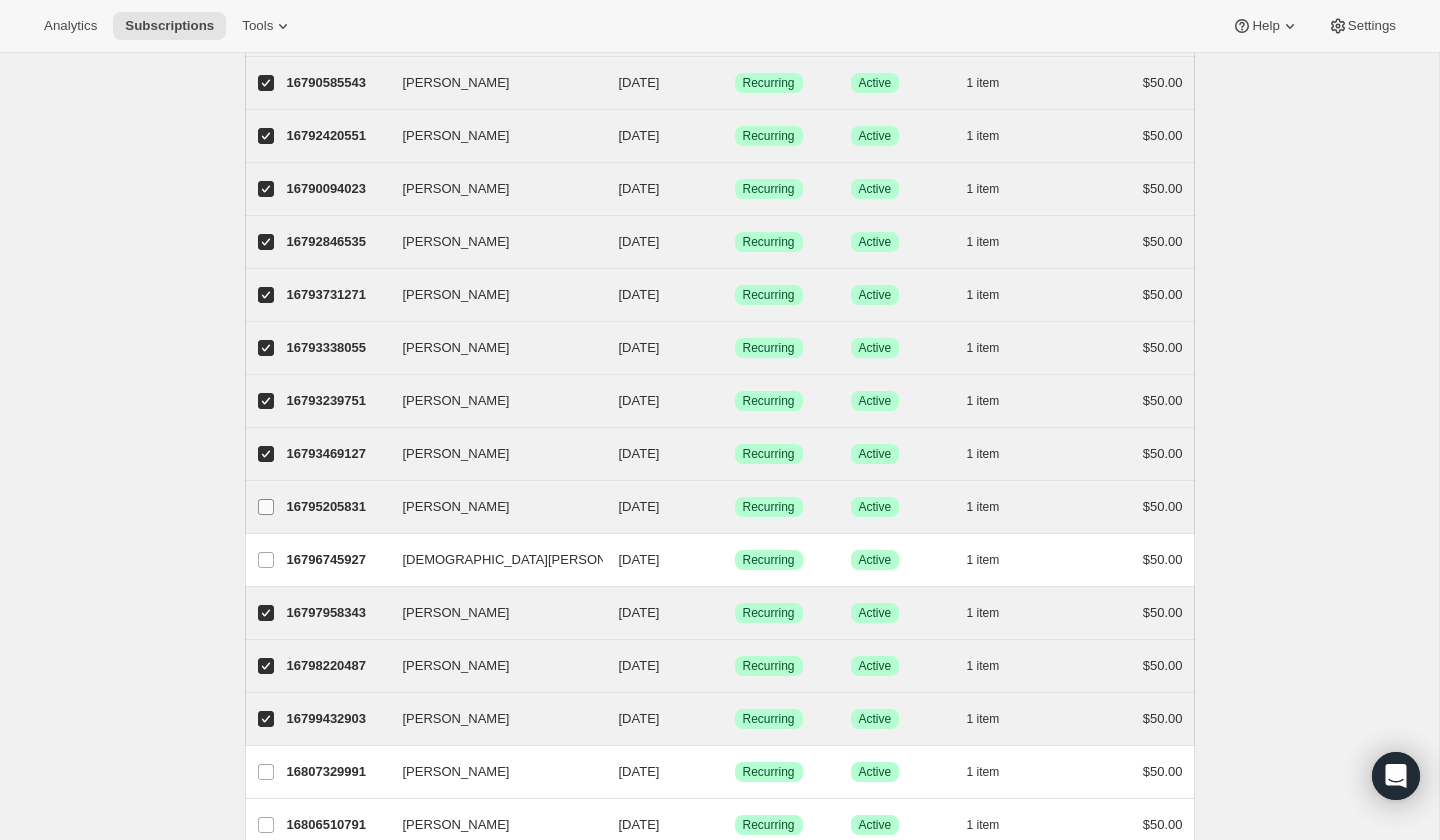 drag, startPoint x: 269, startPoint y: 561, endPoint x: 268, endPoint y: 520, distance: 41.01219 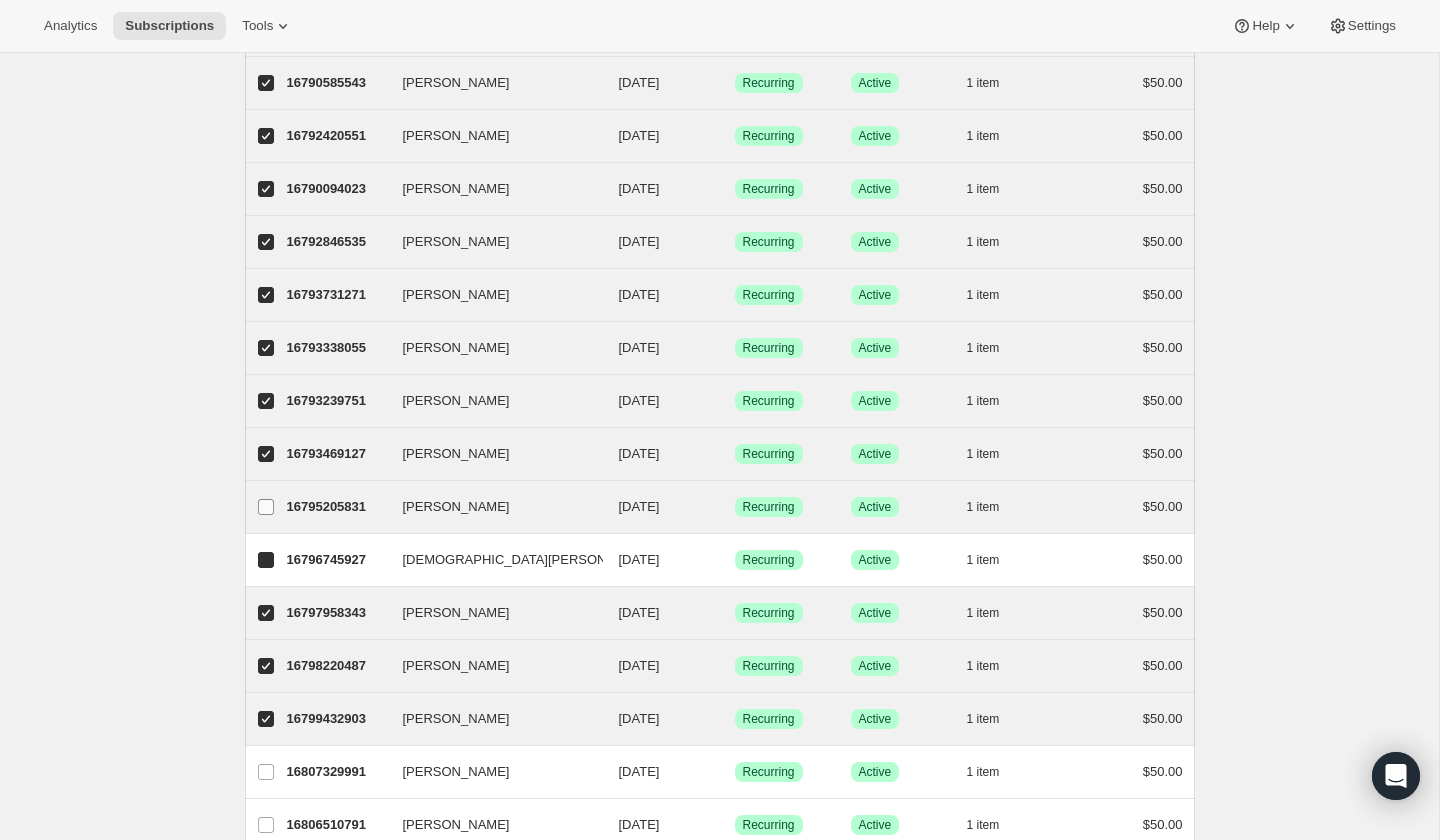 checkbox on "true" 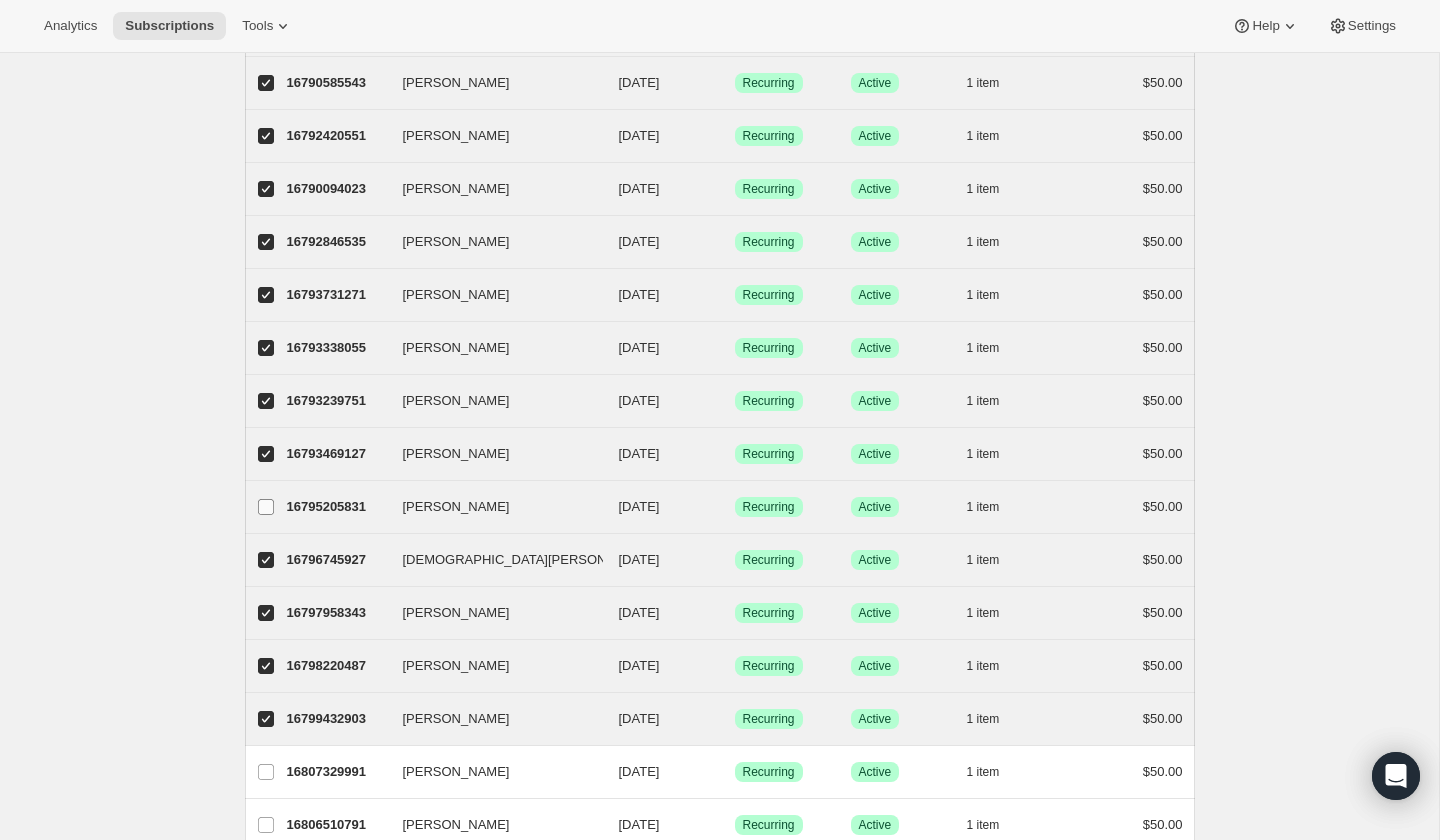 click on "[PERSON_NAME]" at bounding box center (266, 507) 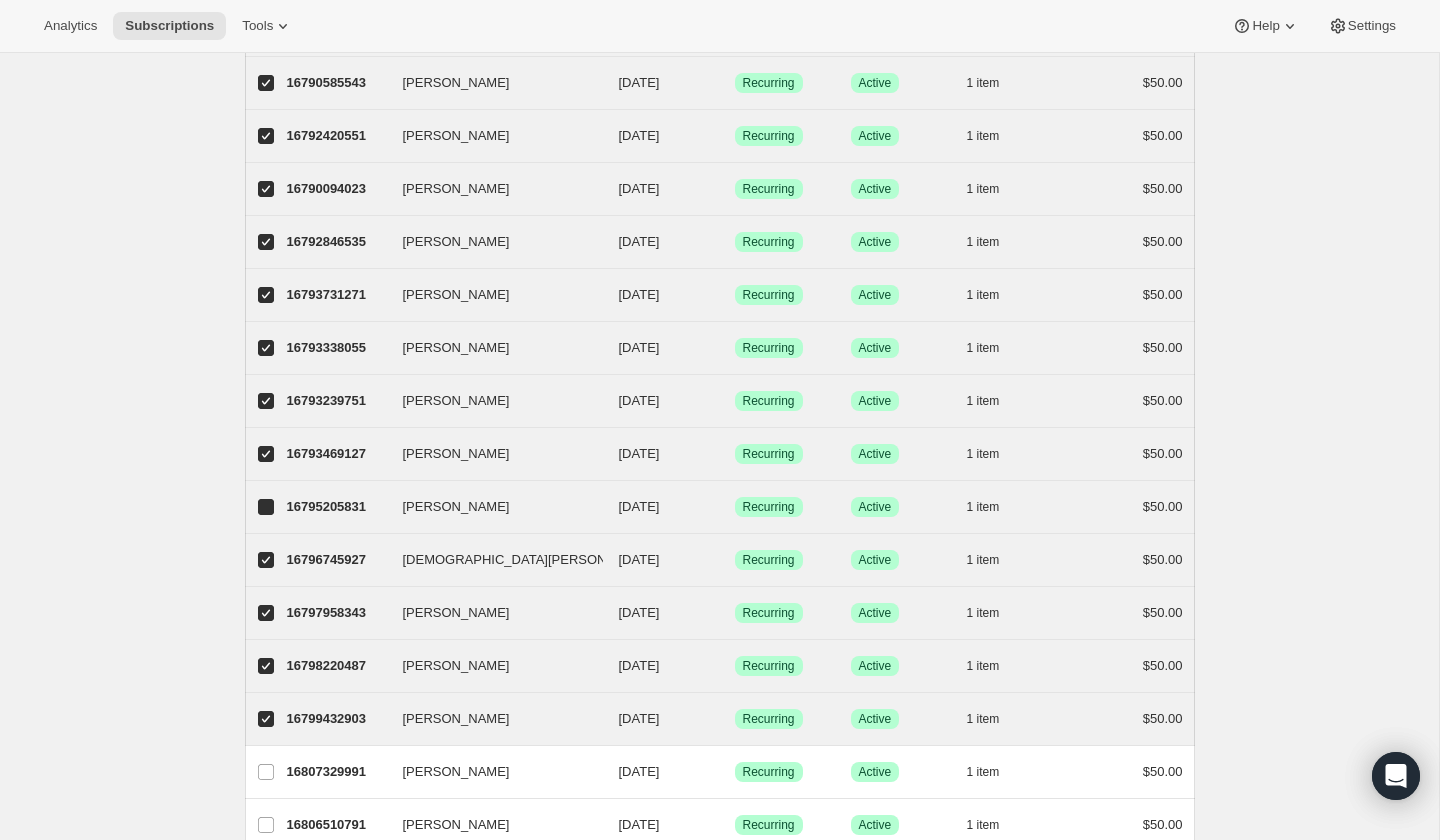 checkbox on "true" 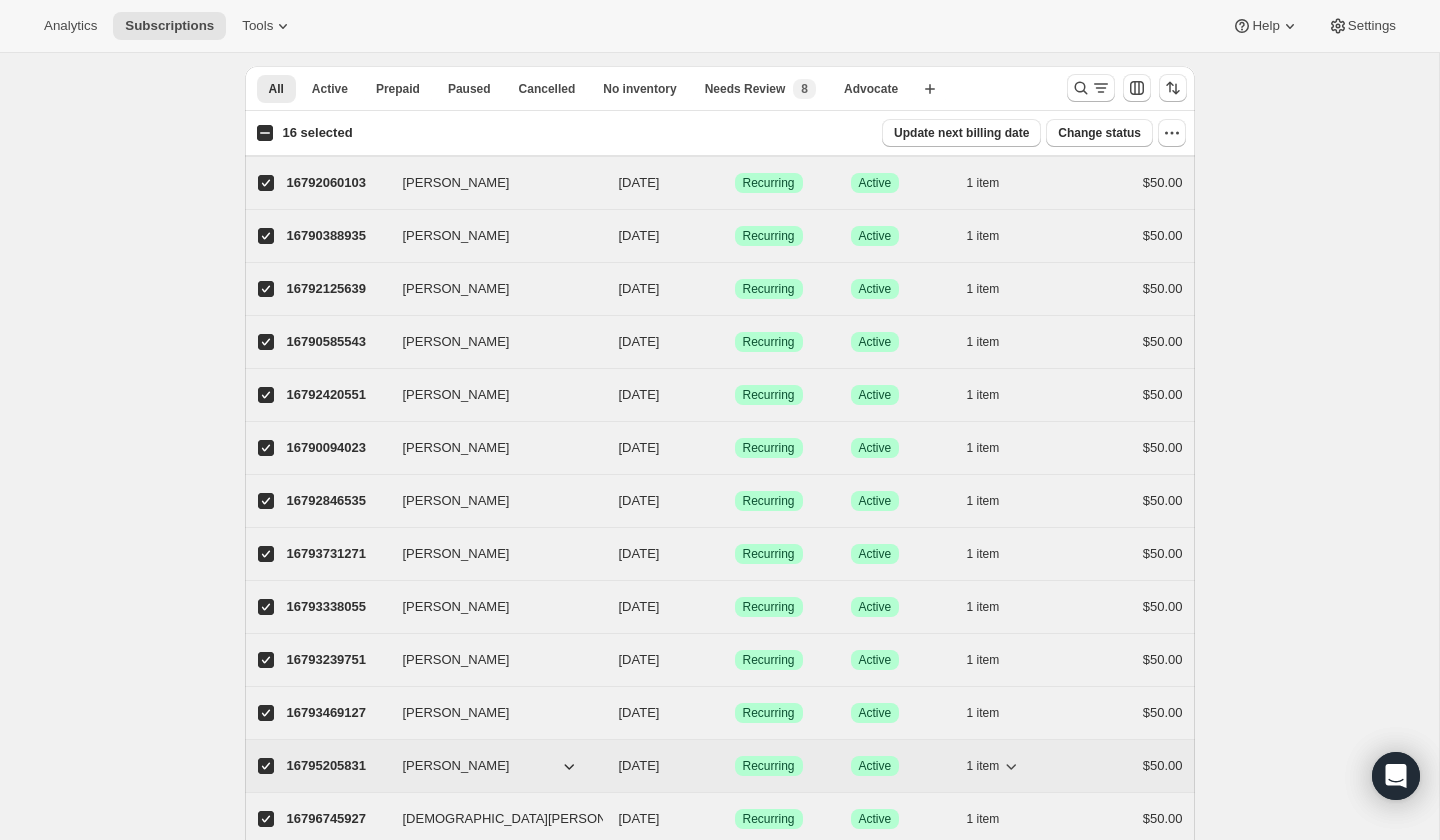 scroll, scrollTop: 0, scrollLeft: 0, axis: both 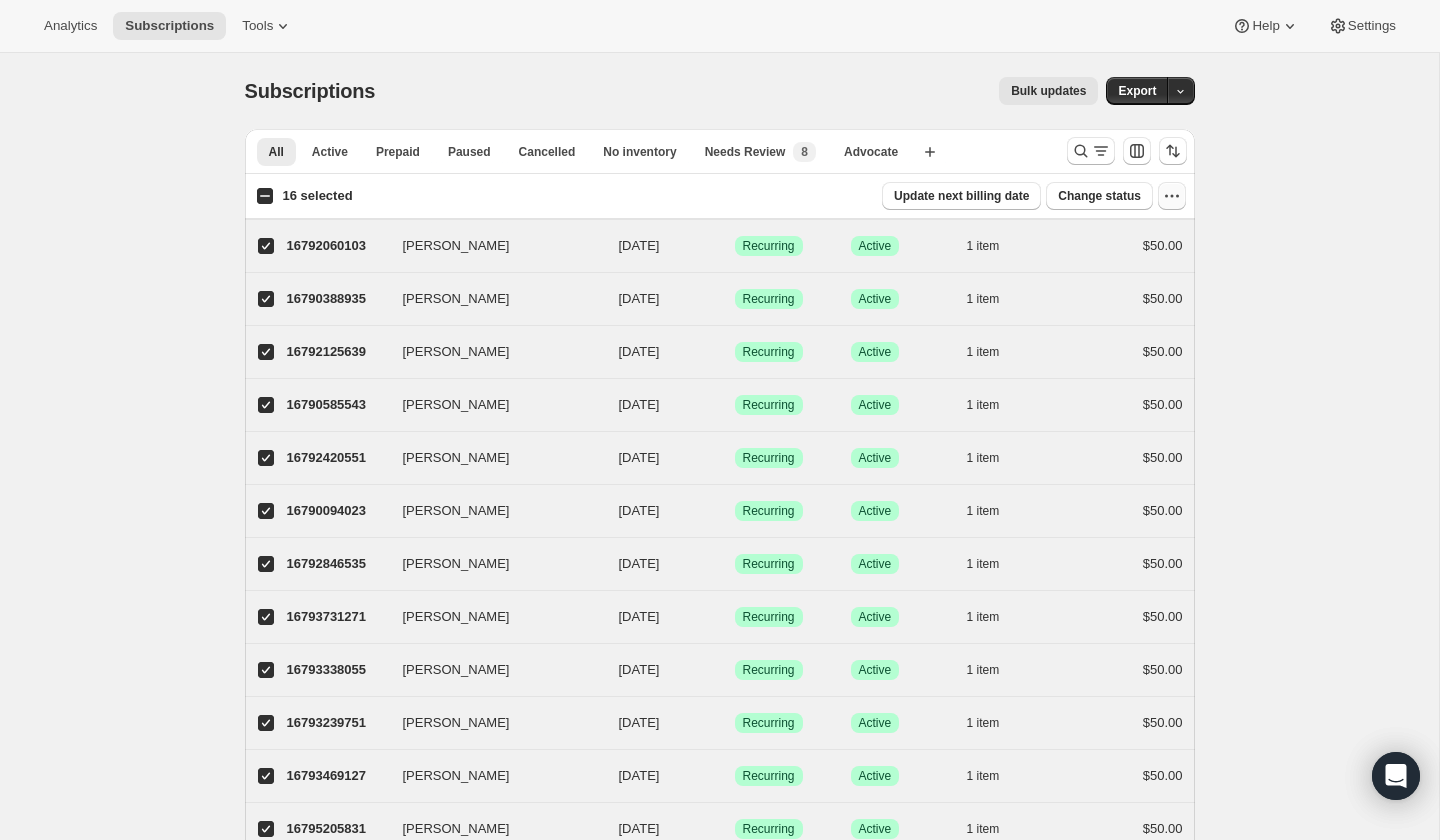 click 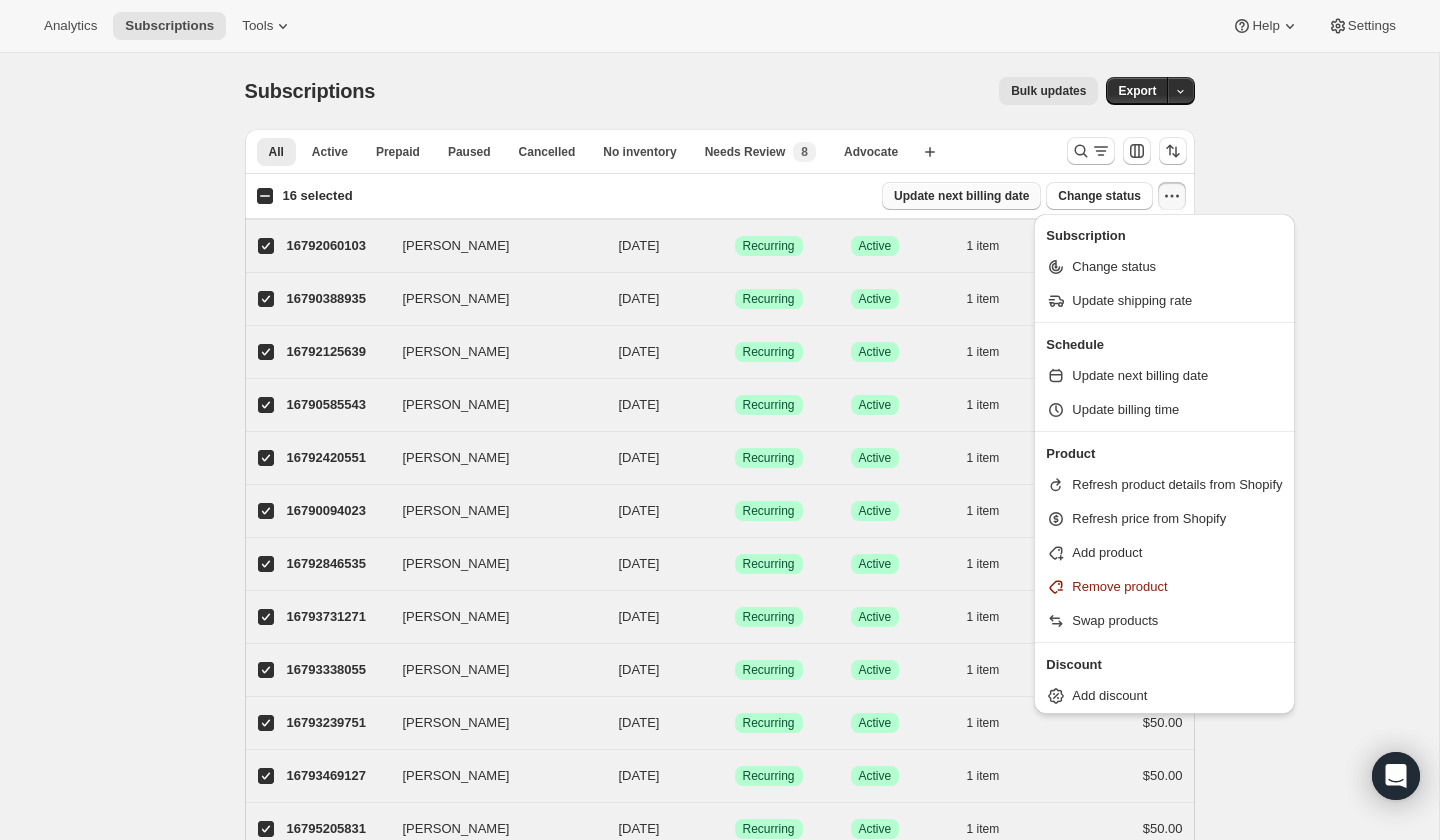 click on "Update next billing date" at bounding box center [961, 196] 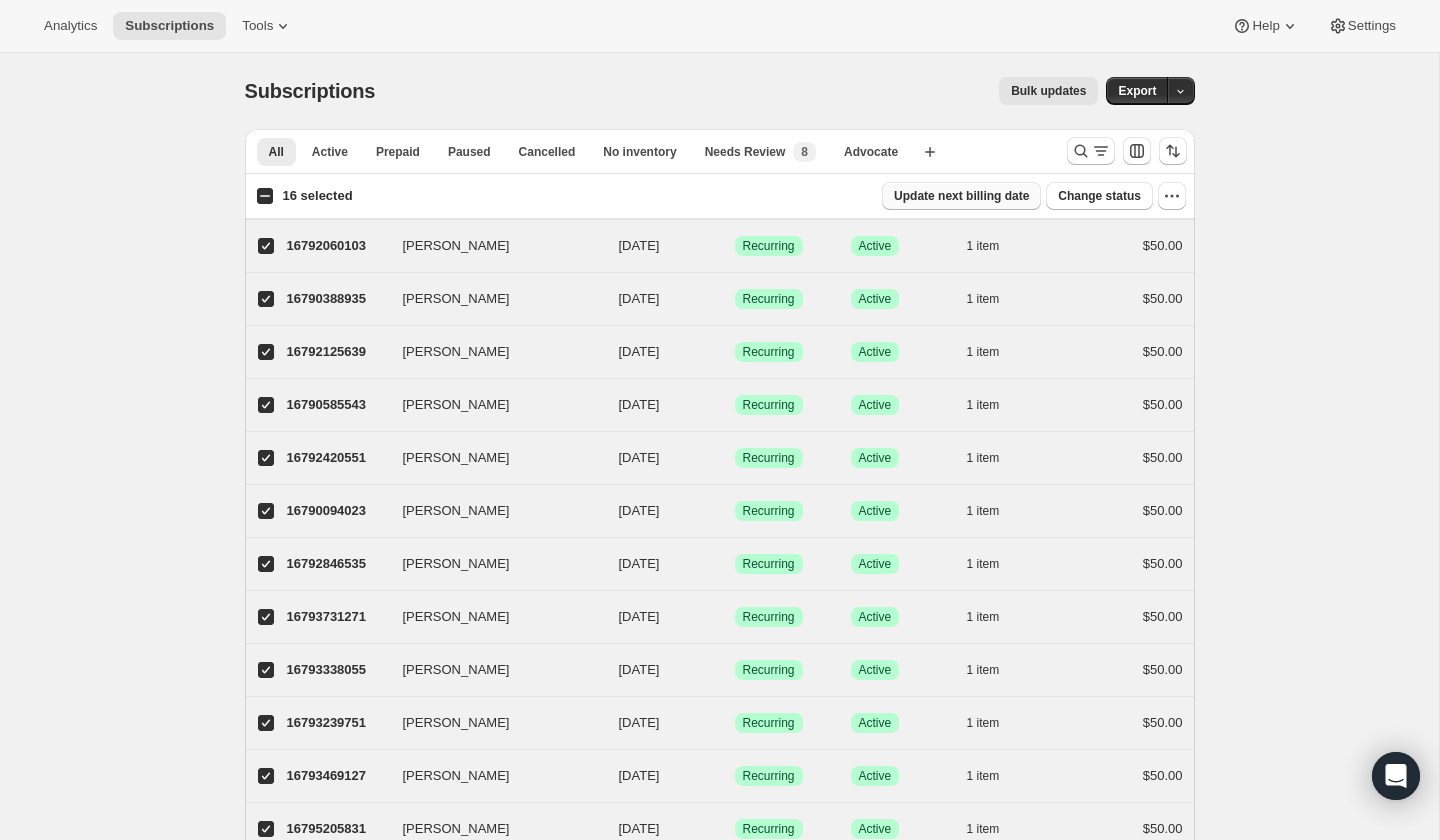 select on "15" 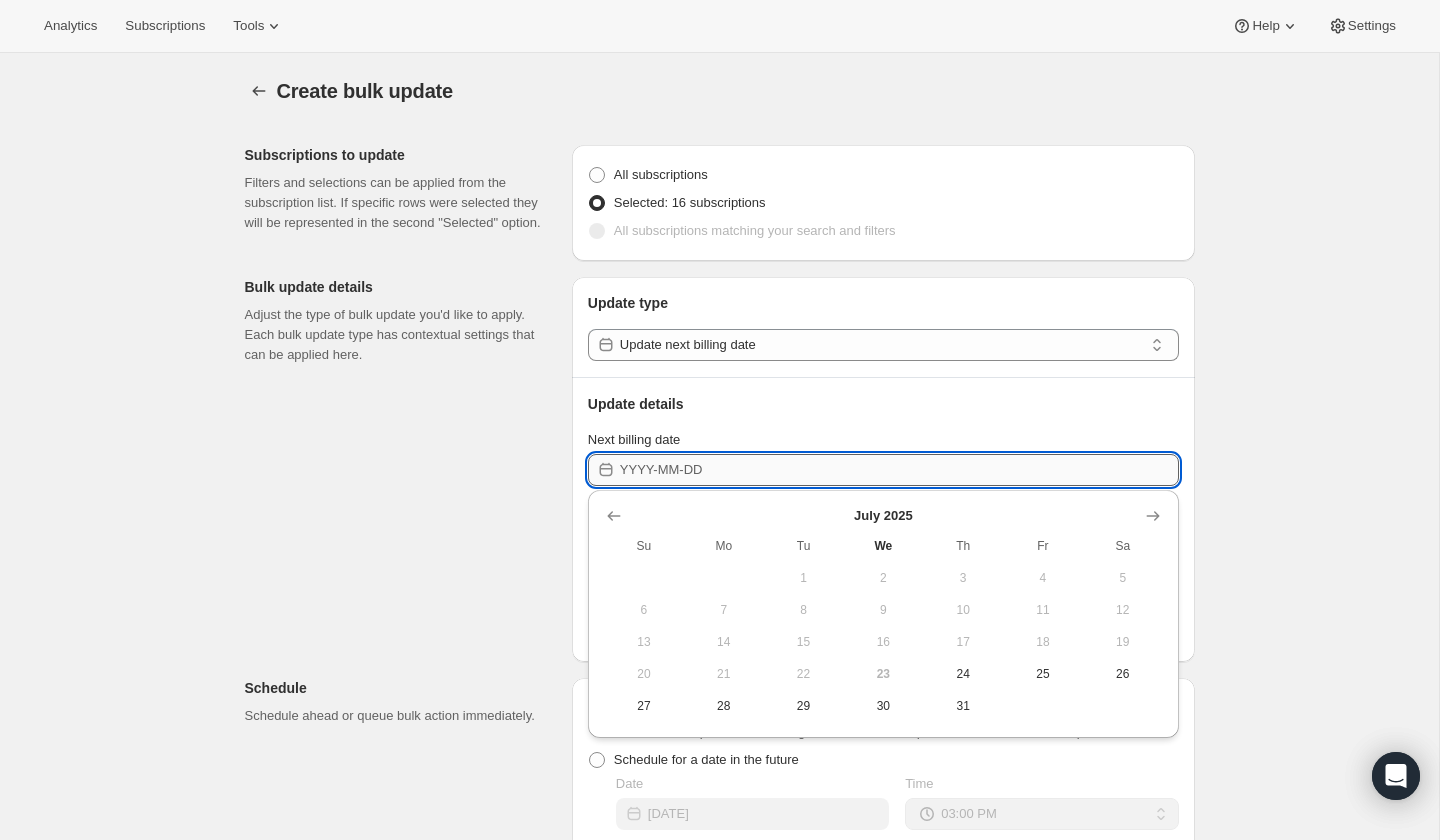 click on "Next billing date" at bounding box center (899, 470) 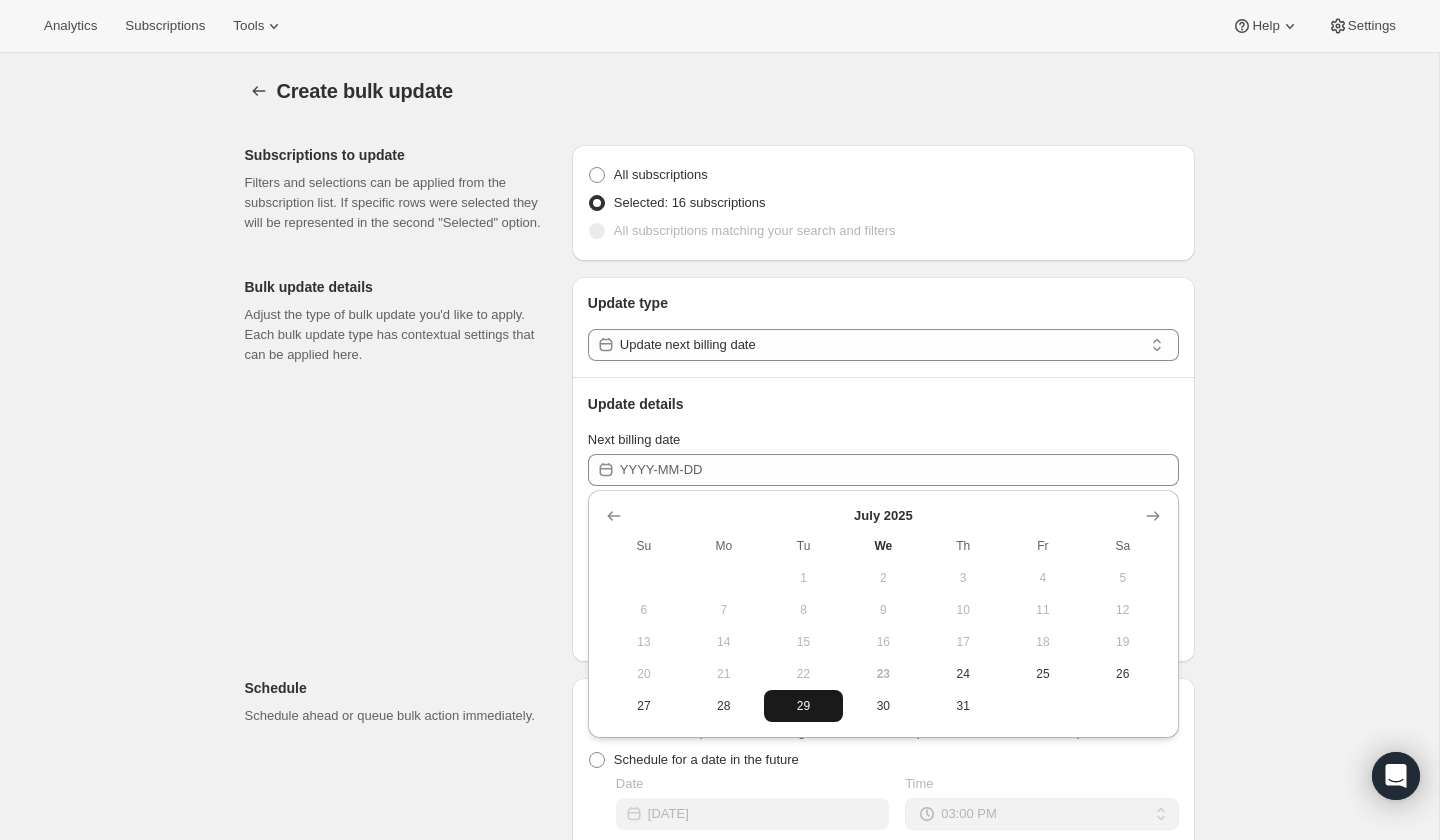 click on "29" at bounding box center [804, 706] 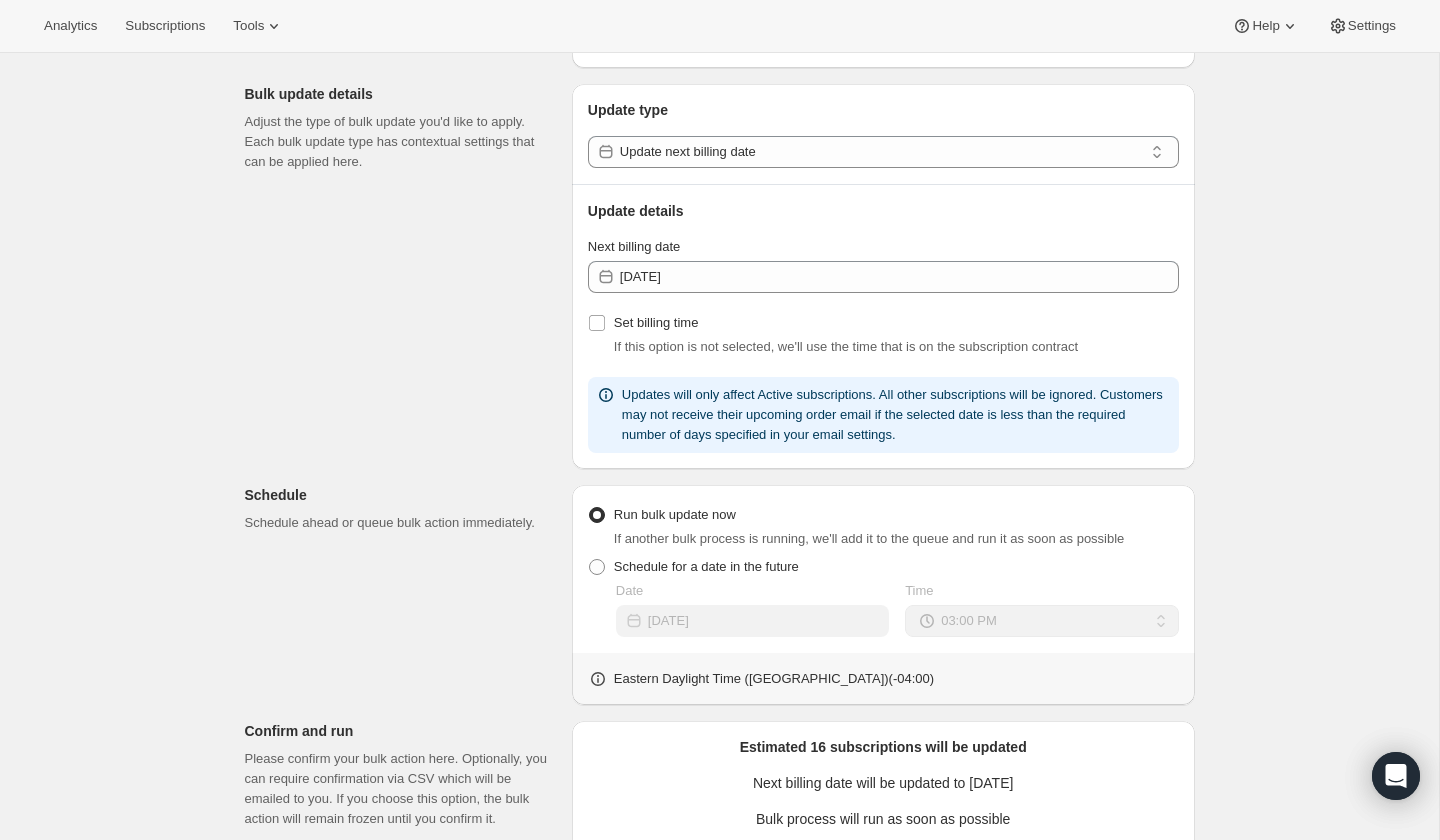 scroll, scrollTop: 262, scrollLeft: 0, axis: vertical 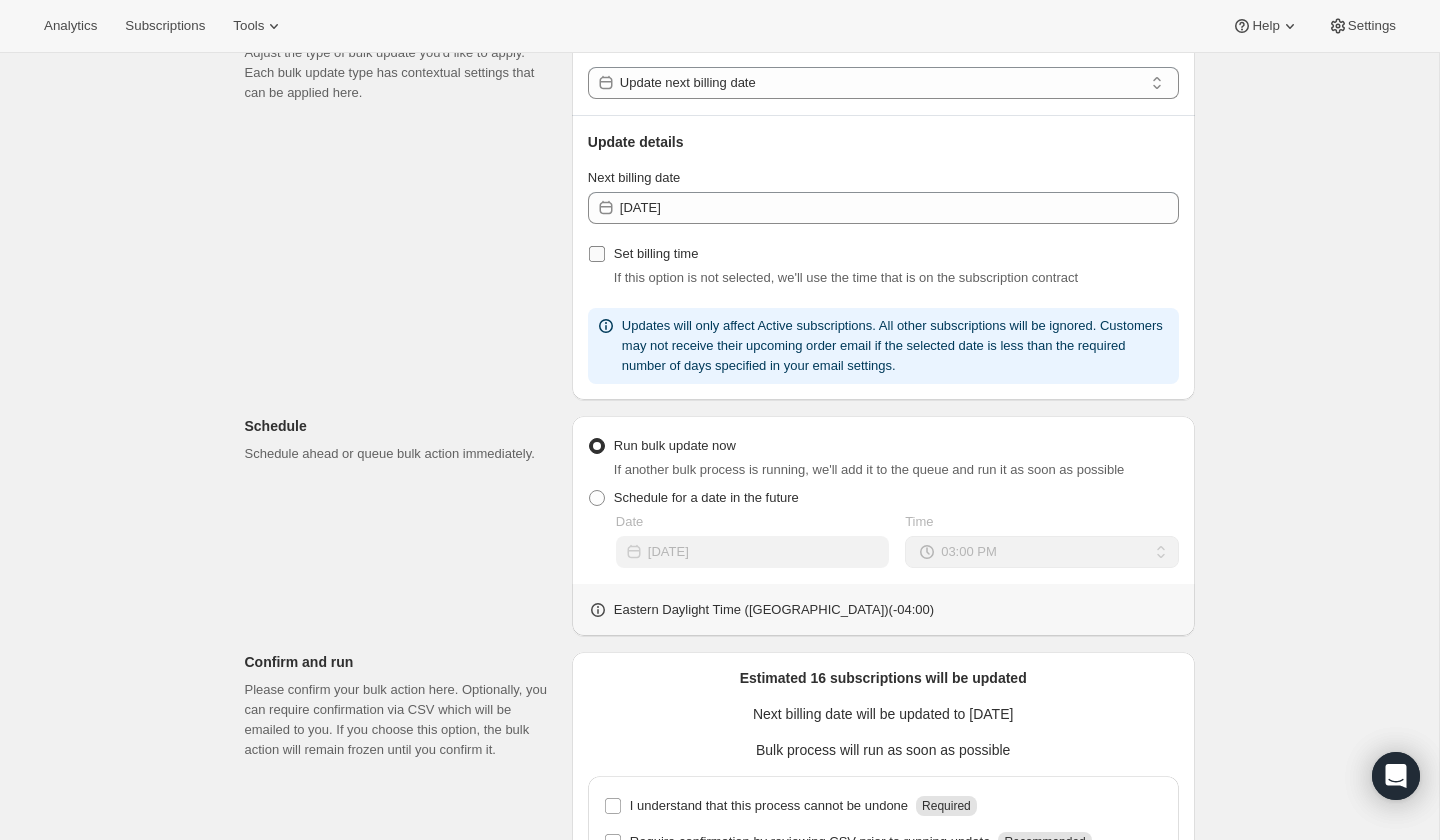 click at bounding box center (597, 254) 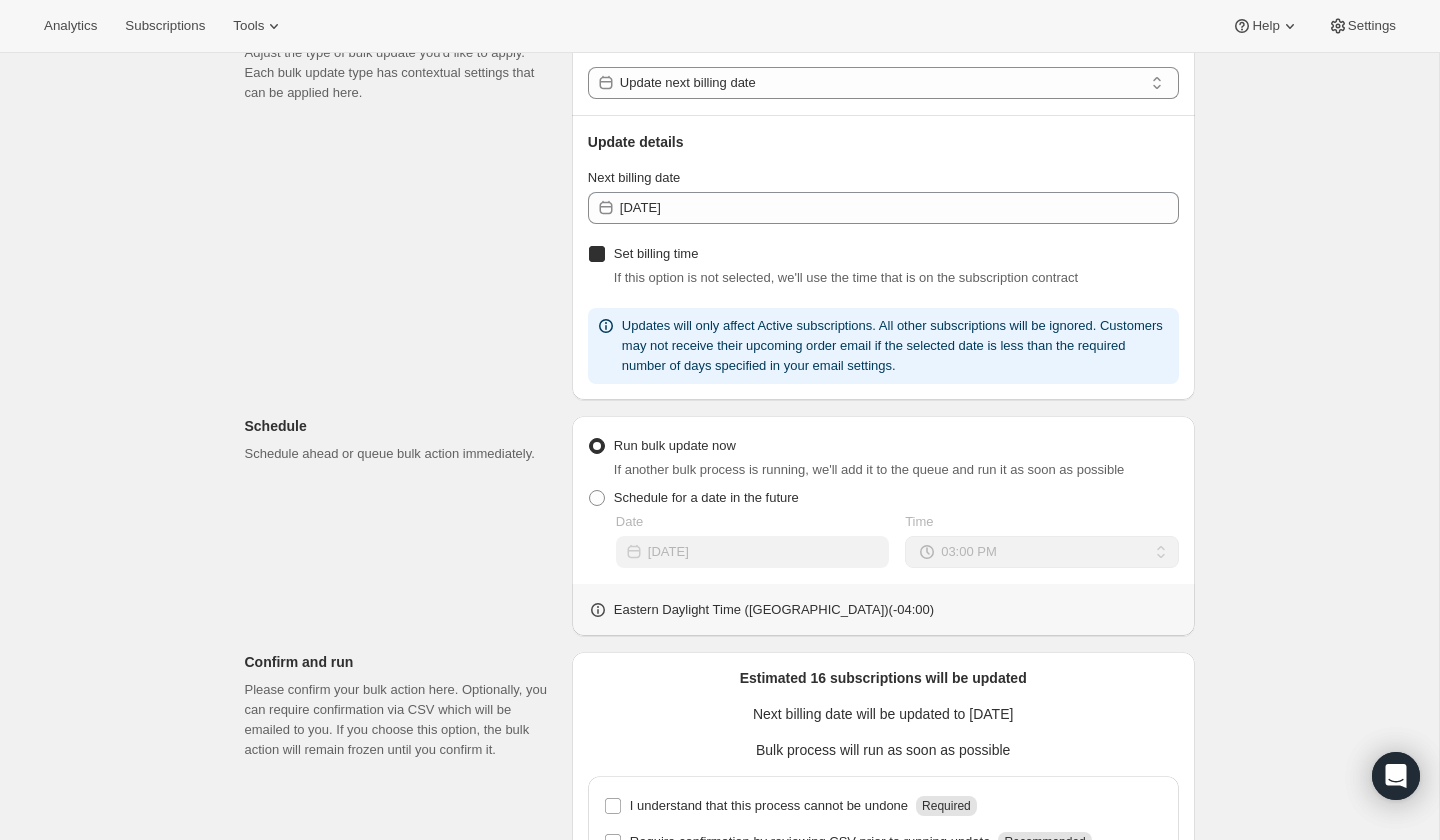 checkbox on "true" 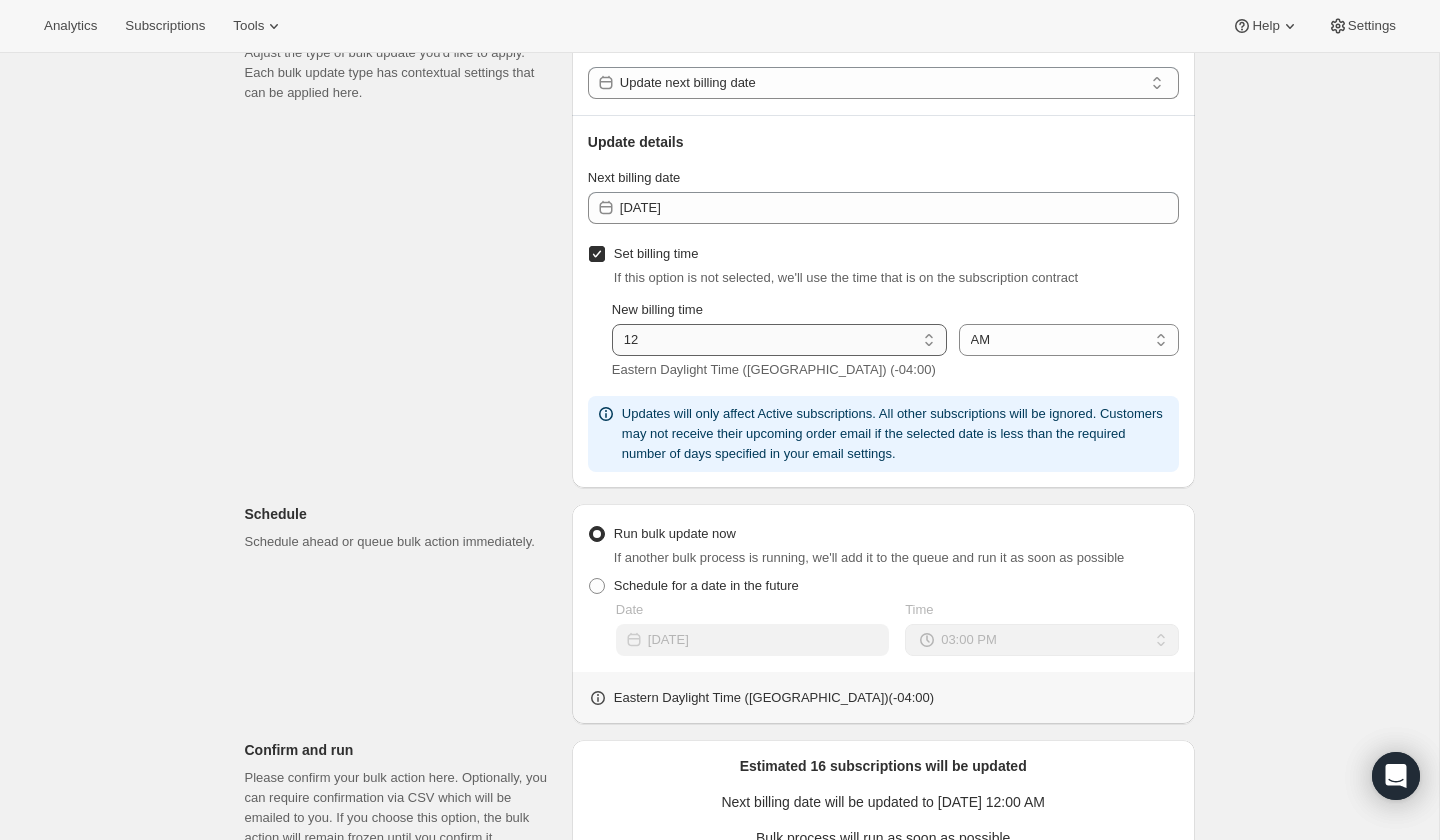 click on "01 02 03 04 05 06 07 08 09 10 11 12" at bounding box center [779, 340] 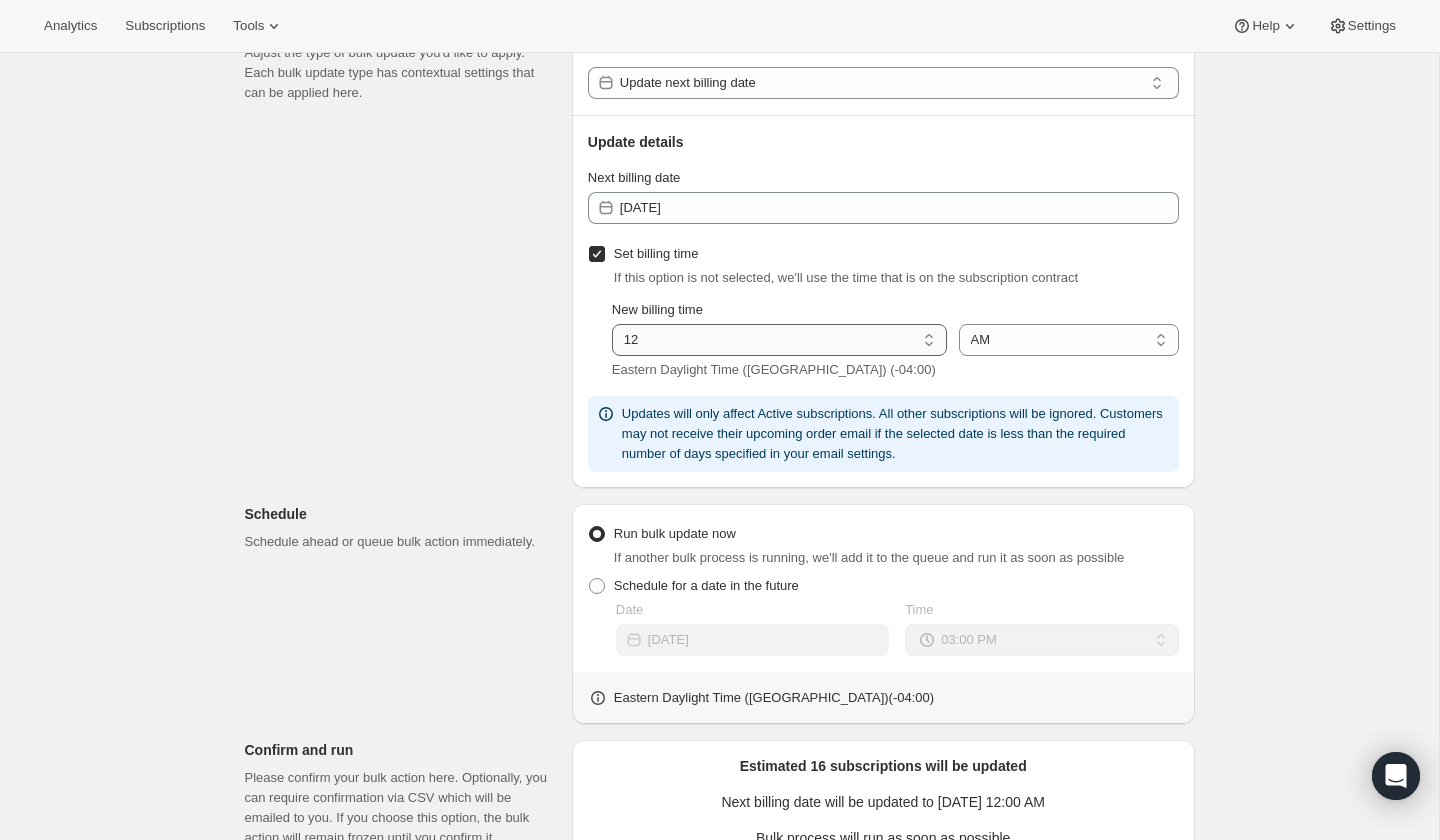 select on "1" 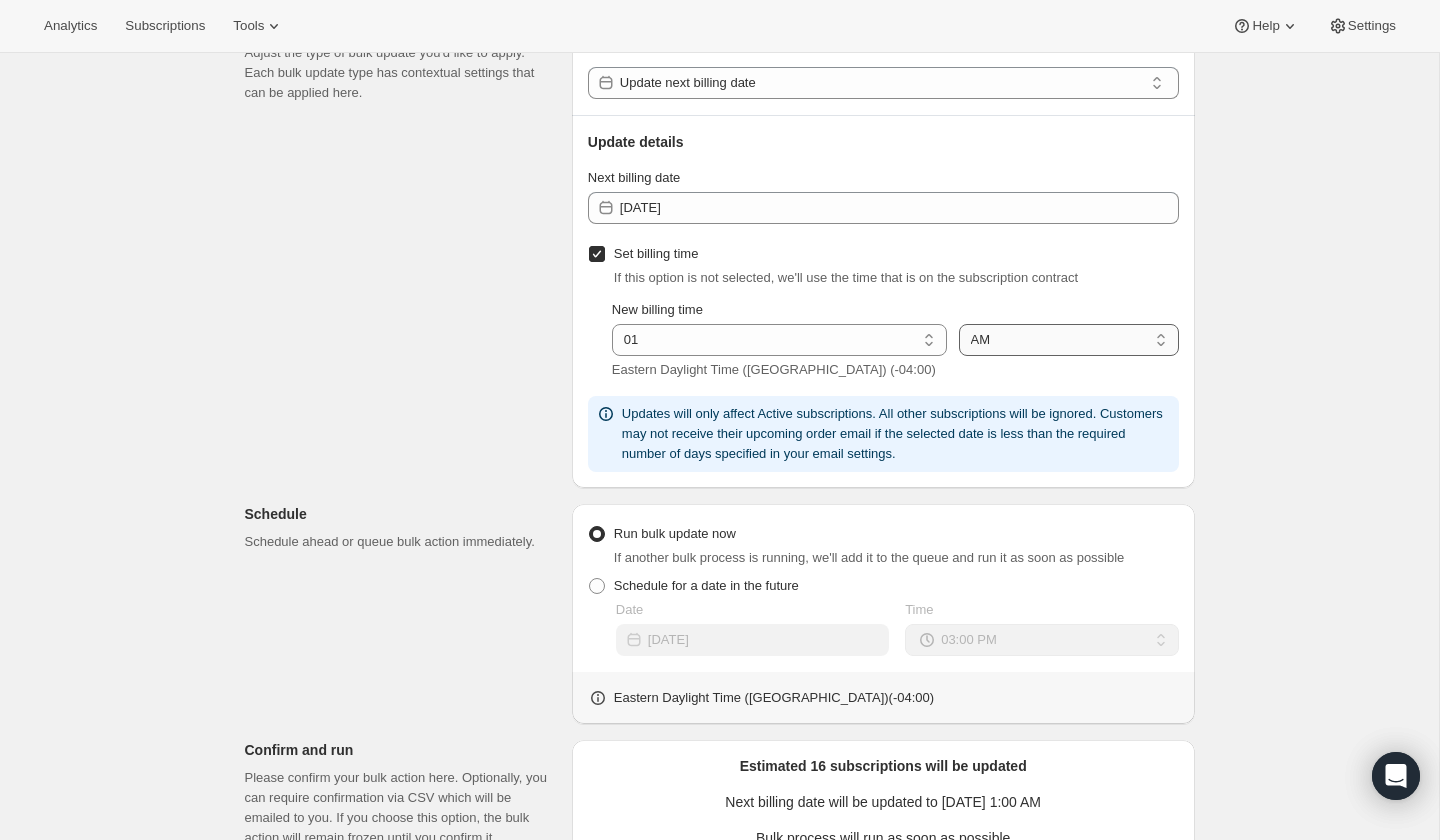 click on "AM PM" at bounding box center (1069, 340) 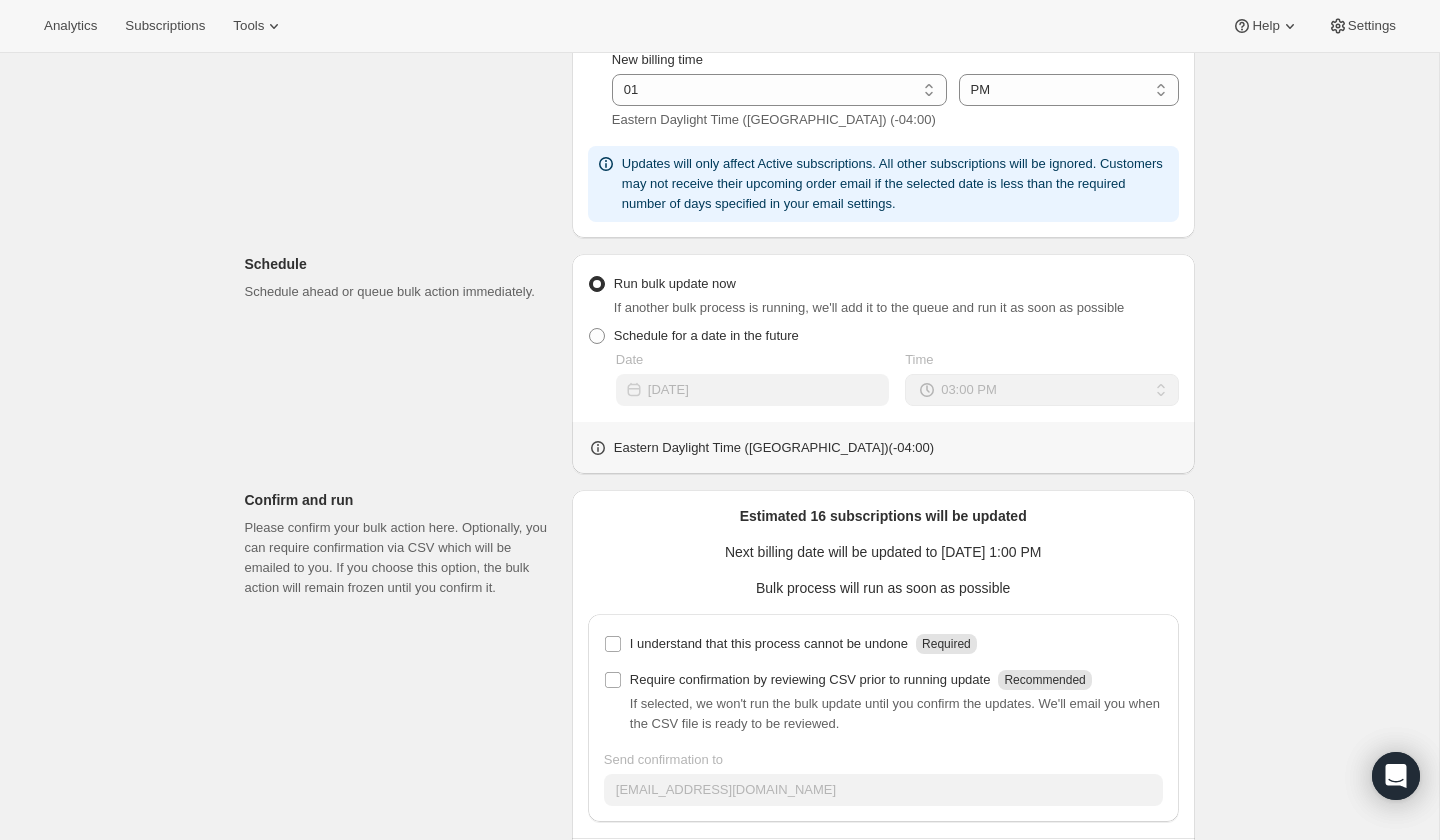 scroll, scrollTop: 560, scrollLeft: 0, axis: vertical 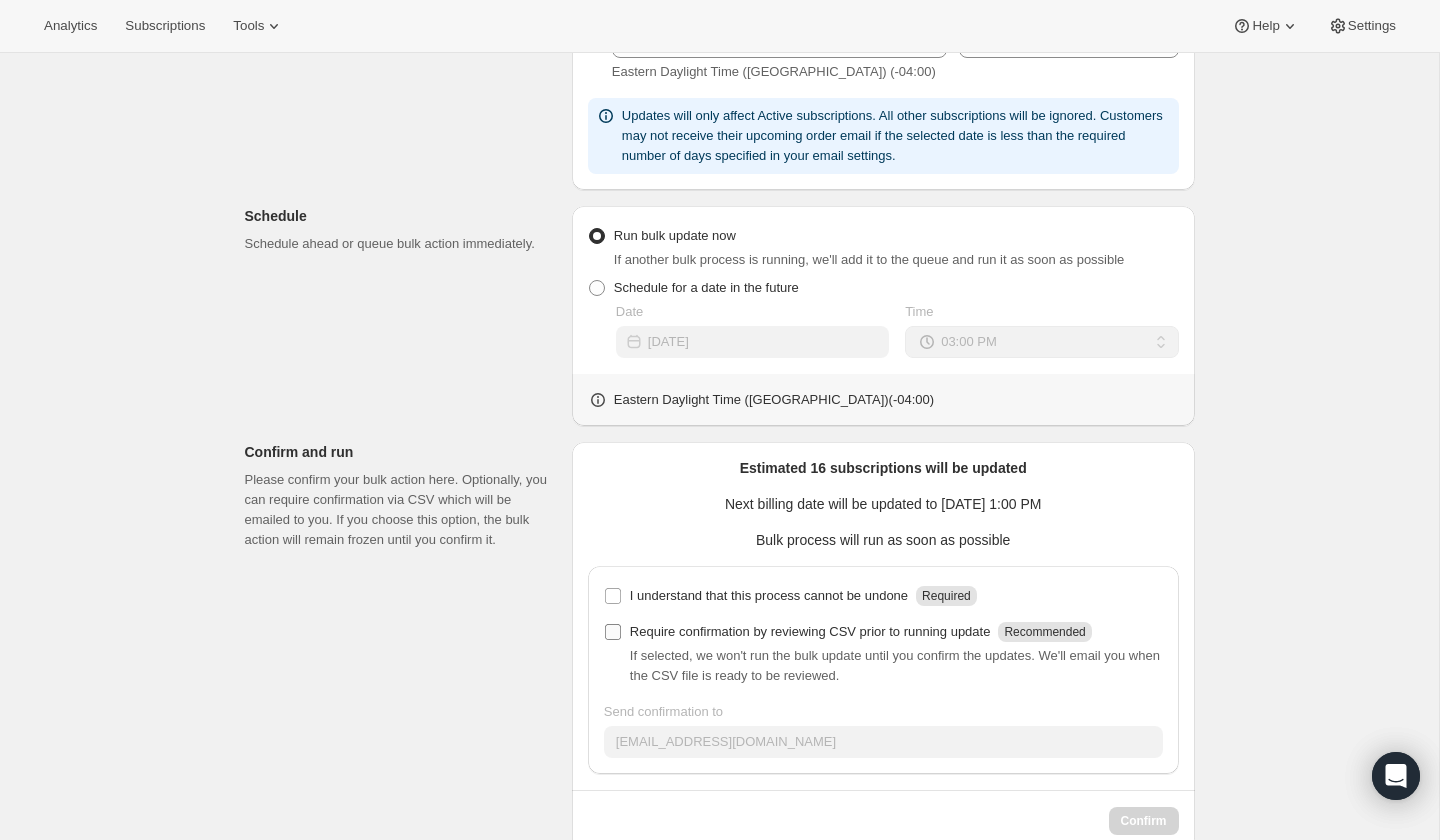 drag, startPoint x: 612, startPoint y: 595, endPoint x: 610, endPoint y: 626, distance: 31.06445 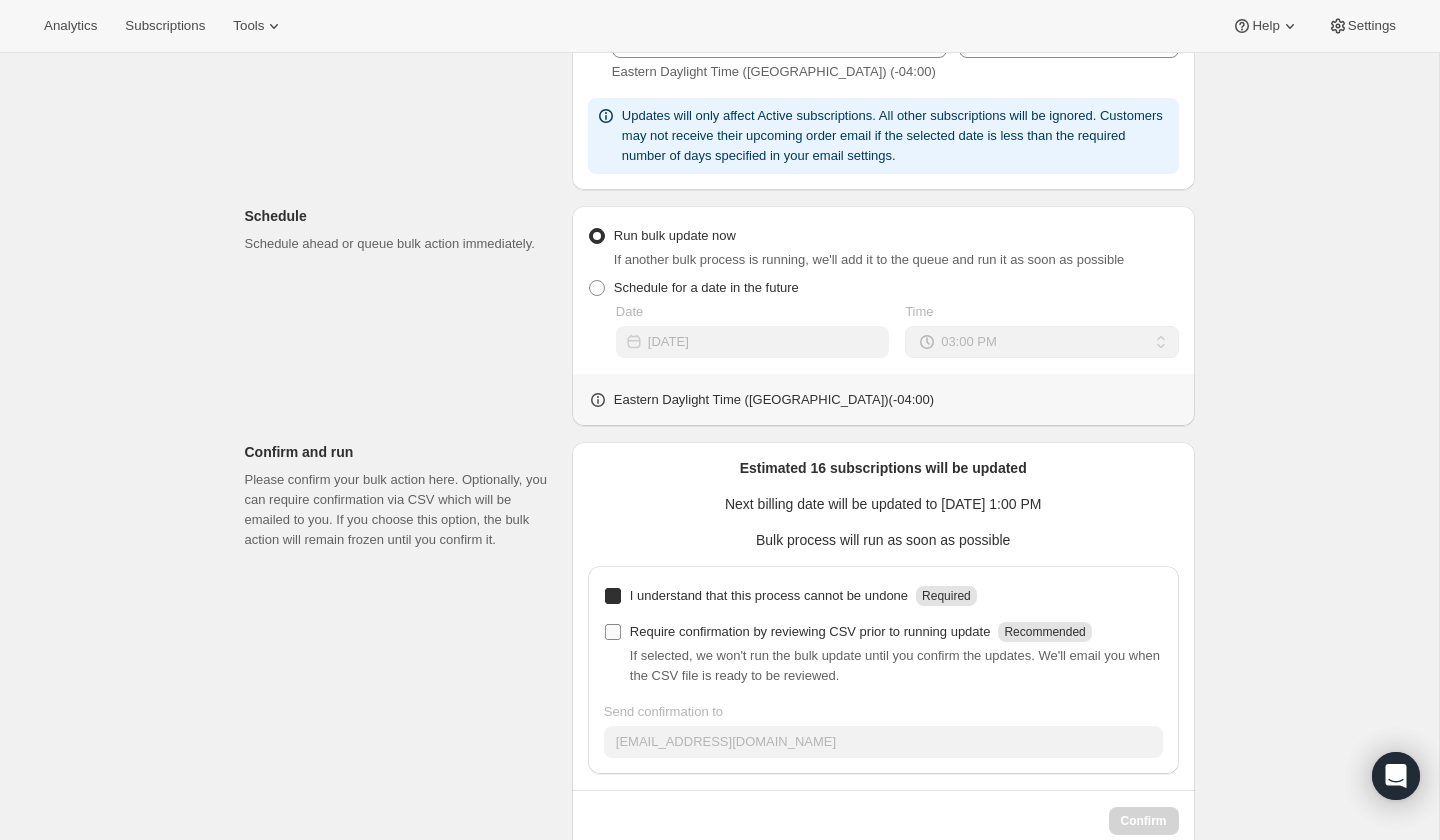checkbox on "true" 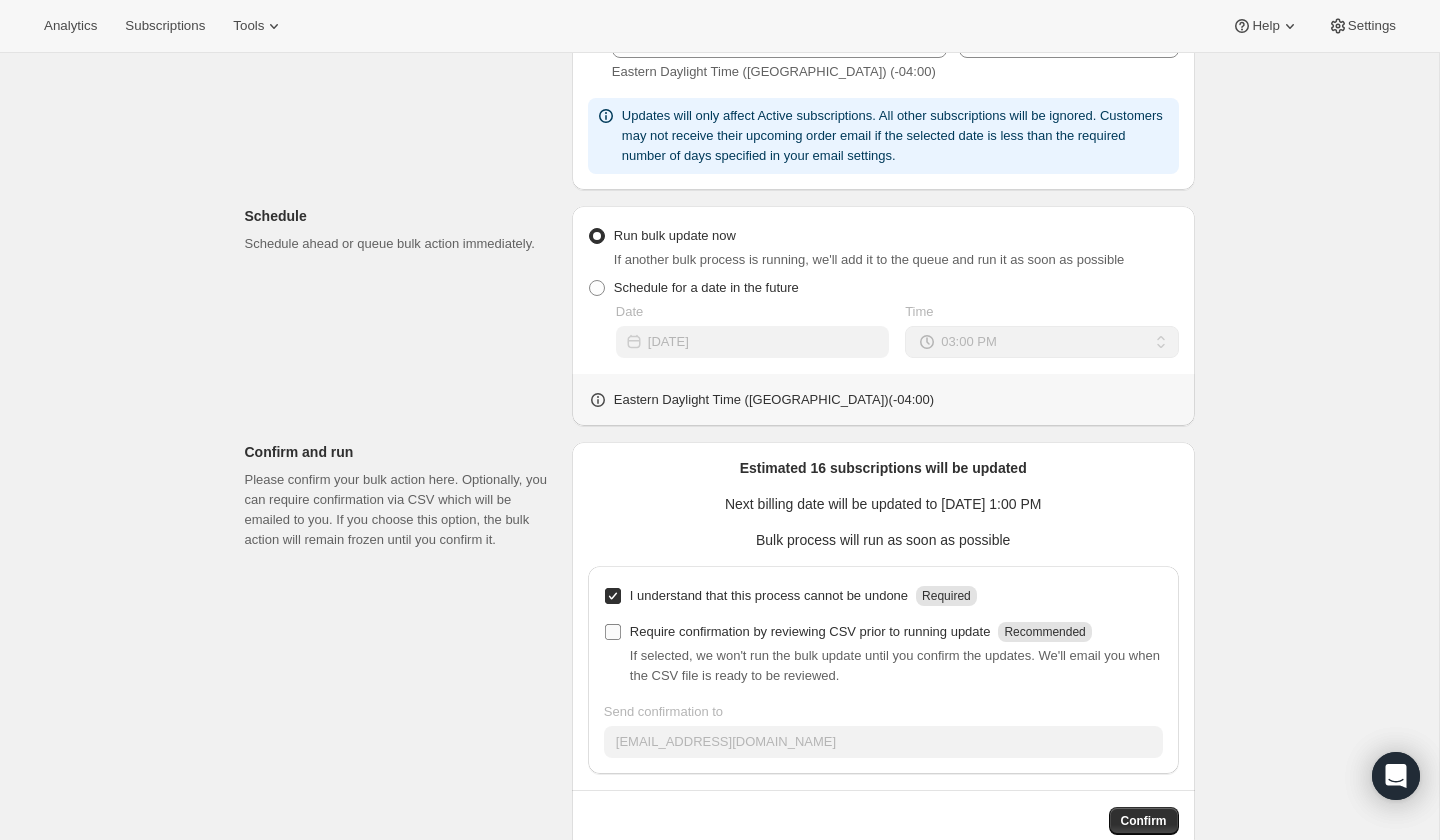 click on "Require confirmation by reviewing CSV prior to running update Recommended" at bounding box center (613, 632) 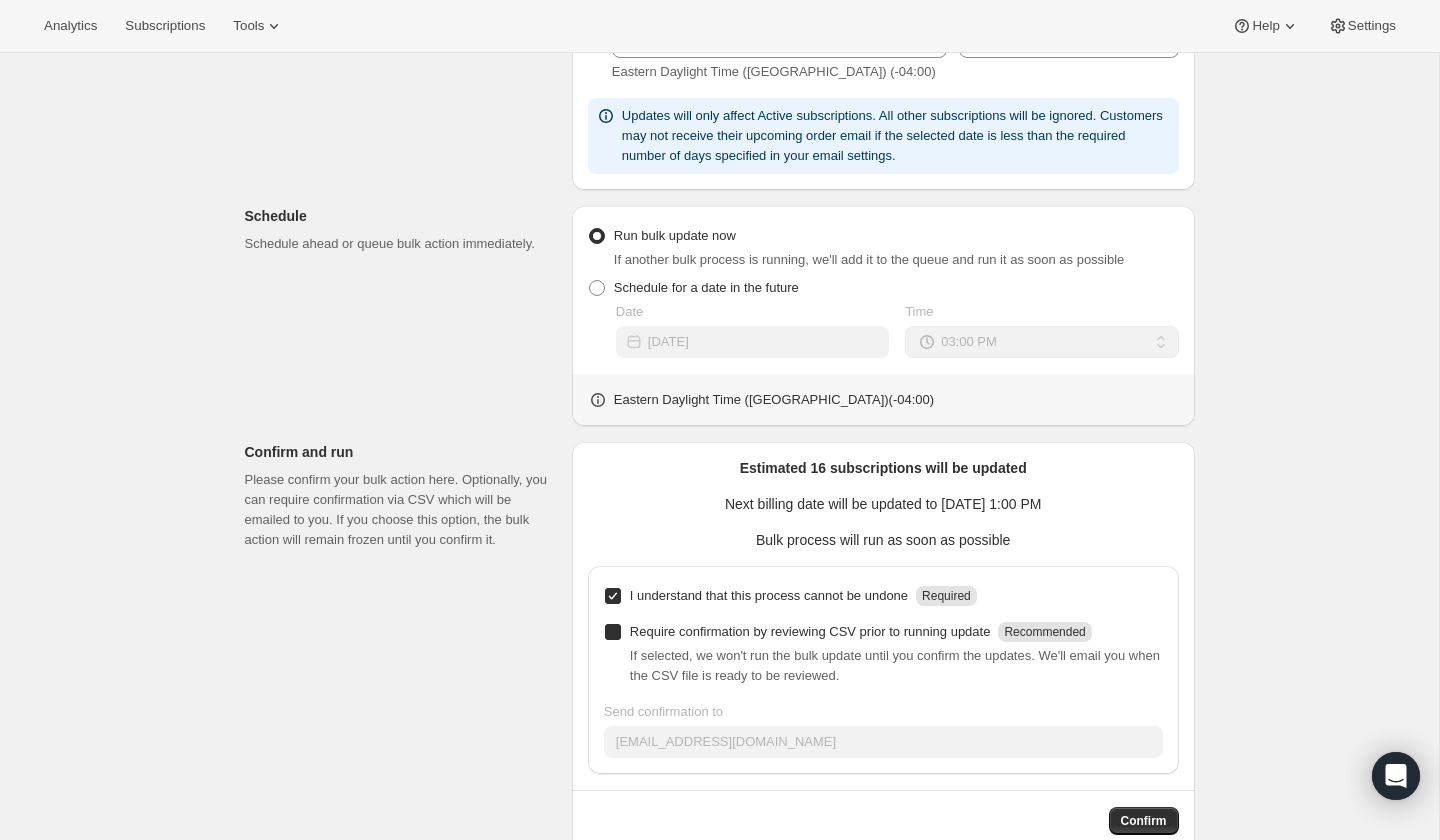 checkbox on "true" 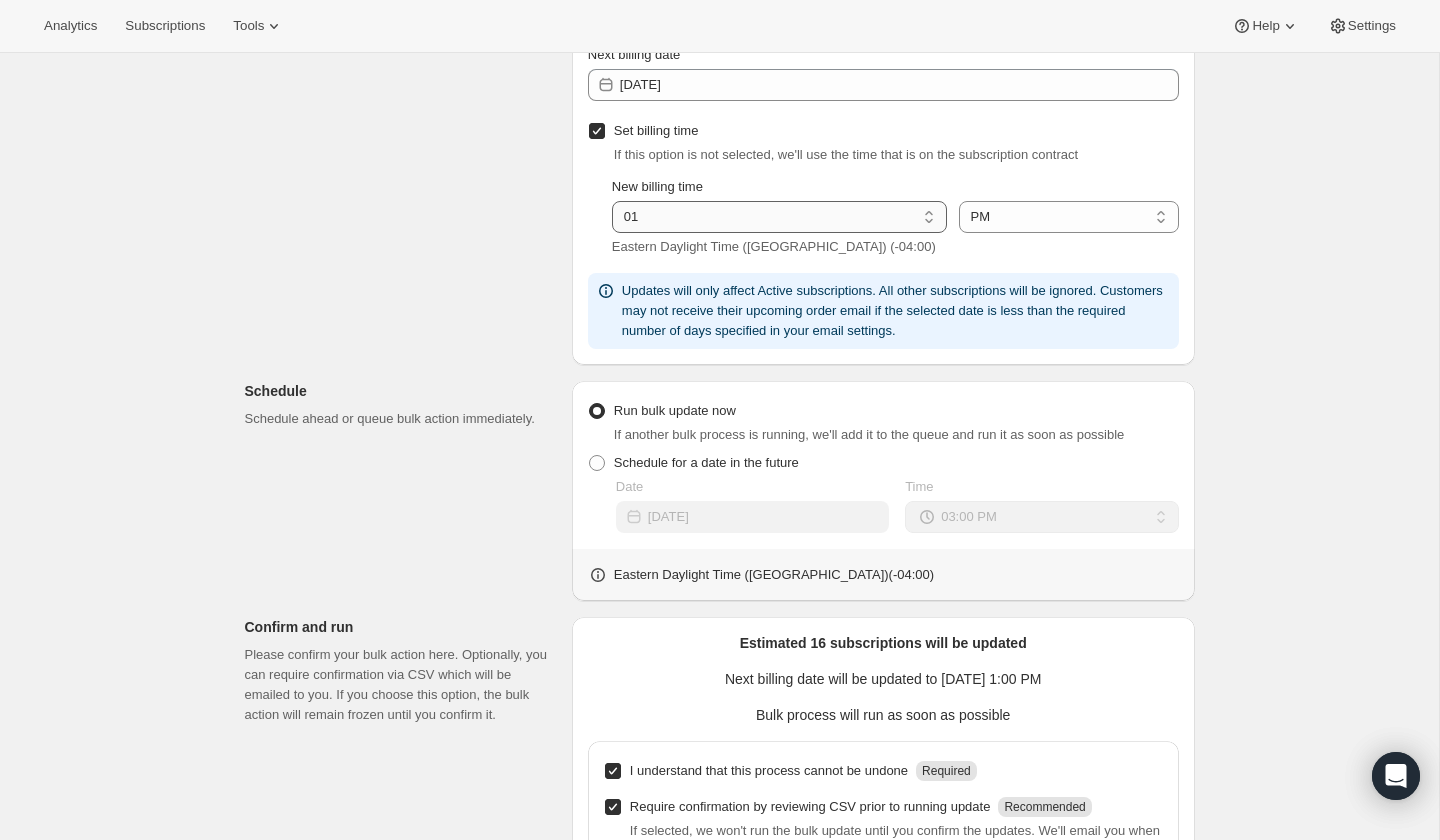 scroll, scrollTop: 601, scrollLeft: 0, axis: vertical 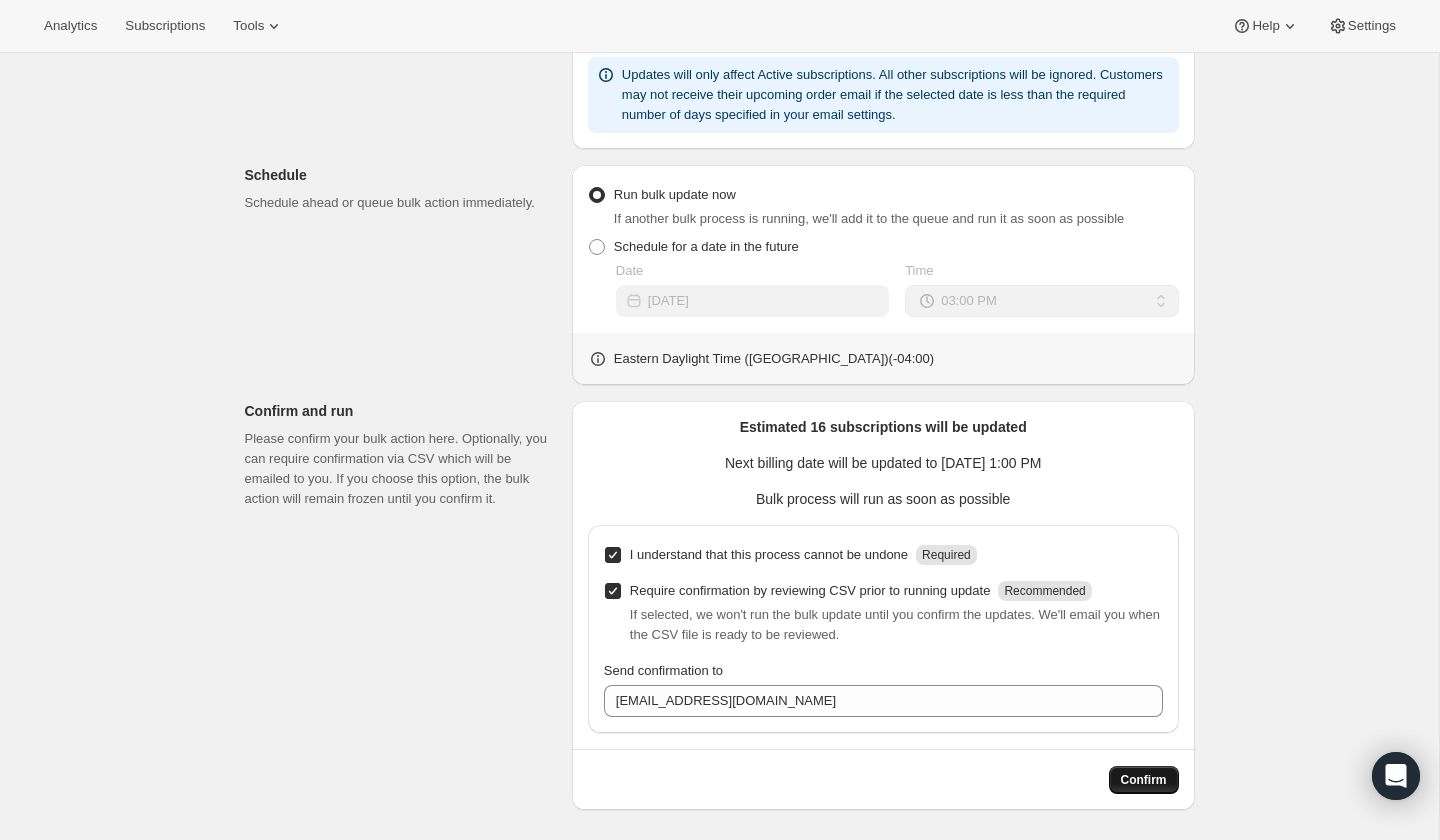 click on "Confirm" at bounding box center [1144, 780] 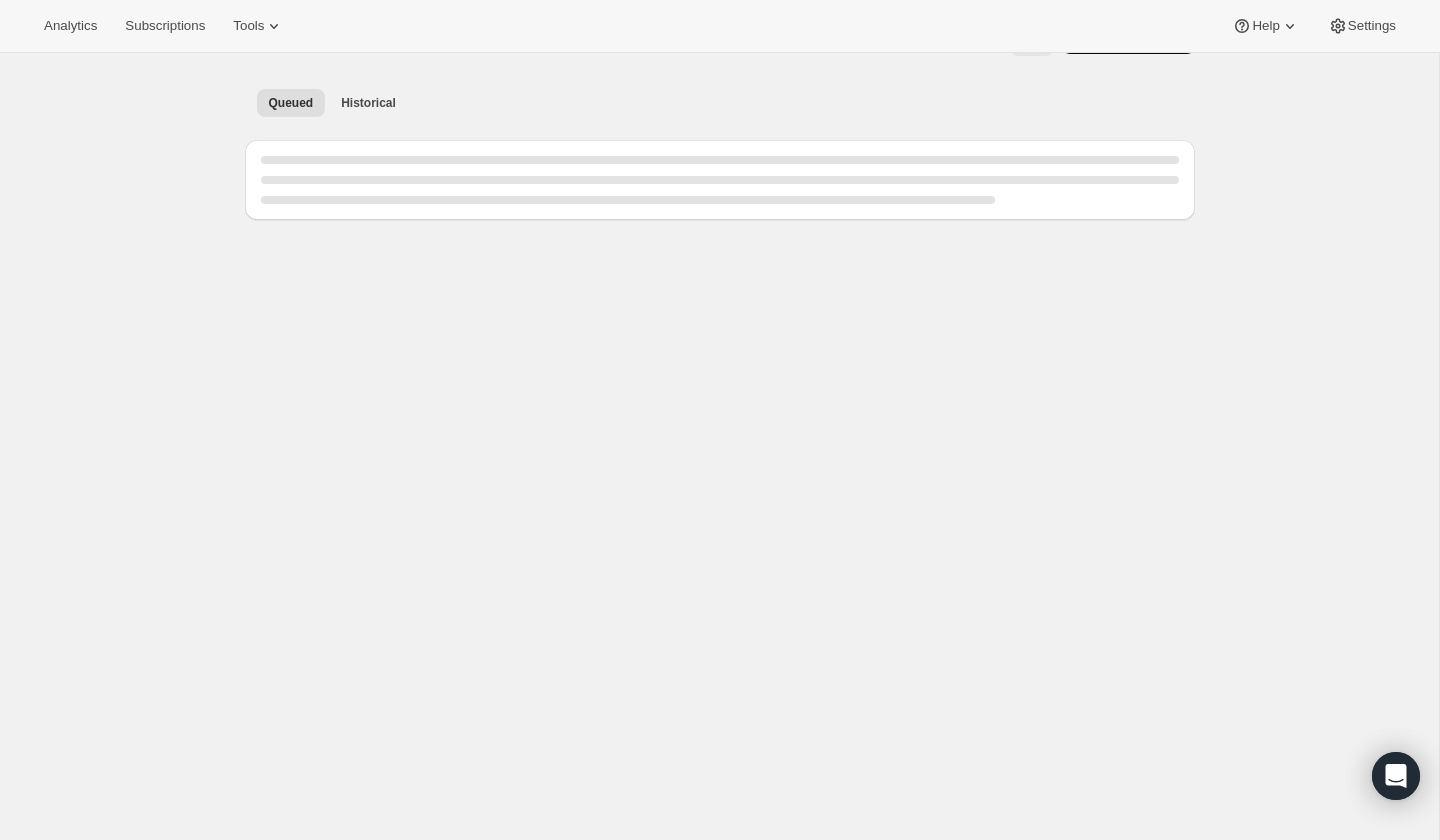 scroll, scrollTop: 0, scrollLeft: 0, axis: both 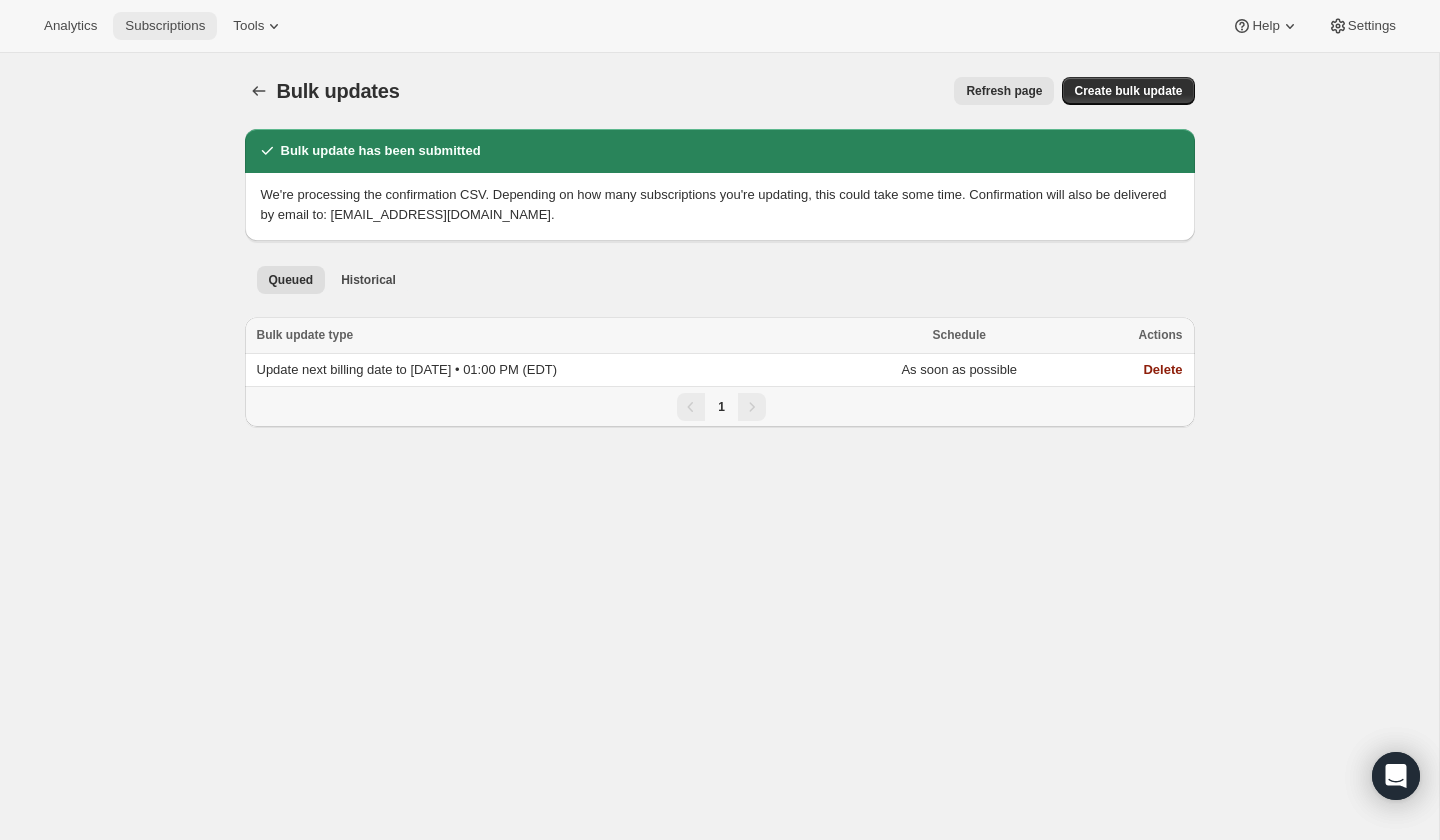 click on "Subscriptions" at bounding box center [165, 26] 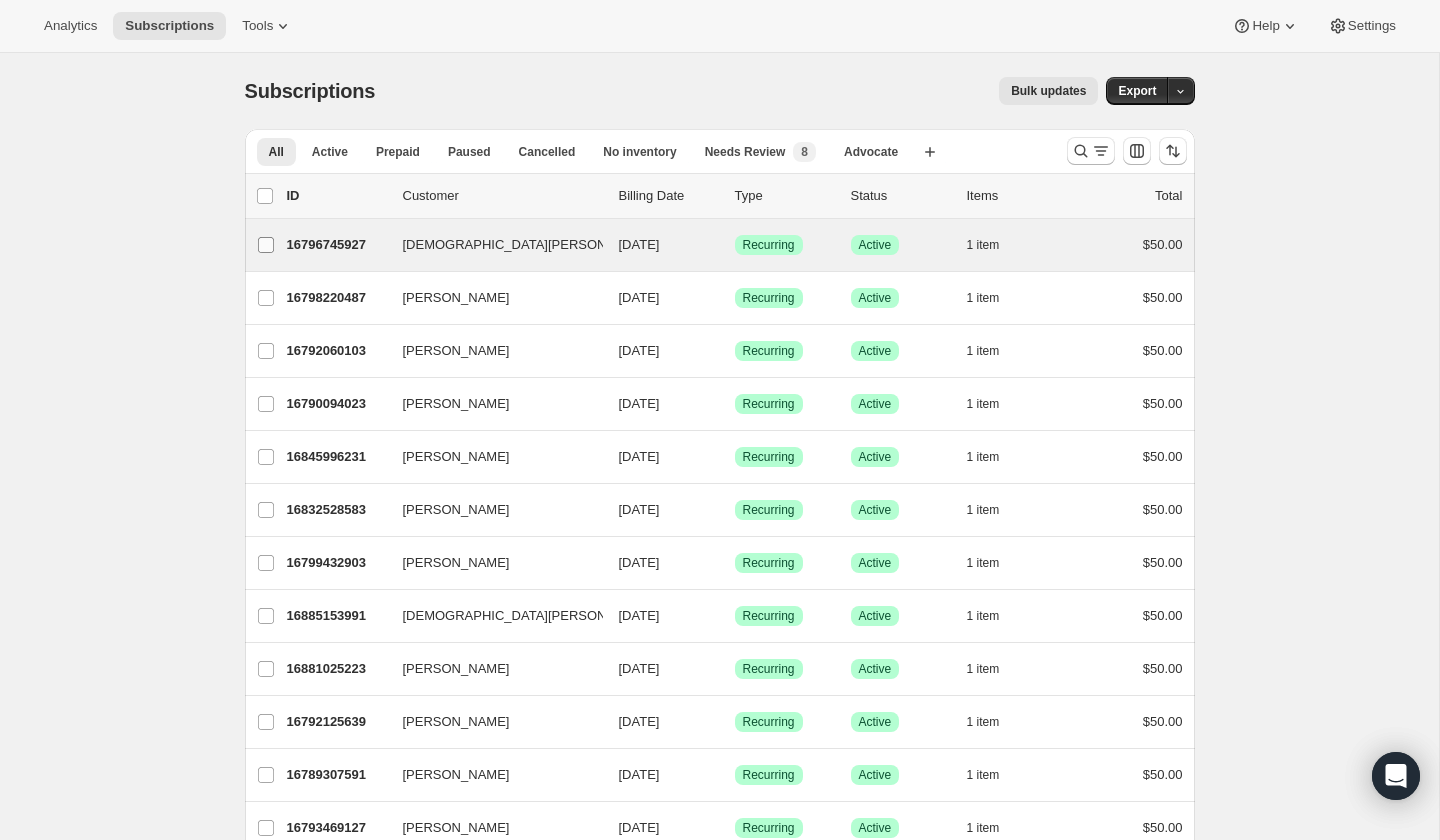 click on "[DEMOGRAPHIC_DATA][PERSON_NAME]" at bounding box center (266, 245) 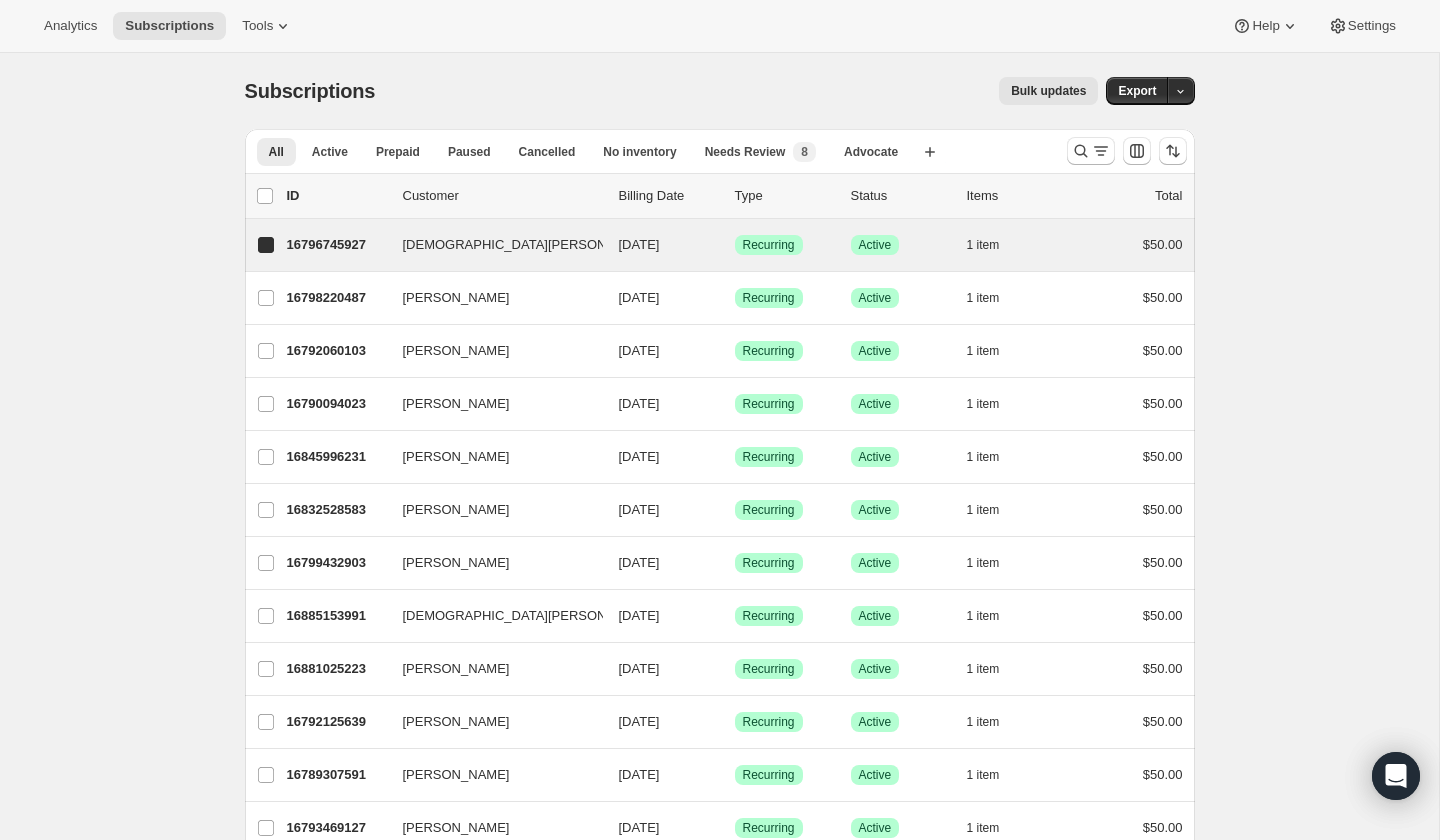 checkbox on "true" 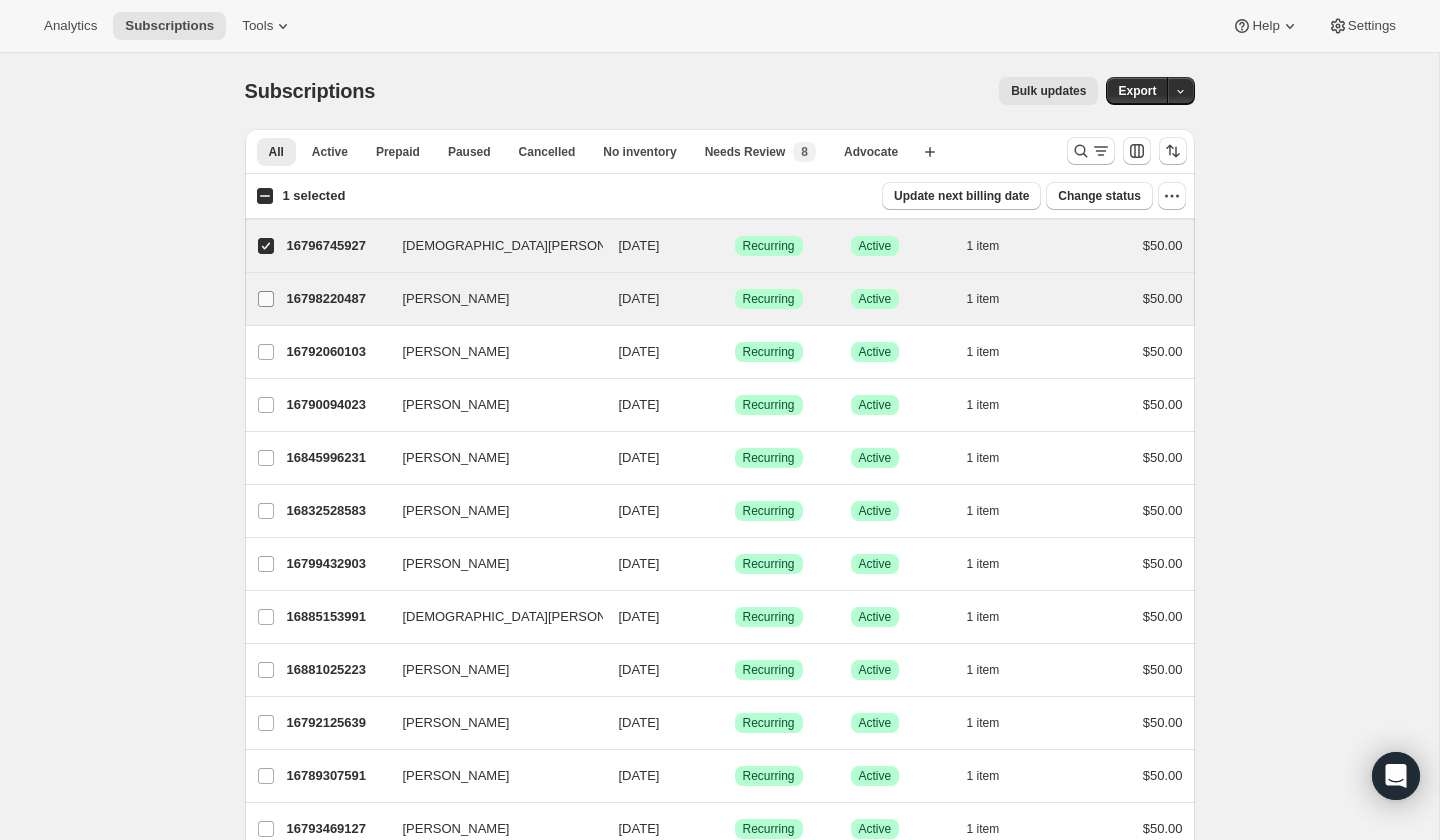 click on "[PERSON_NAME]" at bounding box center (266, 299) 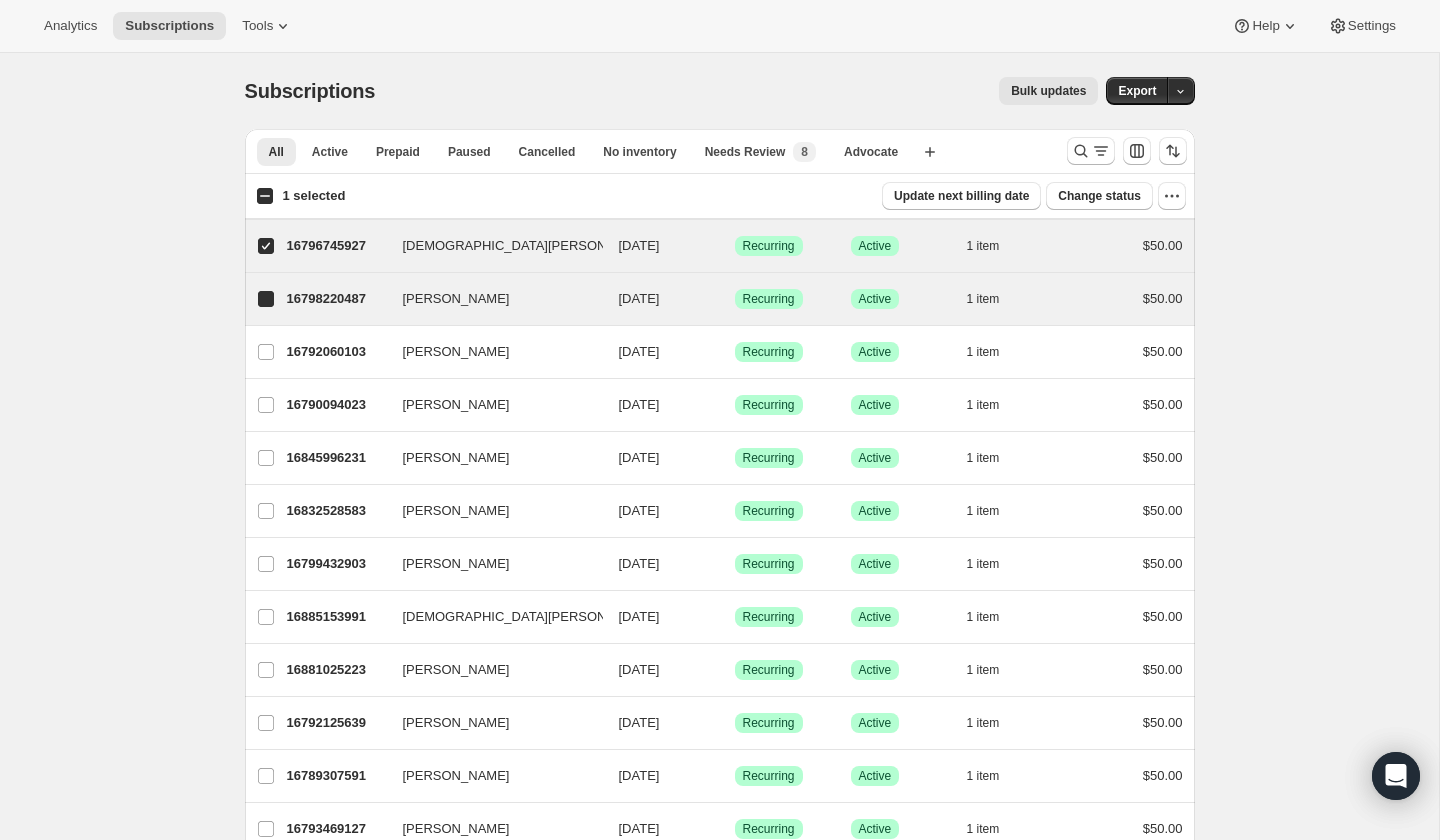 checkbox on "true" 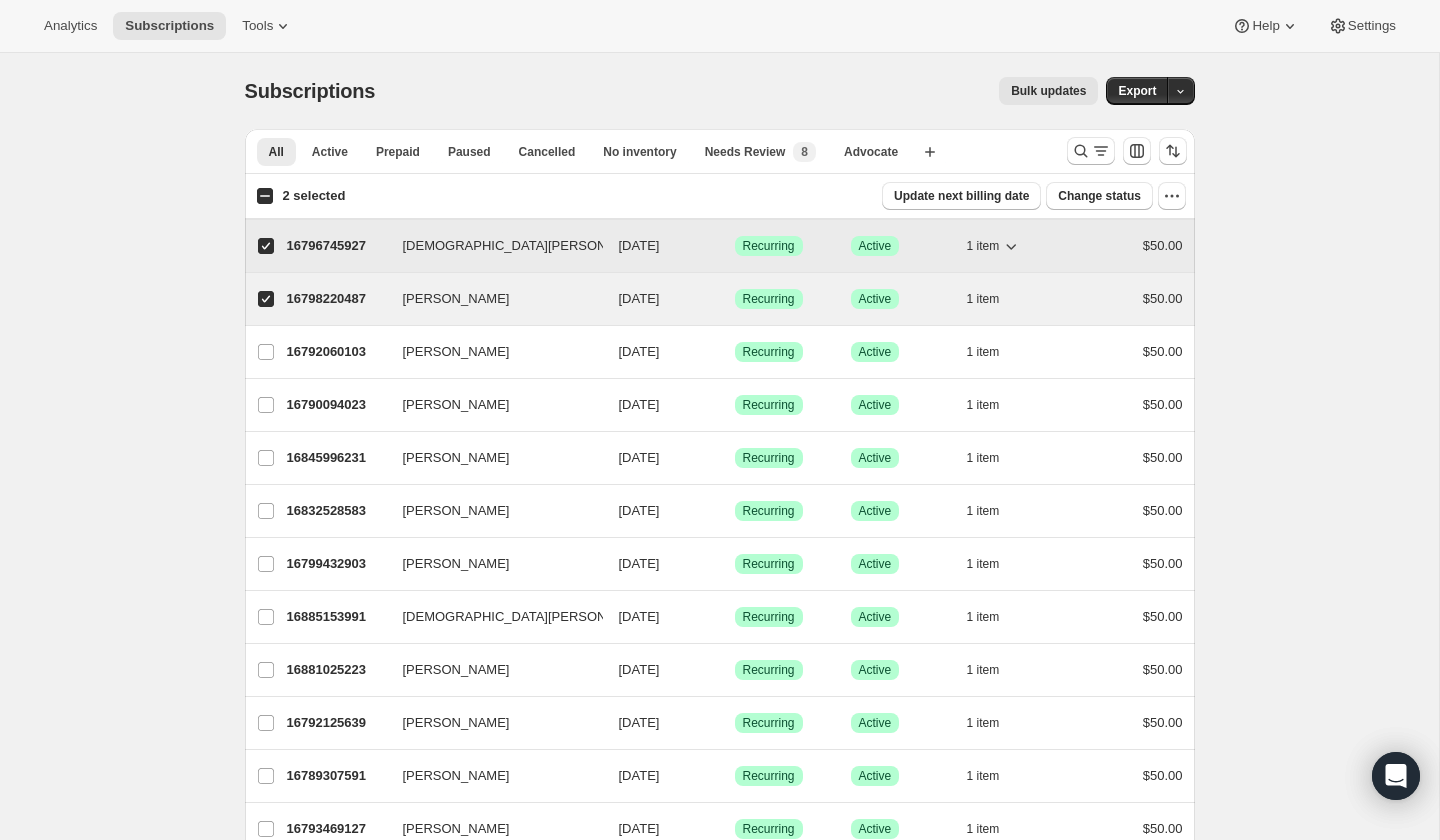 click on "[DATE]" at bounding box center [639, 245] 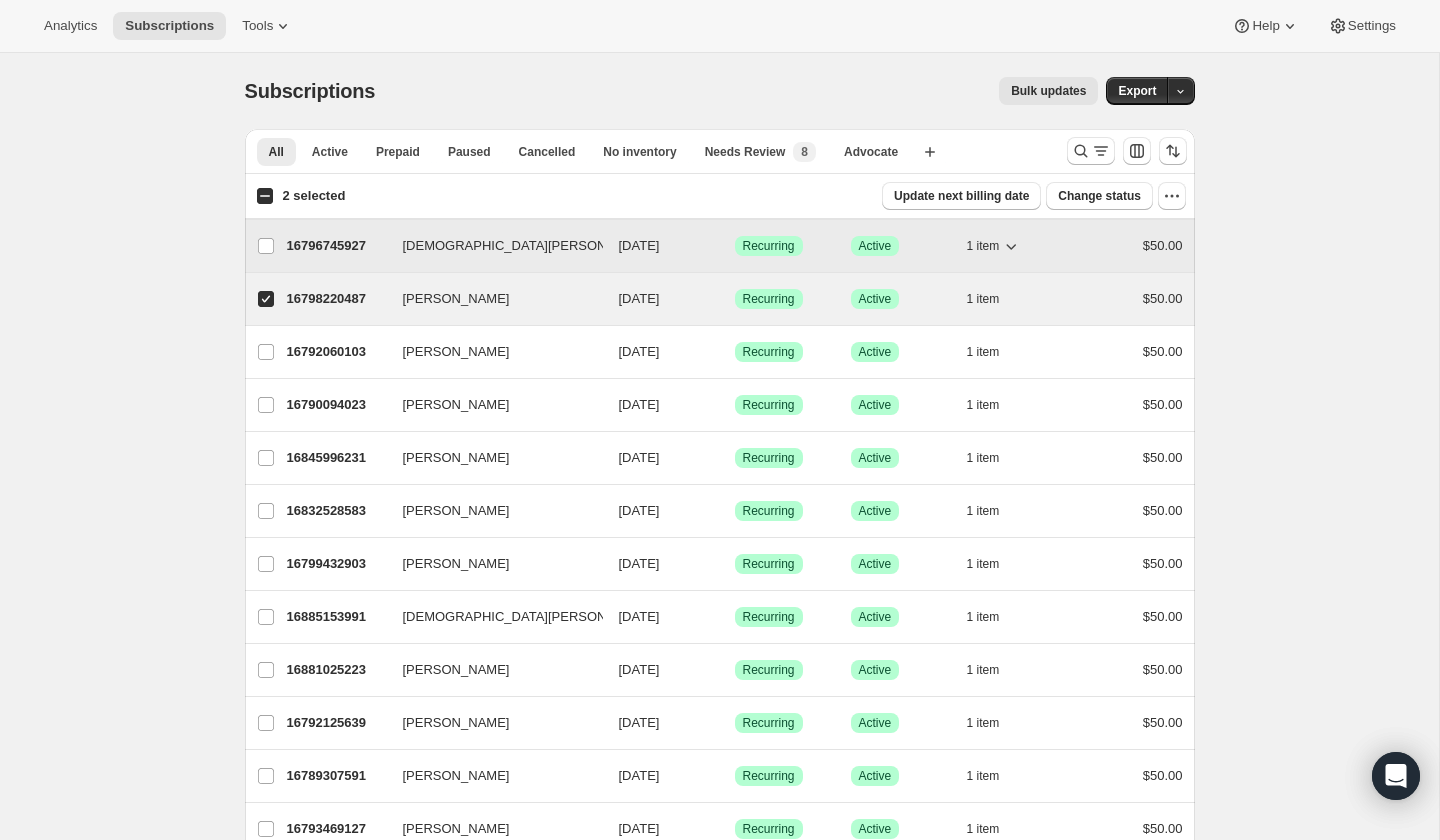 checkbox on "false" 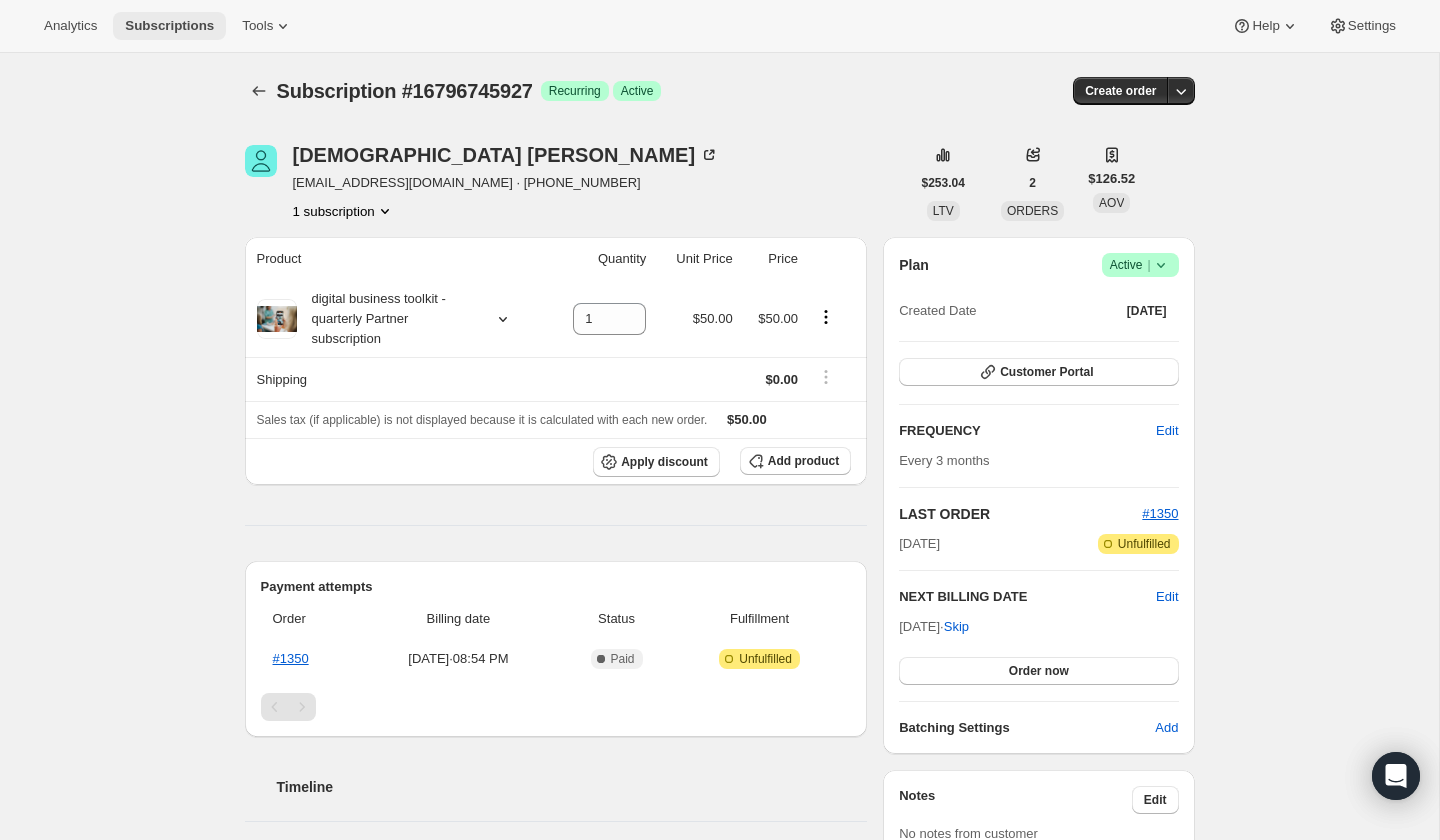 click on "Subscriptions" at bounding box center (169, 26) 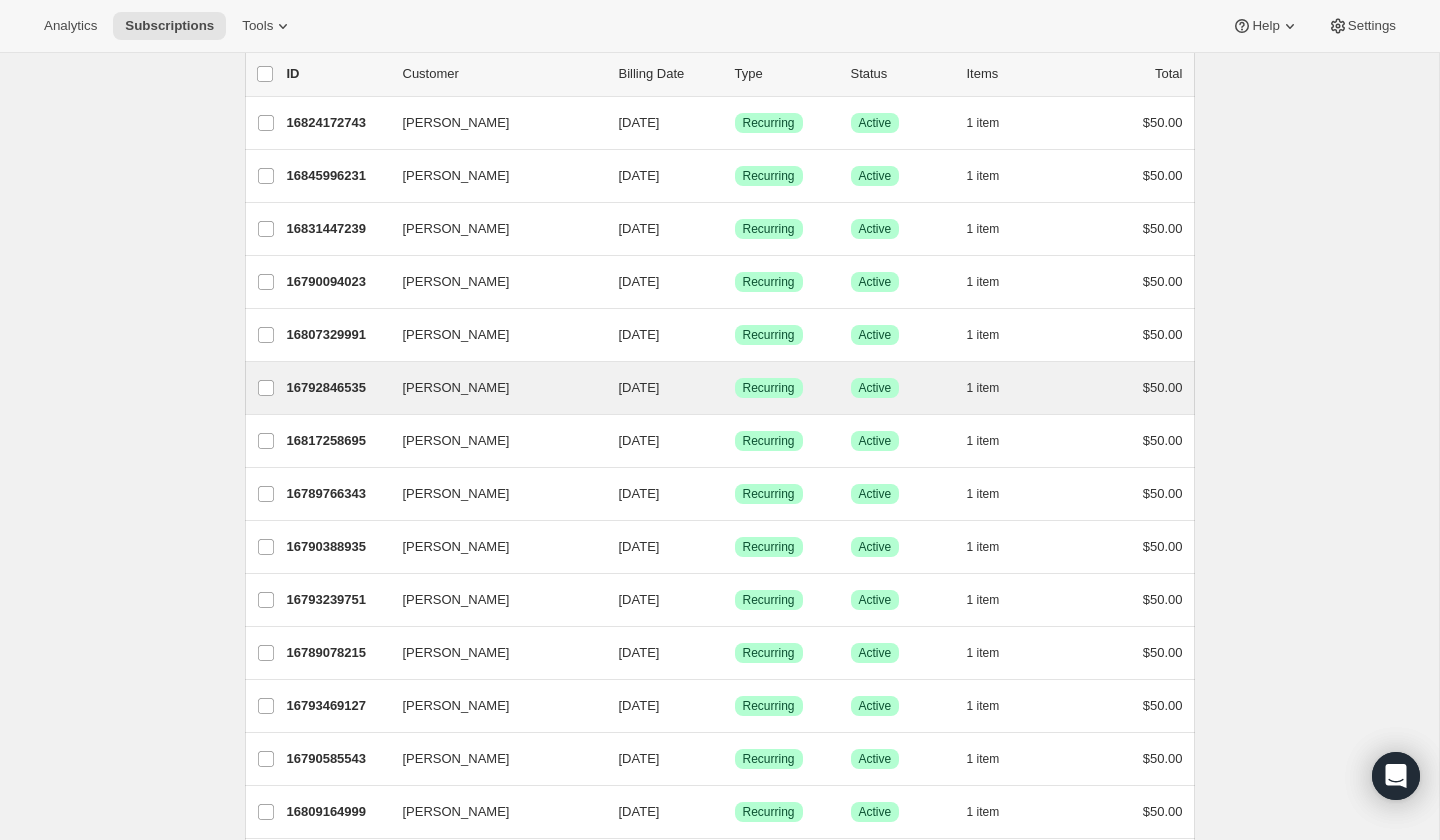 scroll, scrollTop: 0, scrollLeft: 0, axis: both 